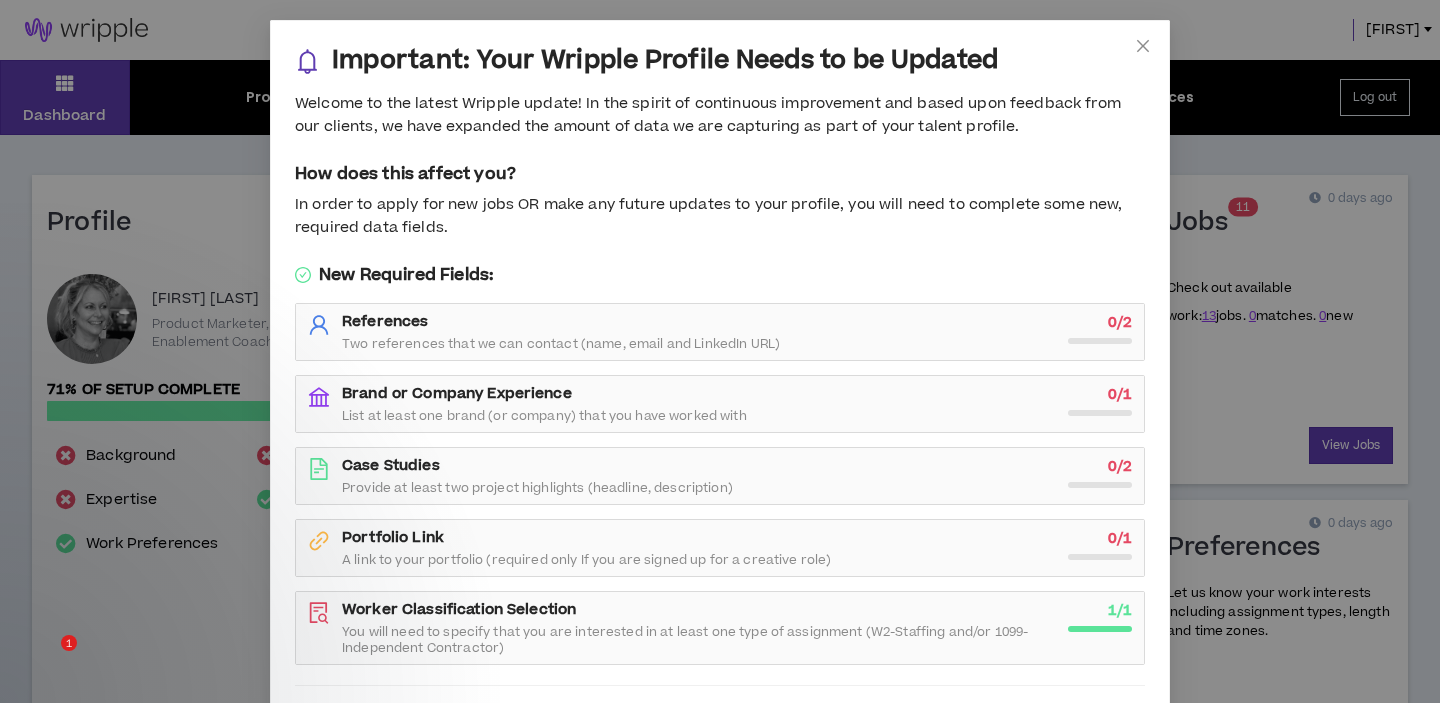 scroll, scrollTop: 0, scrollLeft: 0, axis: both 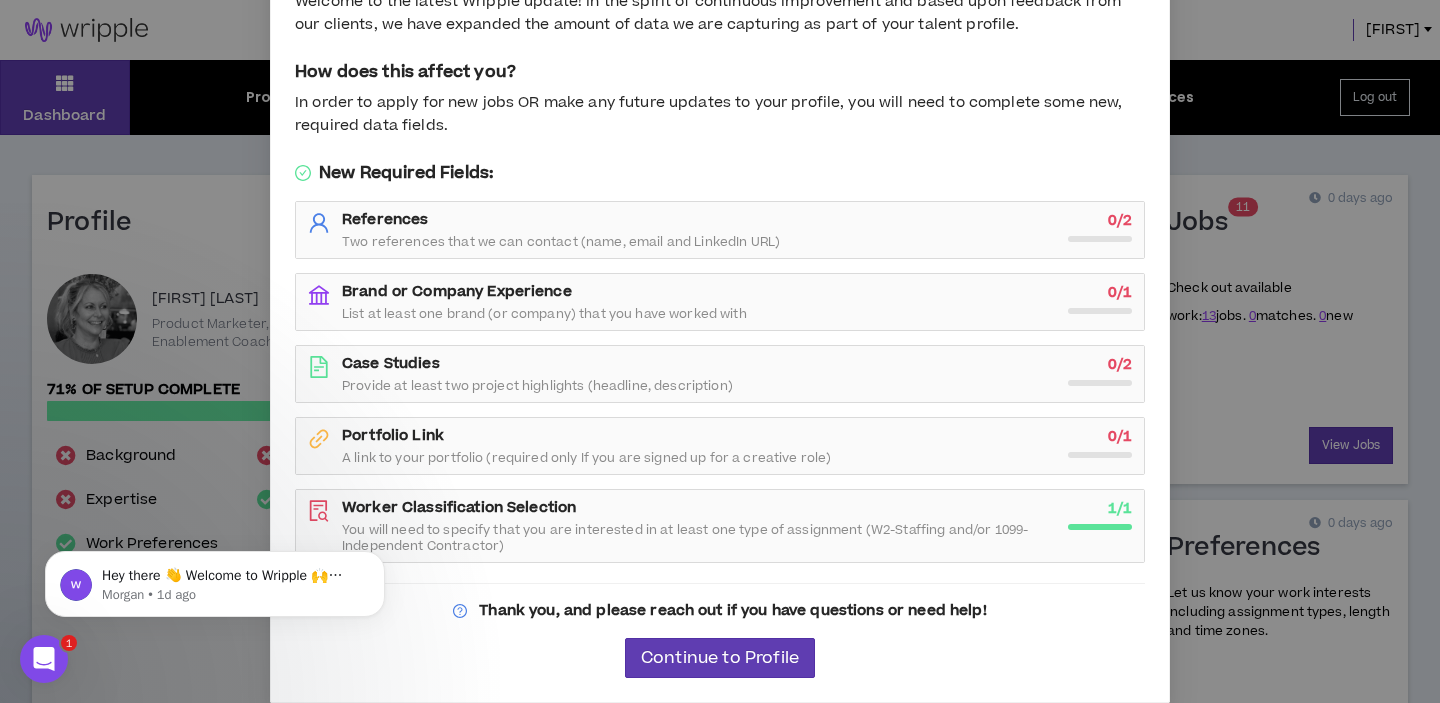 click on "Two references that we can contact (name, email and LinkedIn URL)" at bounding box center (561, 242) 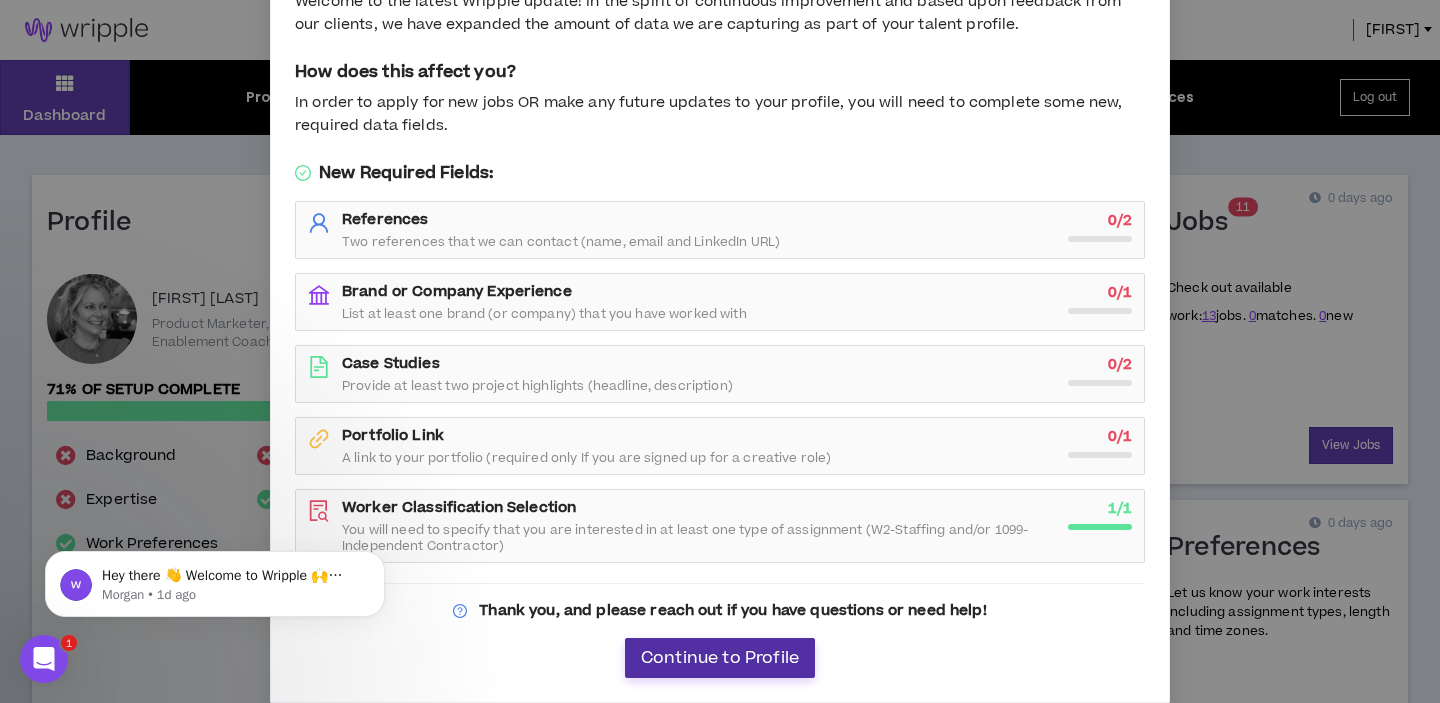 click on "Continue to Profile" at bounding box center (720, 658) 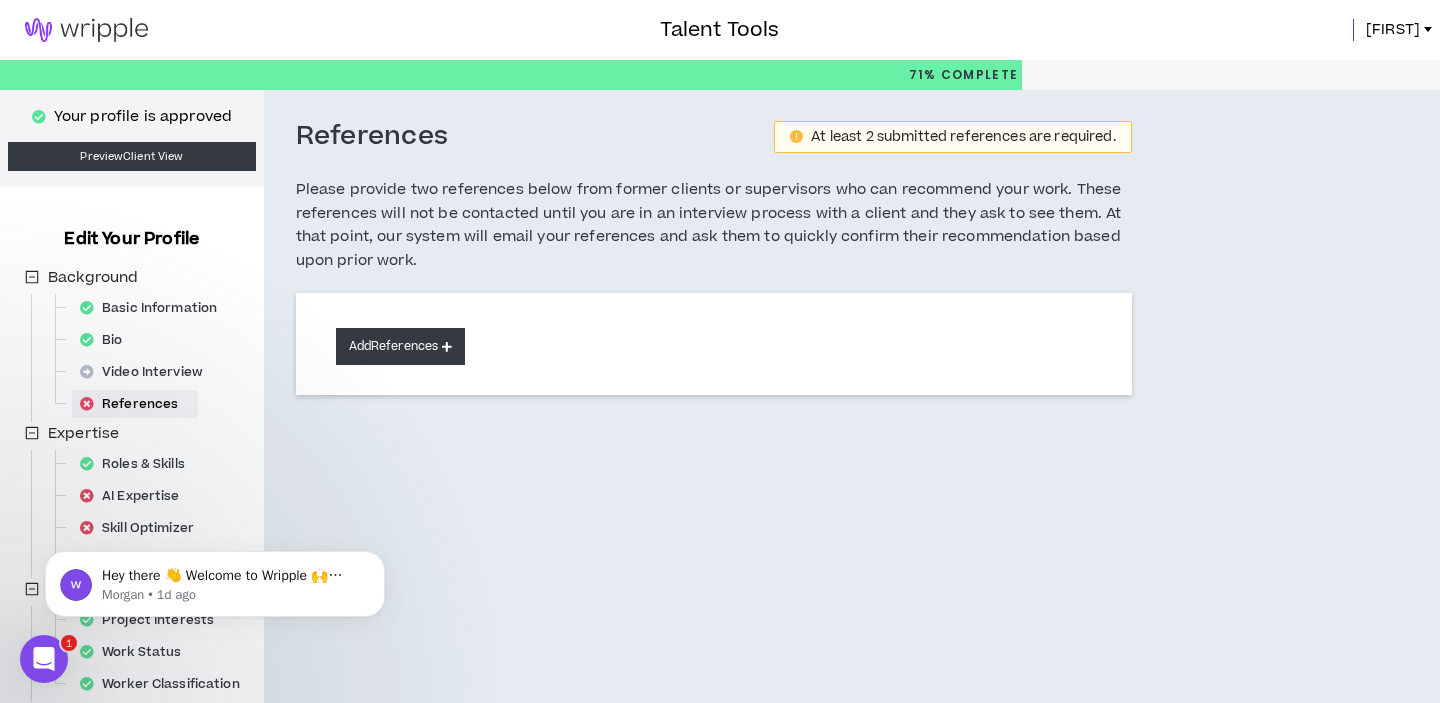 click on "Add  References" at bounding box center (401, 346) 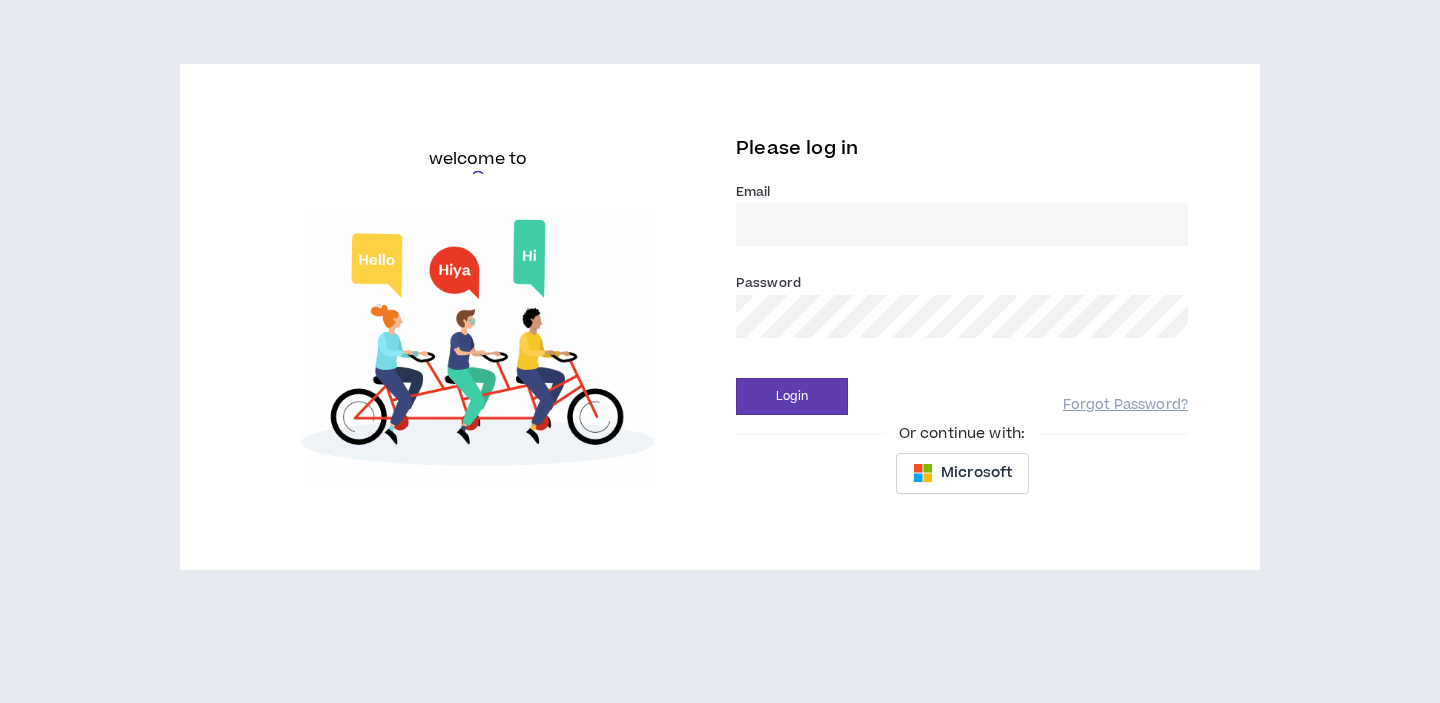 scroll, scrollTop: 0, scrollLeft: 0, axis: both 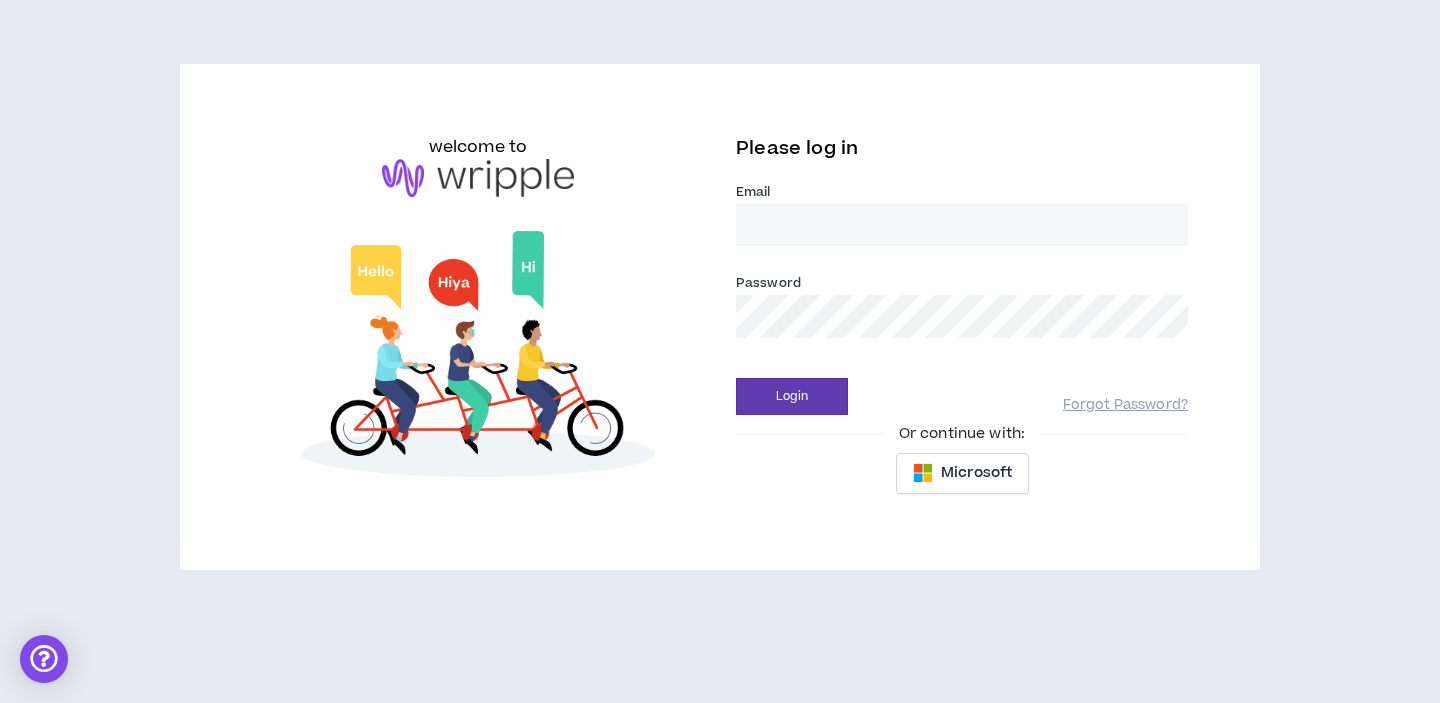 click on "Email  *" at bounding box center [962, 224] 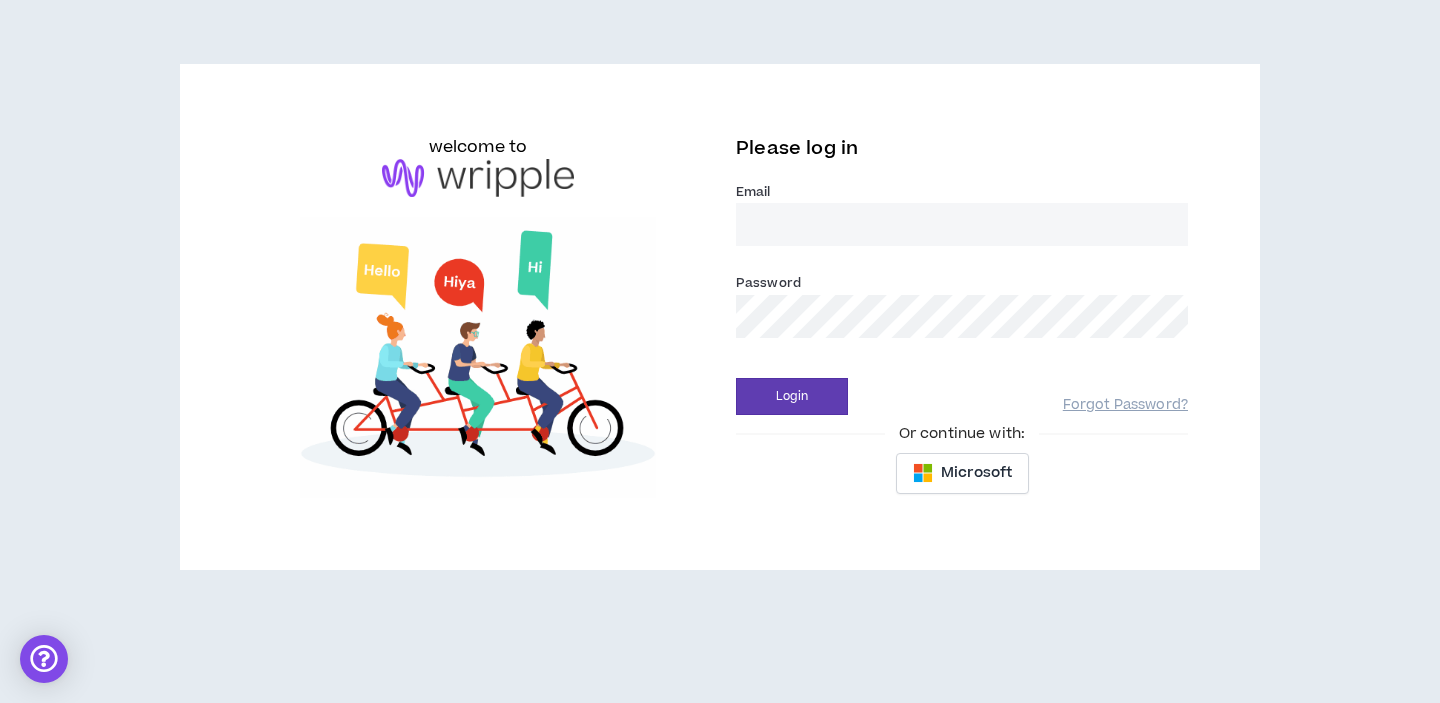 type on "jamiemolnar1@gmail.com" 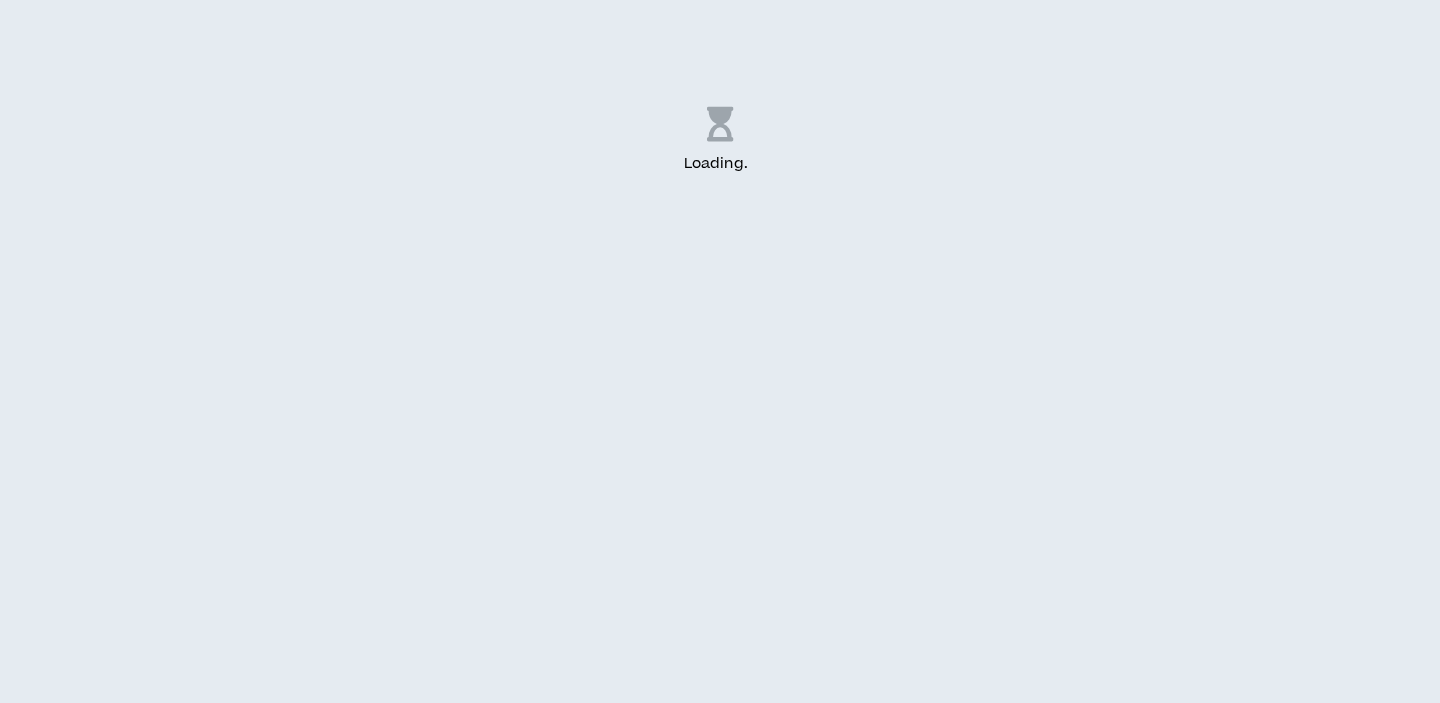 scroll, scrollTop: 0, scrollLeft: 0, axis: both 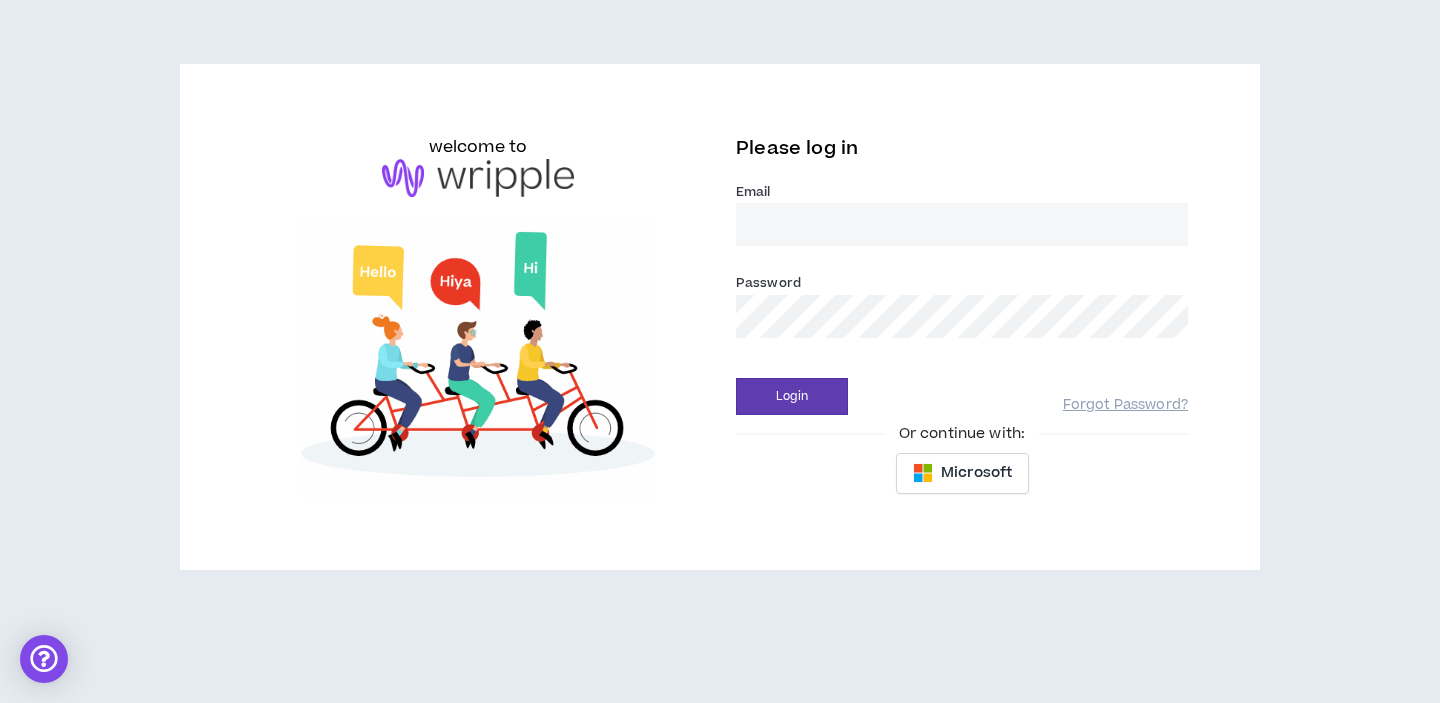 click on "Email  *" at bounding box center (962, 224) 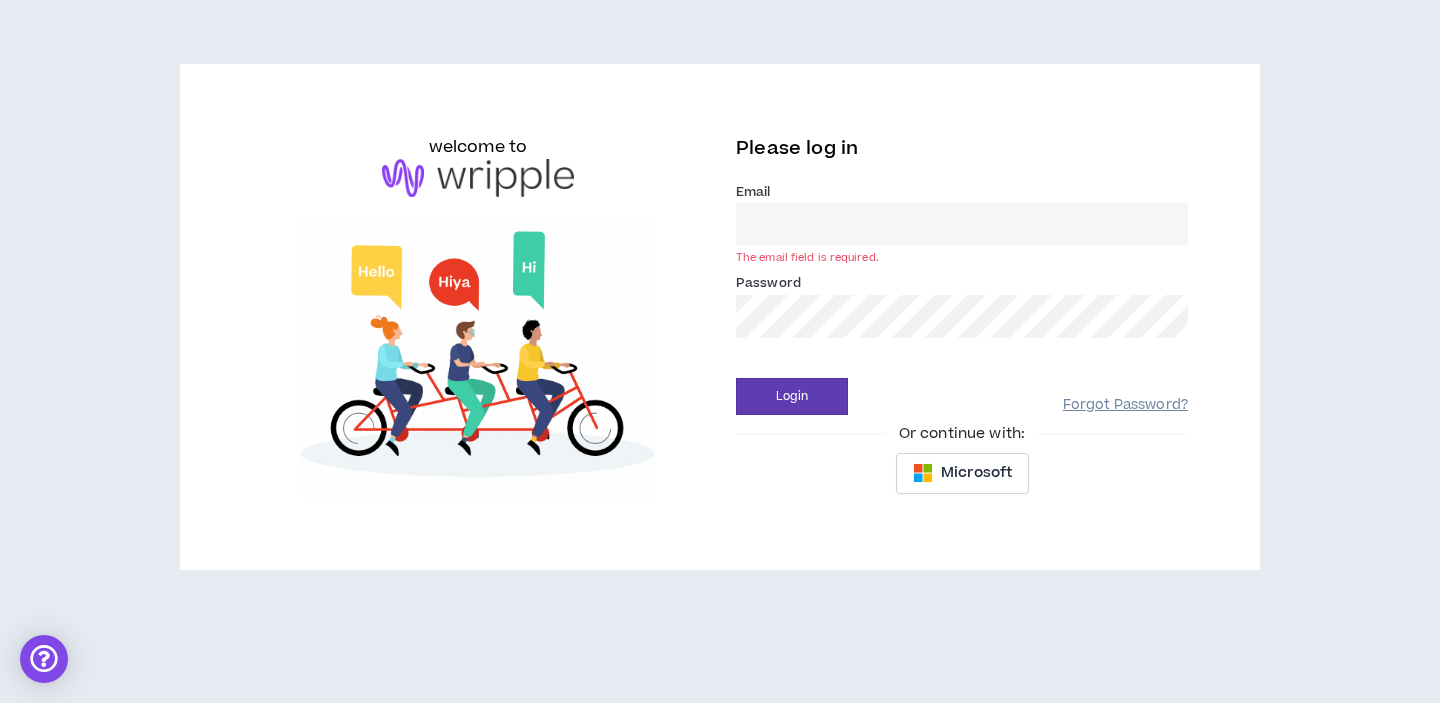 click on "Forgot Password?" at bounding box center [1125, 405] 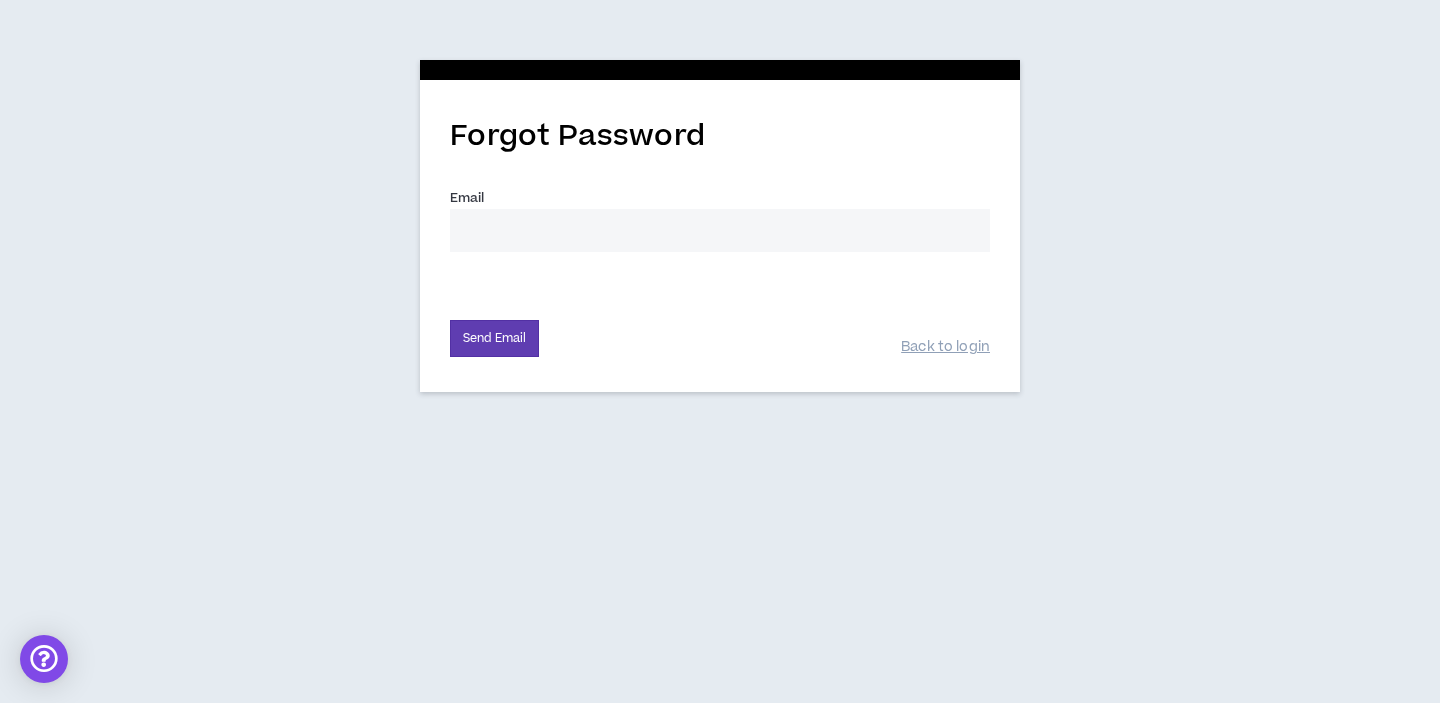 click on "Email  *" at bounding box center (720, 230) 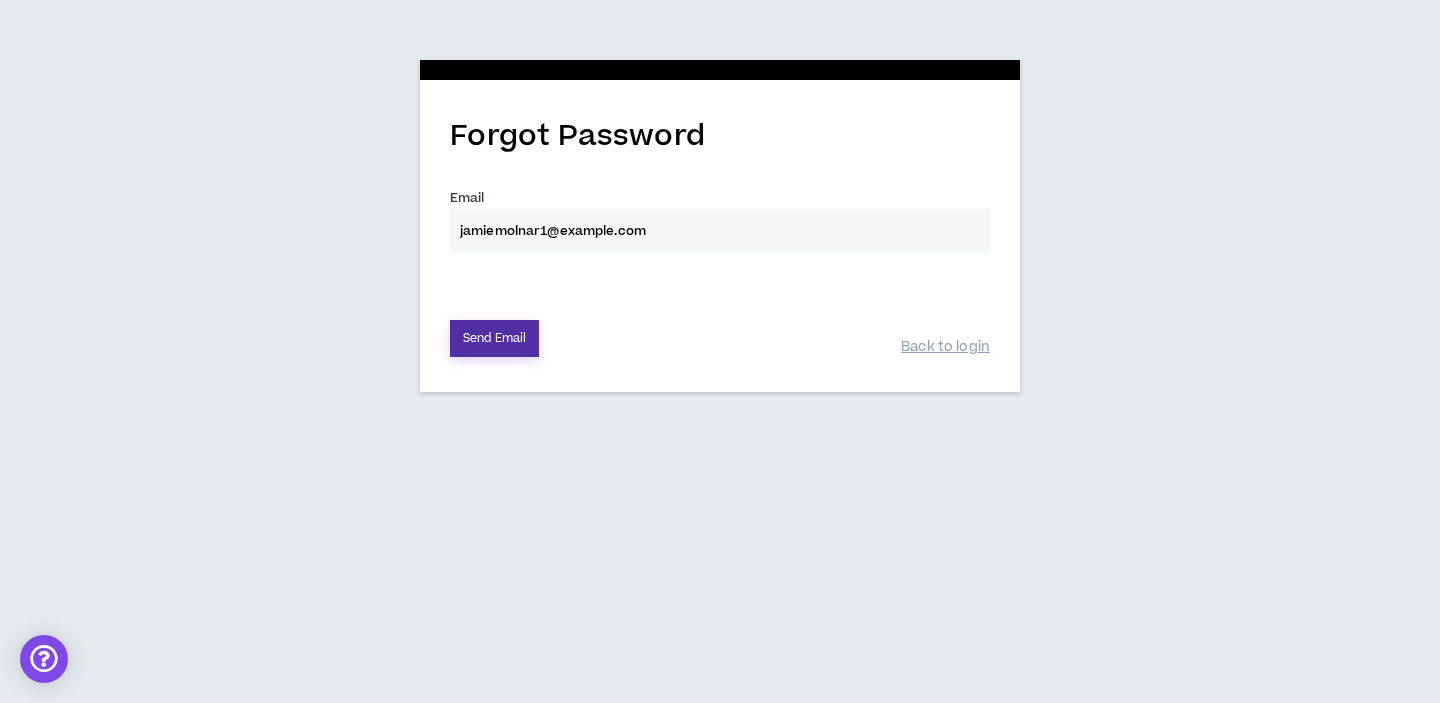 click on "Send Email" at bounding box center (494, 338) 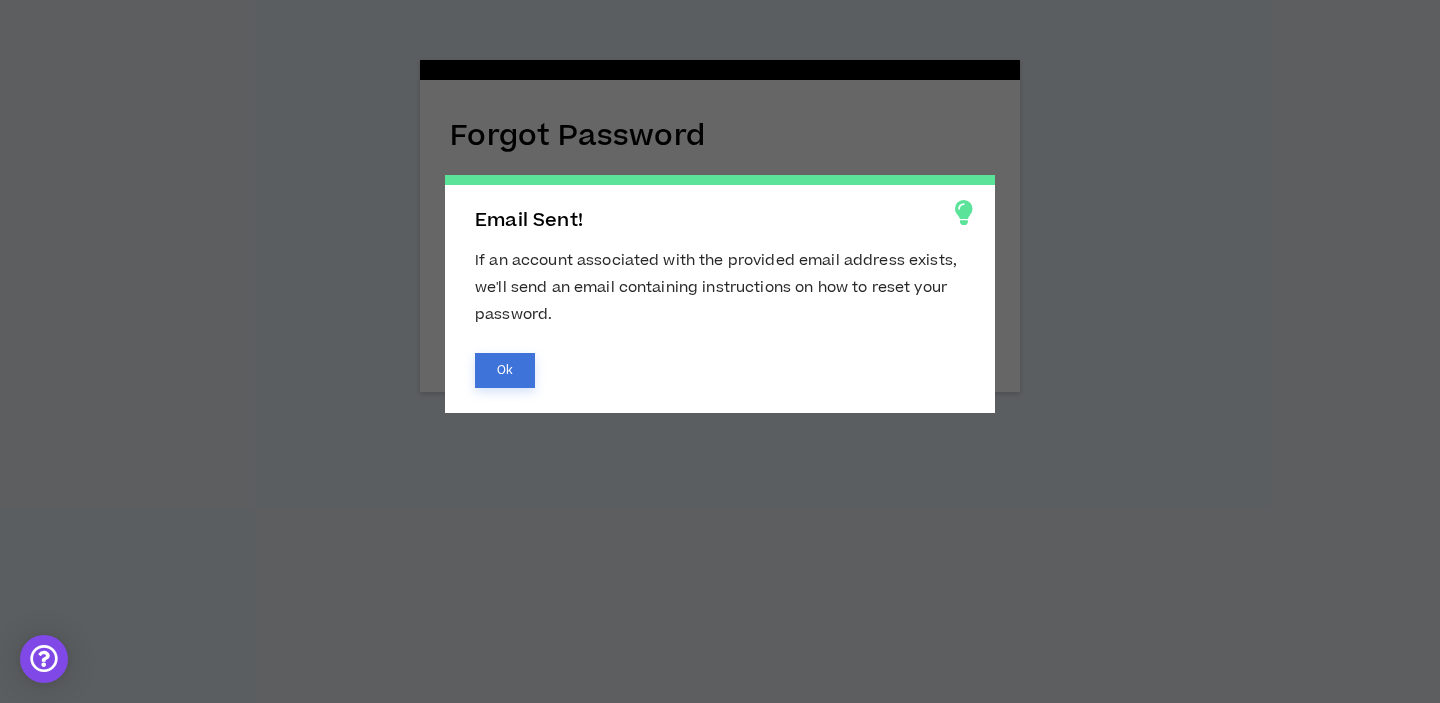 click on "Ok" at bounding box center [505, 370] 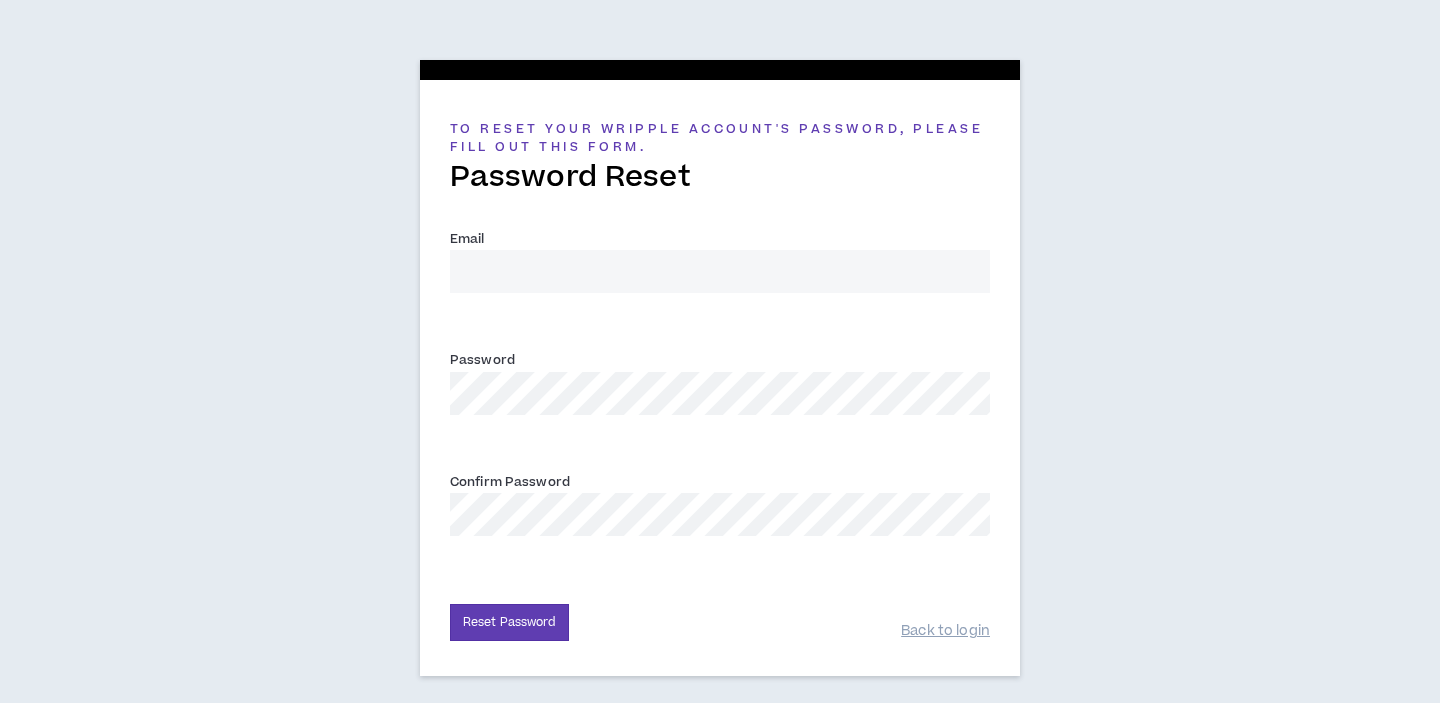 scroll, scrollTop: 0, scrollLeft: 0, axis: both 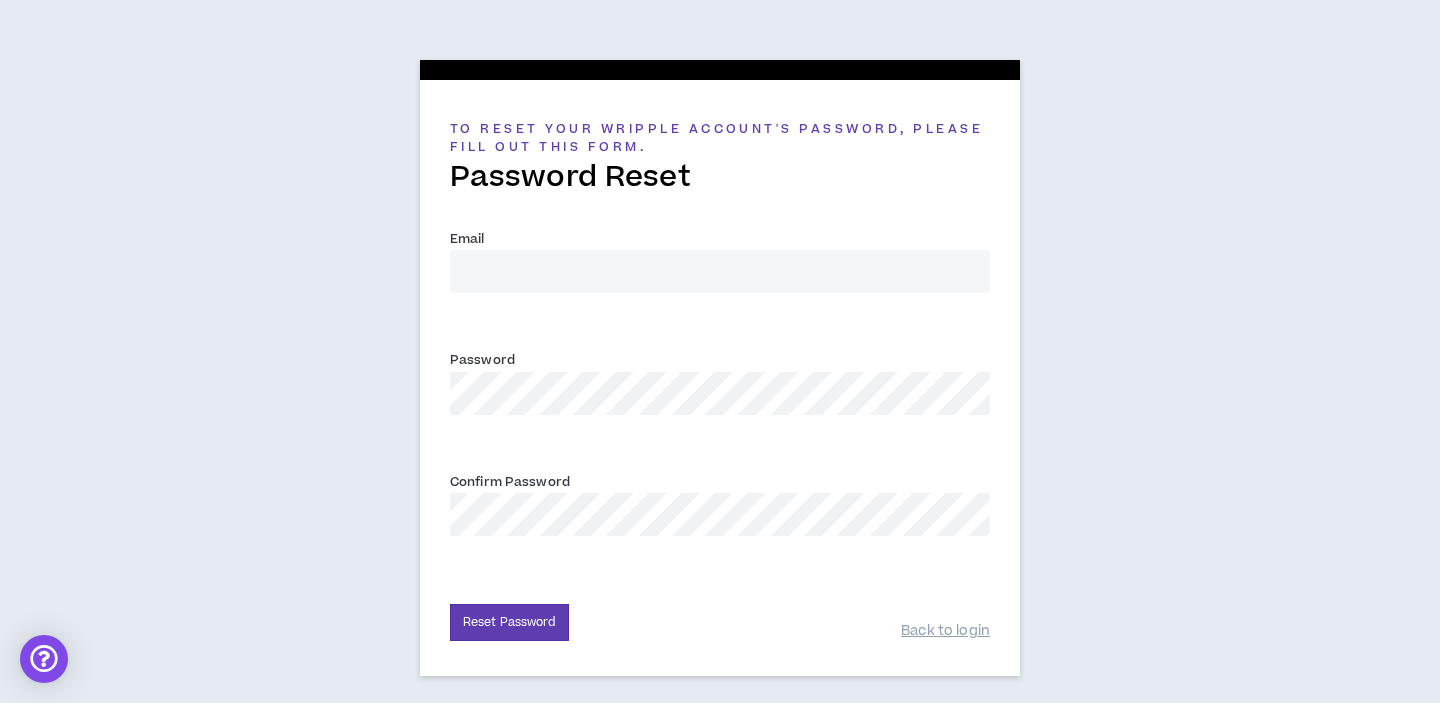 click on "Email  *" at bounding box center [720, 271] 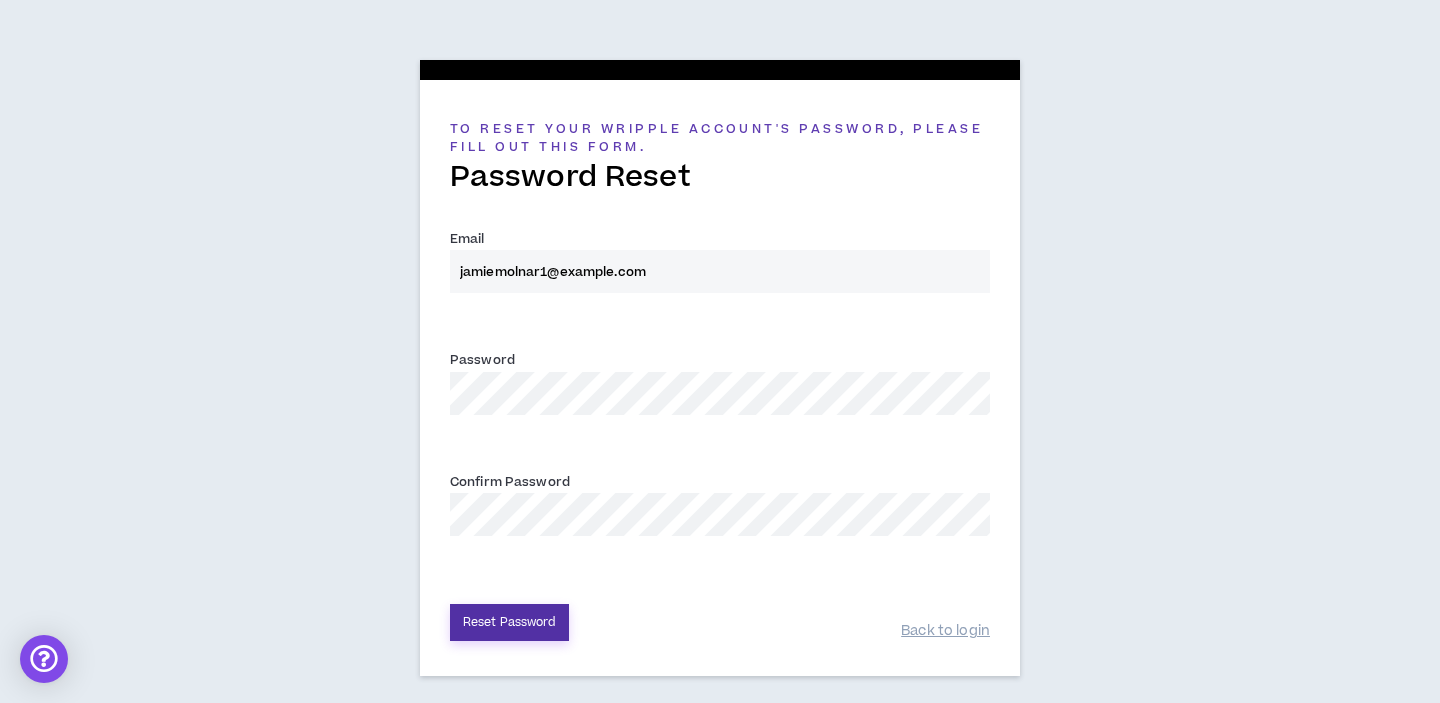 click on "Reset Password" at bounding box center [509, 622] 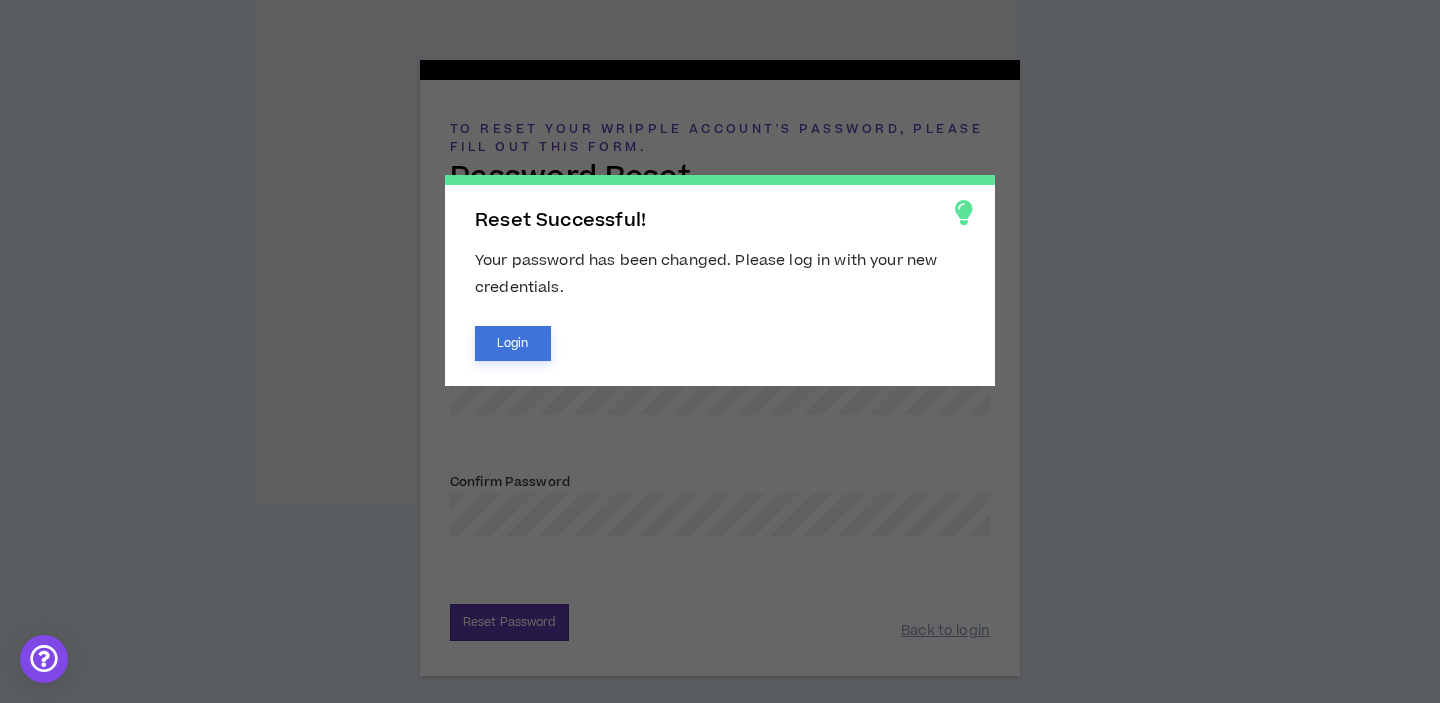 click on "Login" at bounding box center (513, 343) 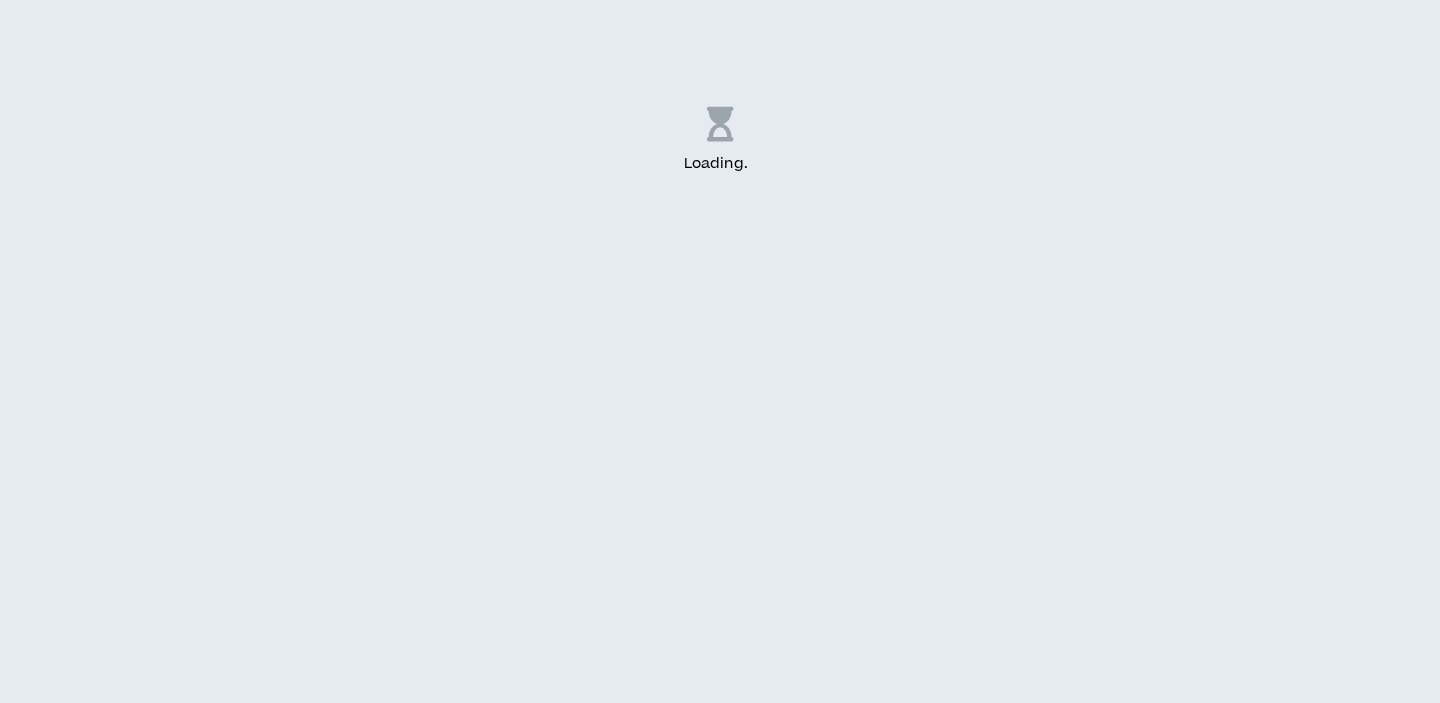 scroll, scrollTop: 0, scrollLeft: 0, axis: both 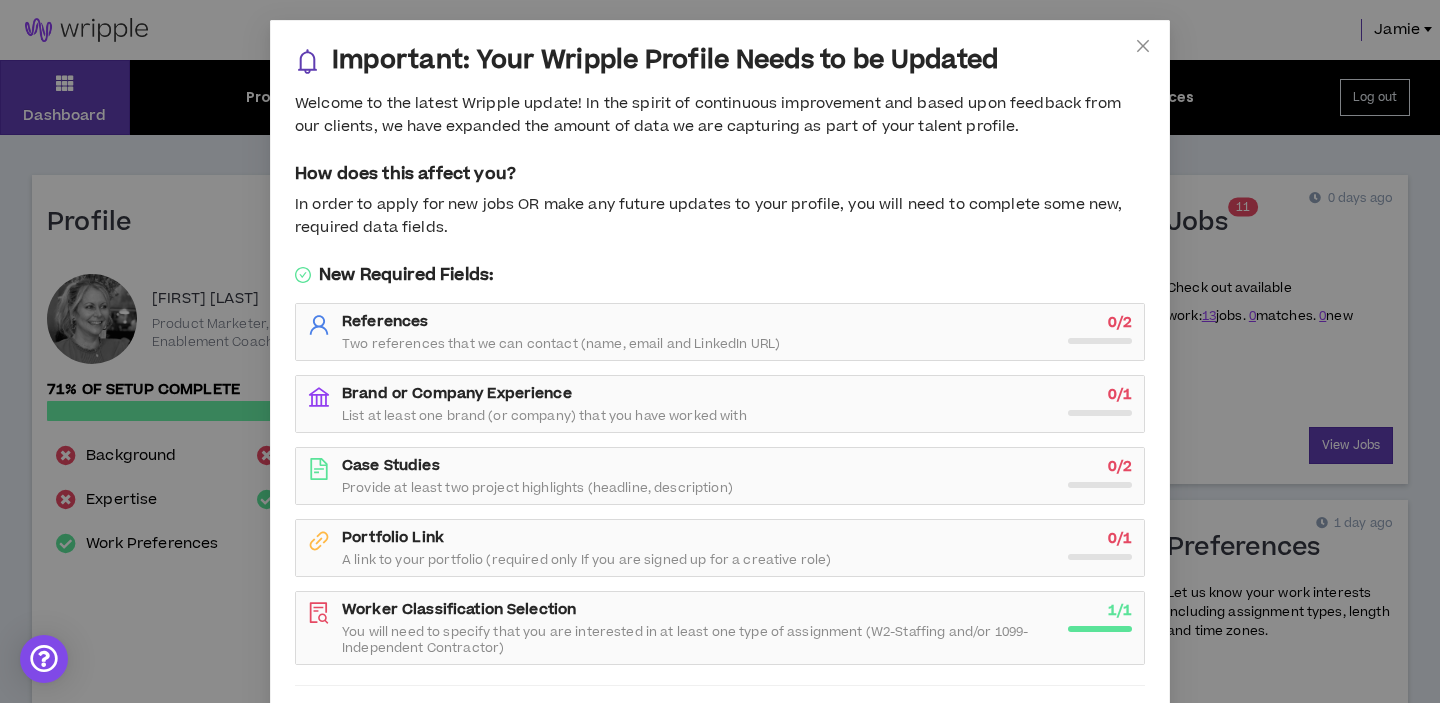 click on "0 / 1" at bounding box center (1100, 400) 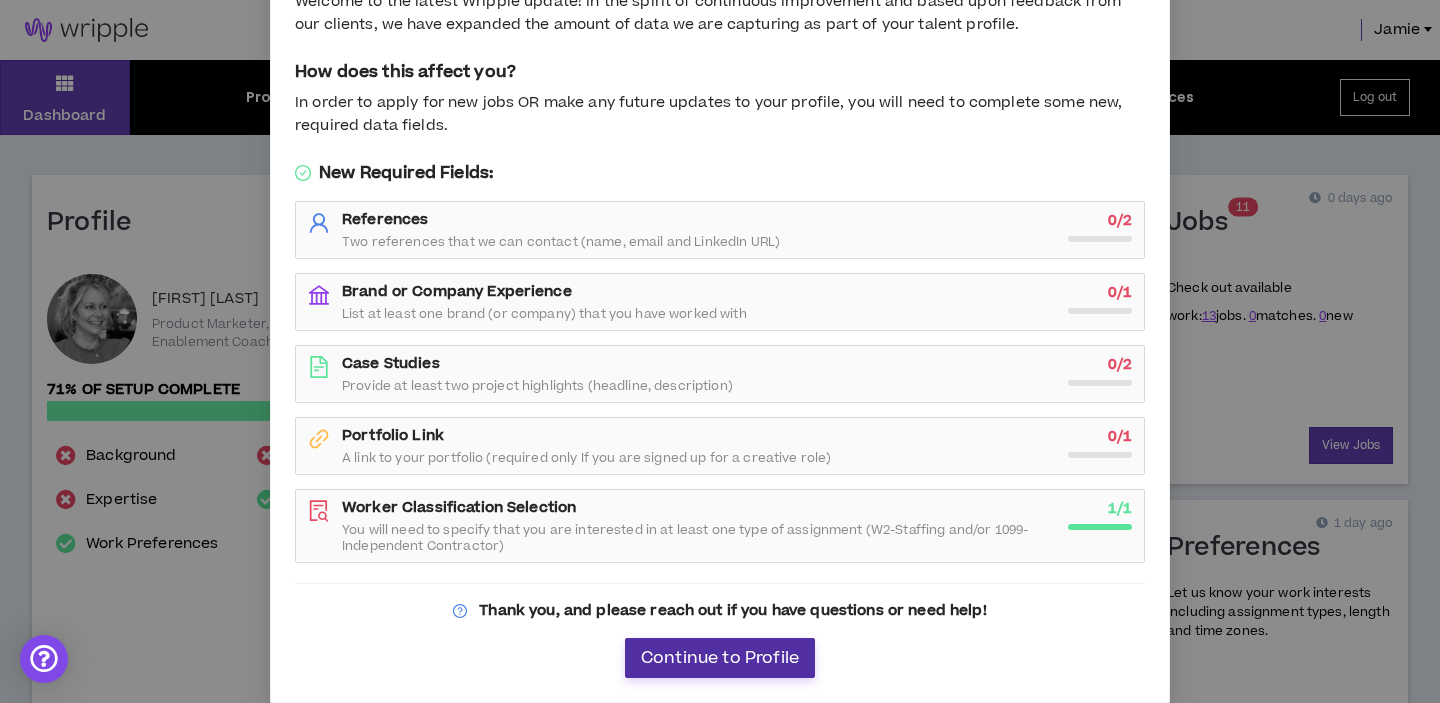 click on "Continue to Profile" at bounding box center [720, 658] 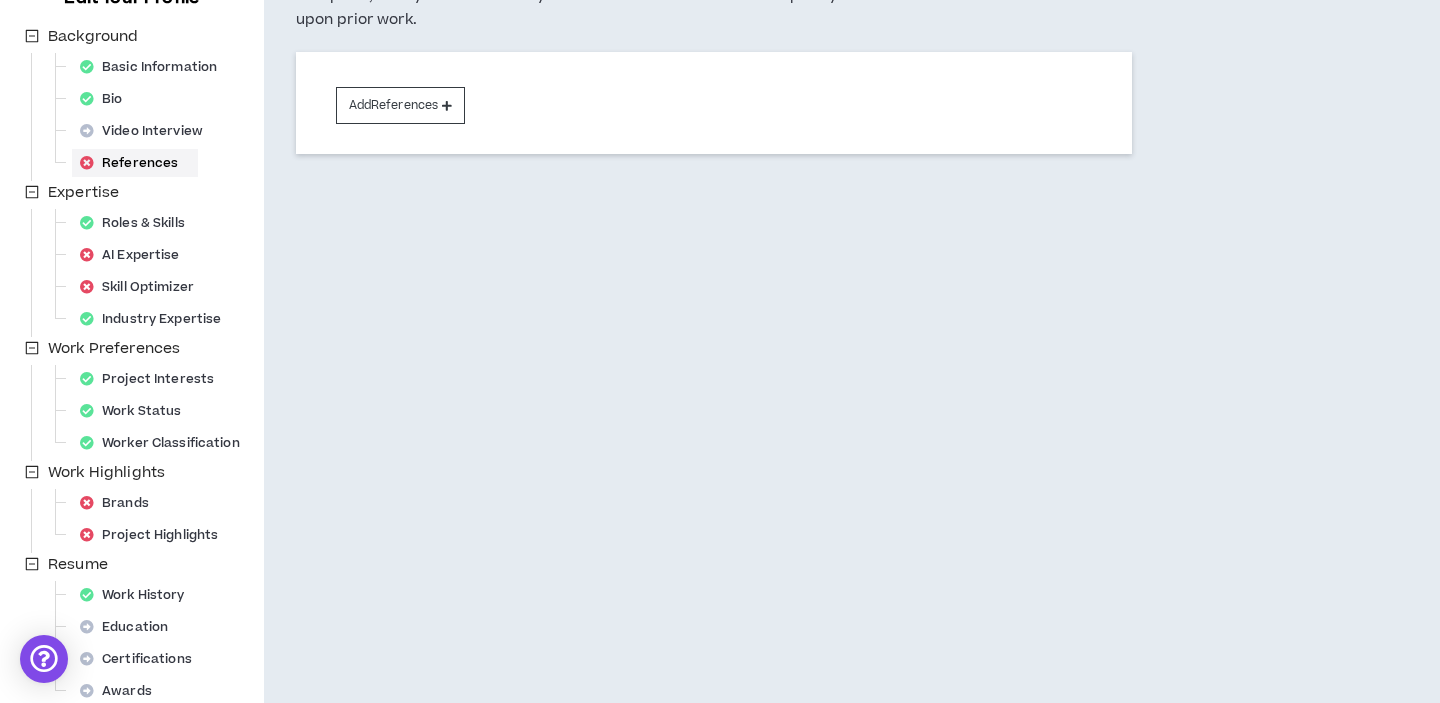 scroll, scrollTop: 262, scrollLeft: 0, axis: vertical 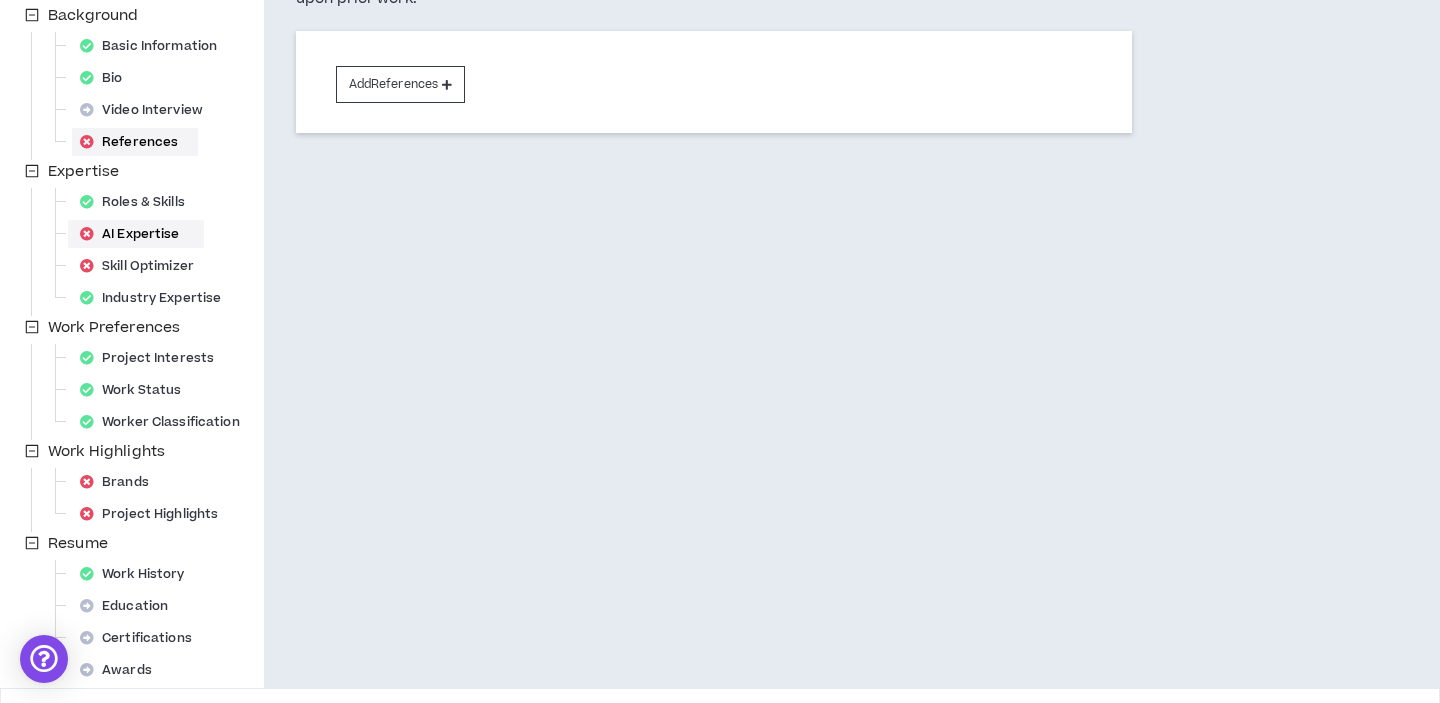click on "AI Expertise" at bounding box center [136, 234] 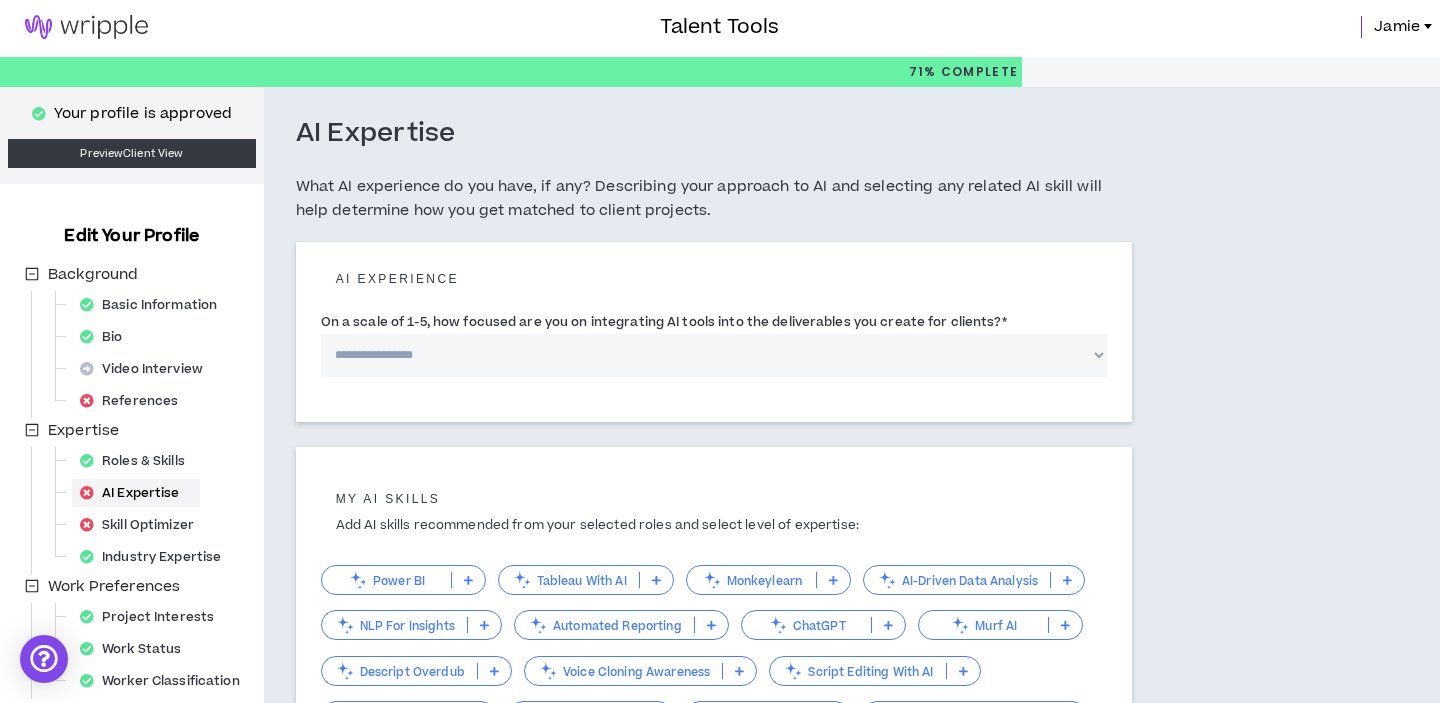 scroll, scrollTop: 0, scrollLeft: 0, axis: both 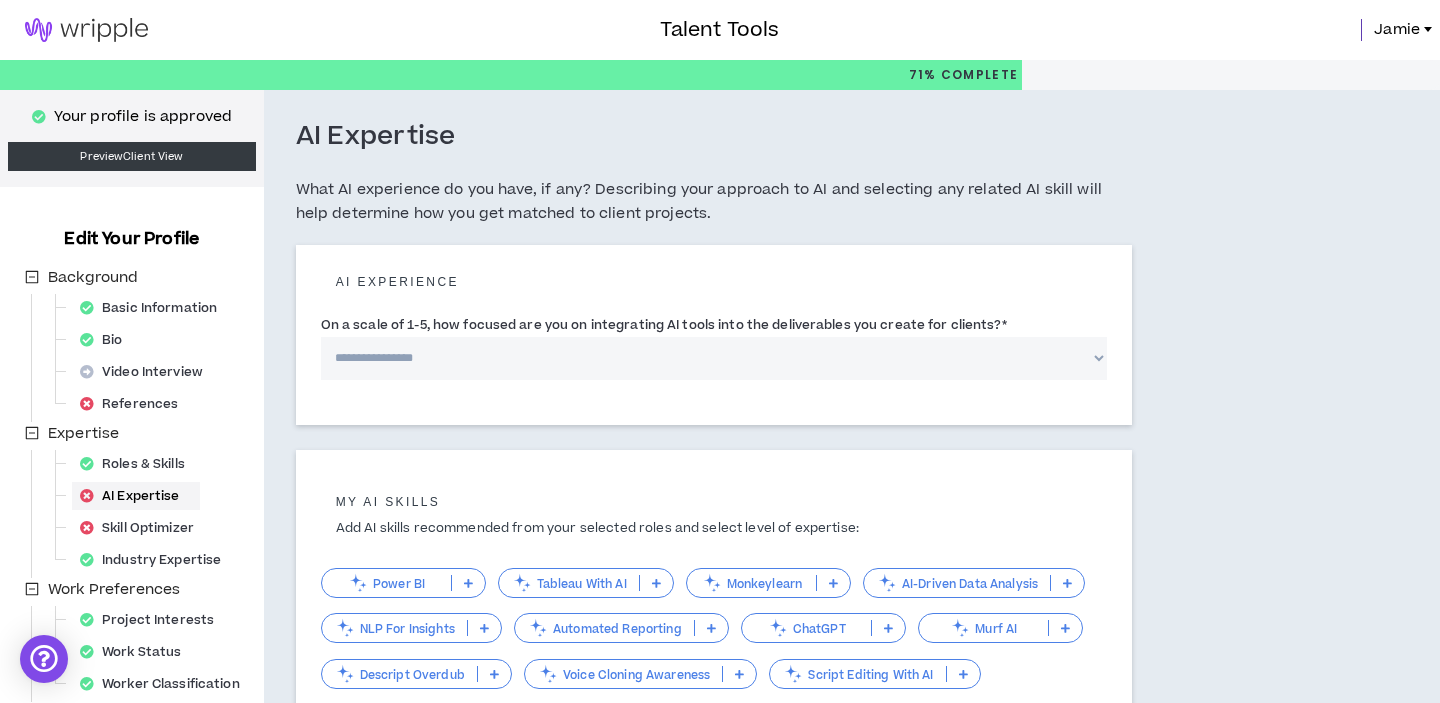 click on "**********" at bounding box center (714, 358) 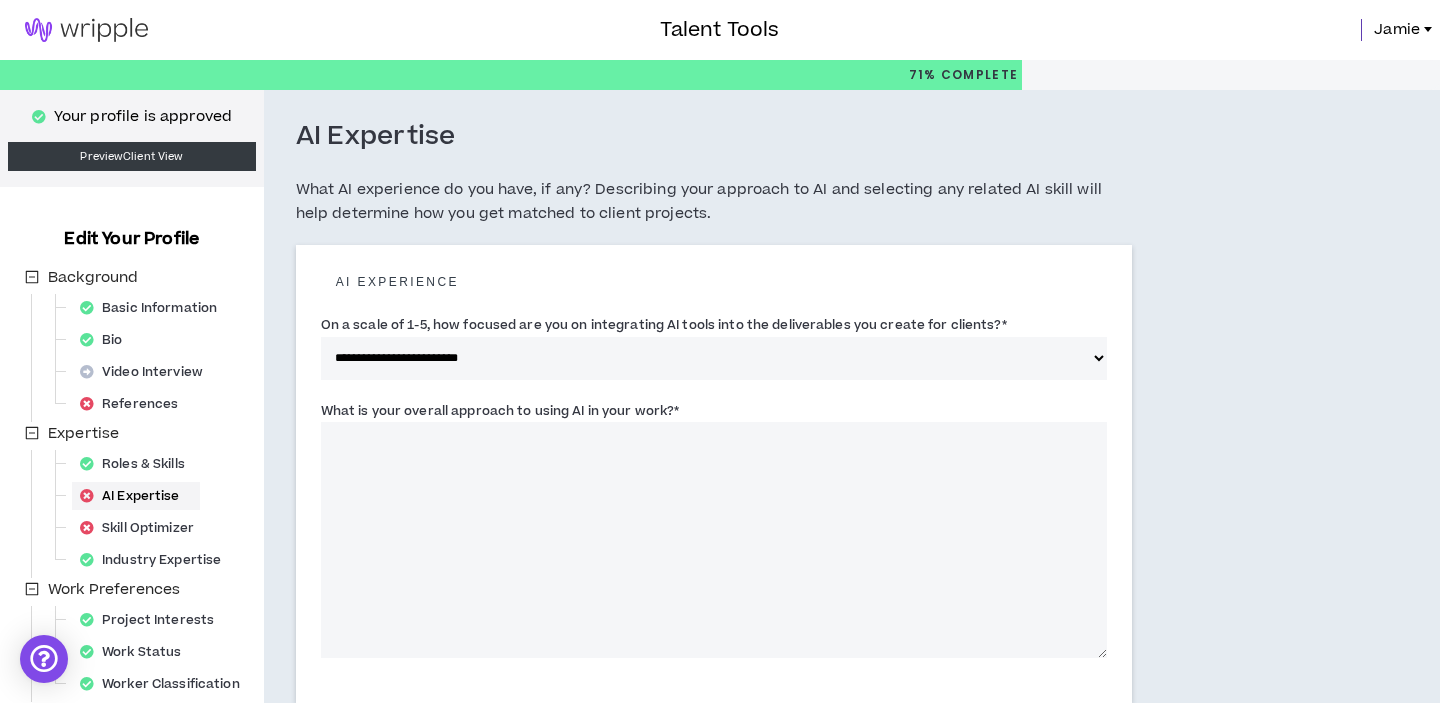 click on "What is your overall approach to using AI in your work?  *" at bounding box center [714, 540] 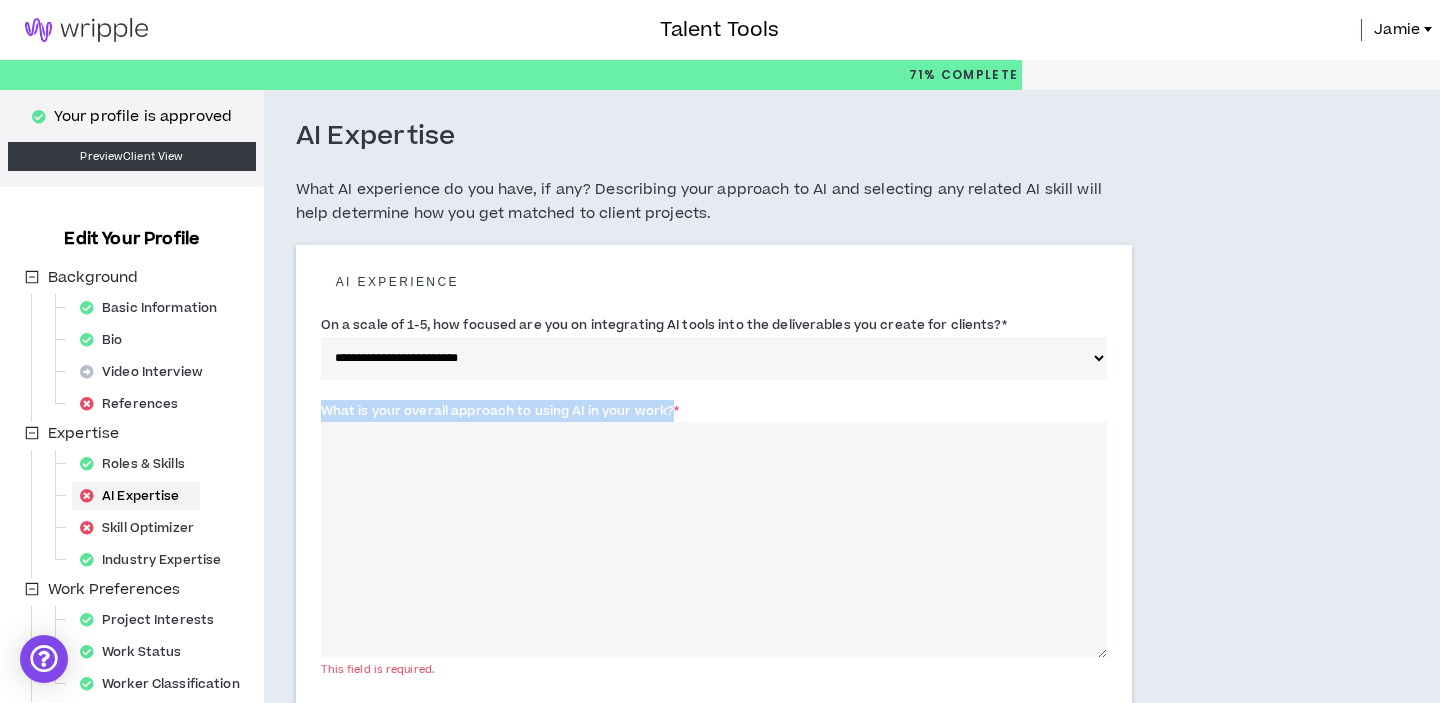 drag, startPoint x: 671, startPoint y: 407, endPoint x: 298, endPoint y: 406, distance: 373.00134 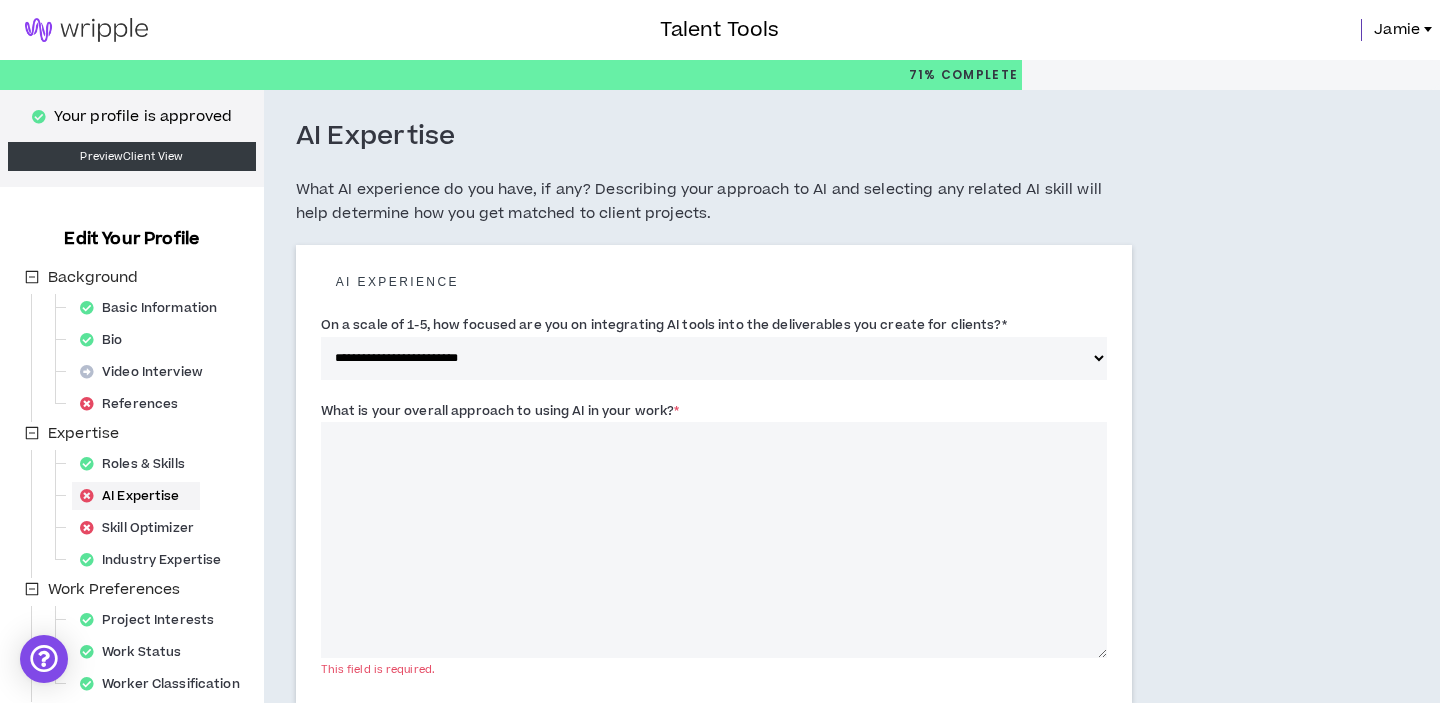 click on "What is your overall approach to using AI in your work?  *" at bounding box center (714, 540) 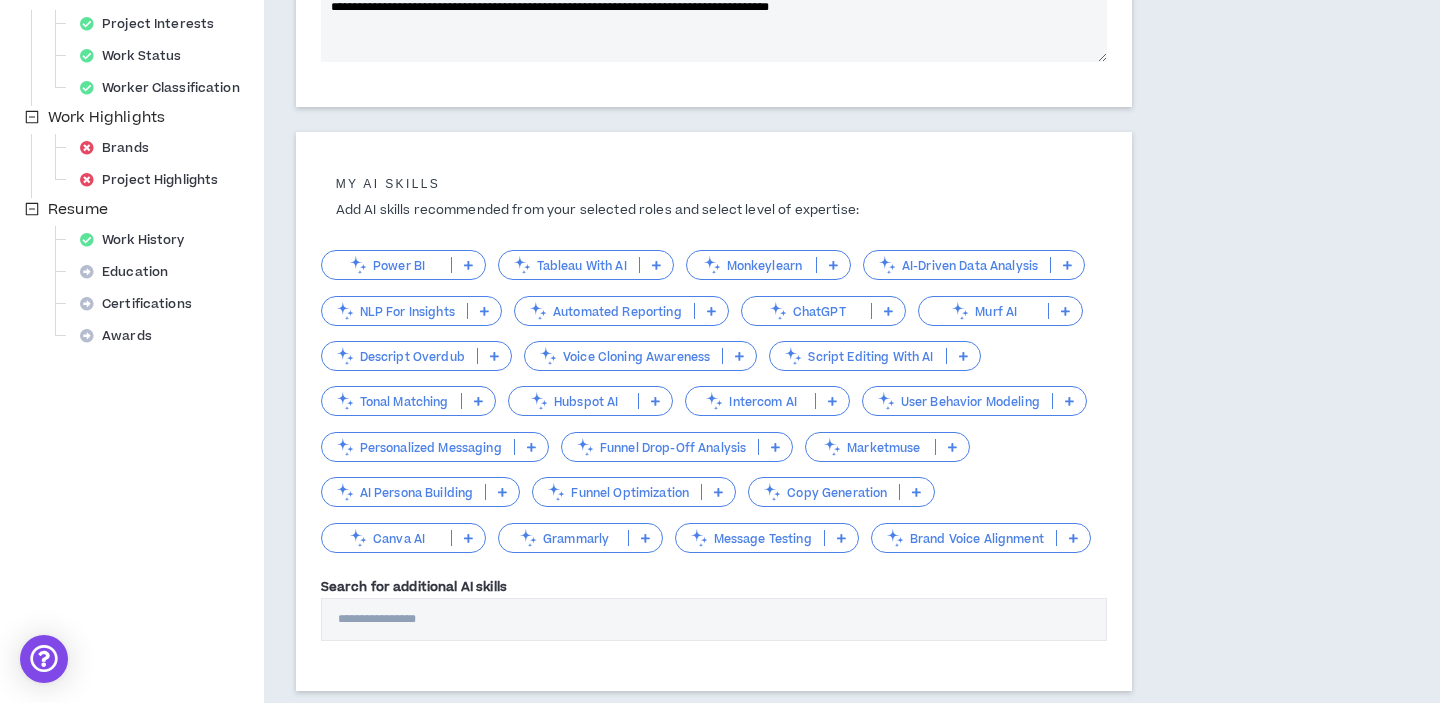 scroll, scrollTop: 607, scrollLeft: 0, axis: vertical 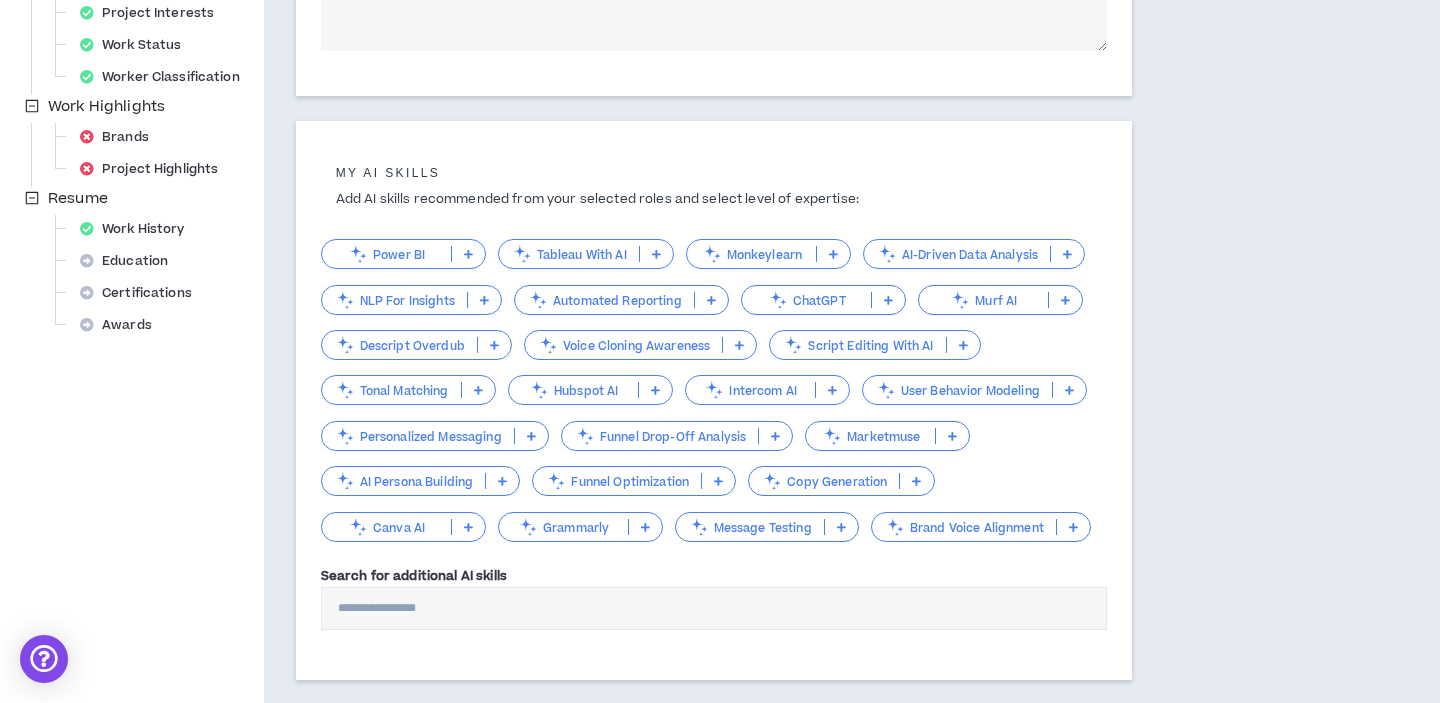type on "**********" 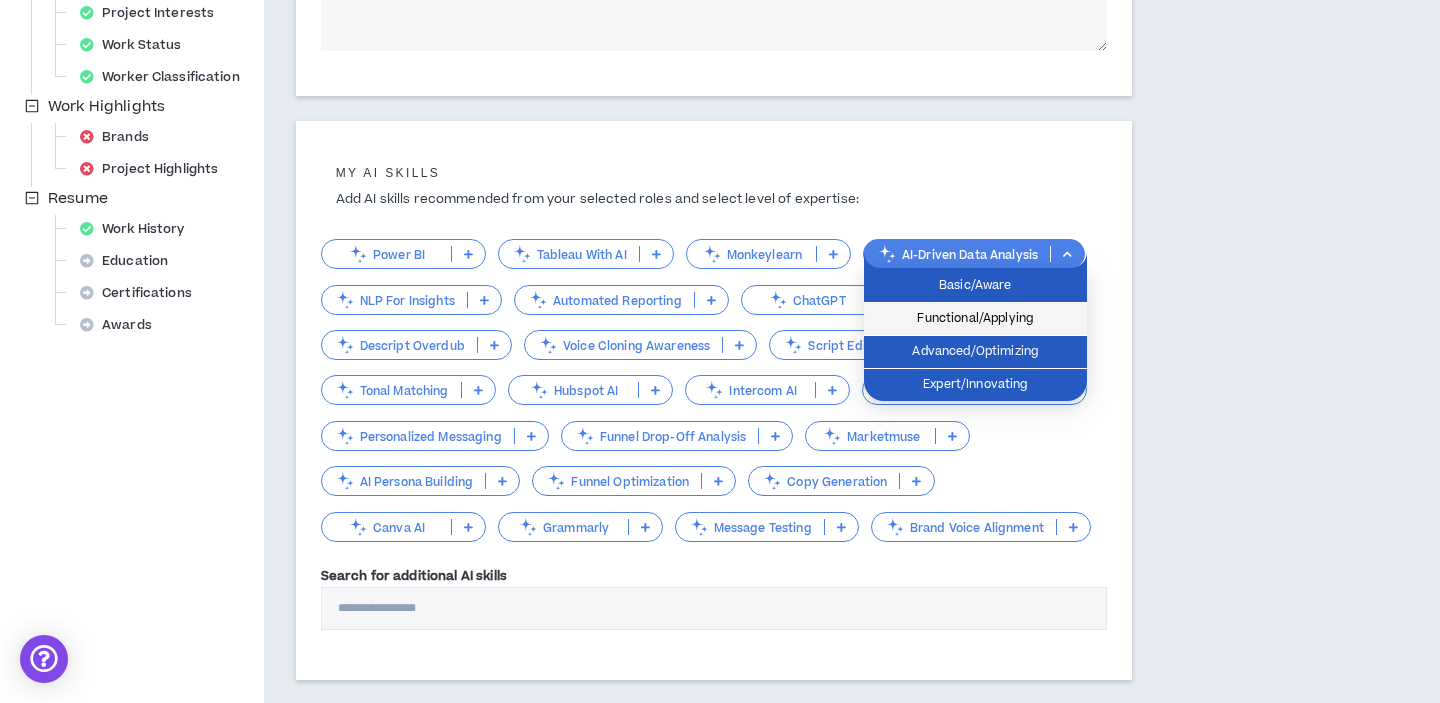 click on "Functional/Applying" at bounding box center [975, 319] 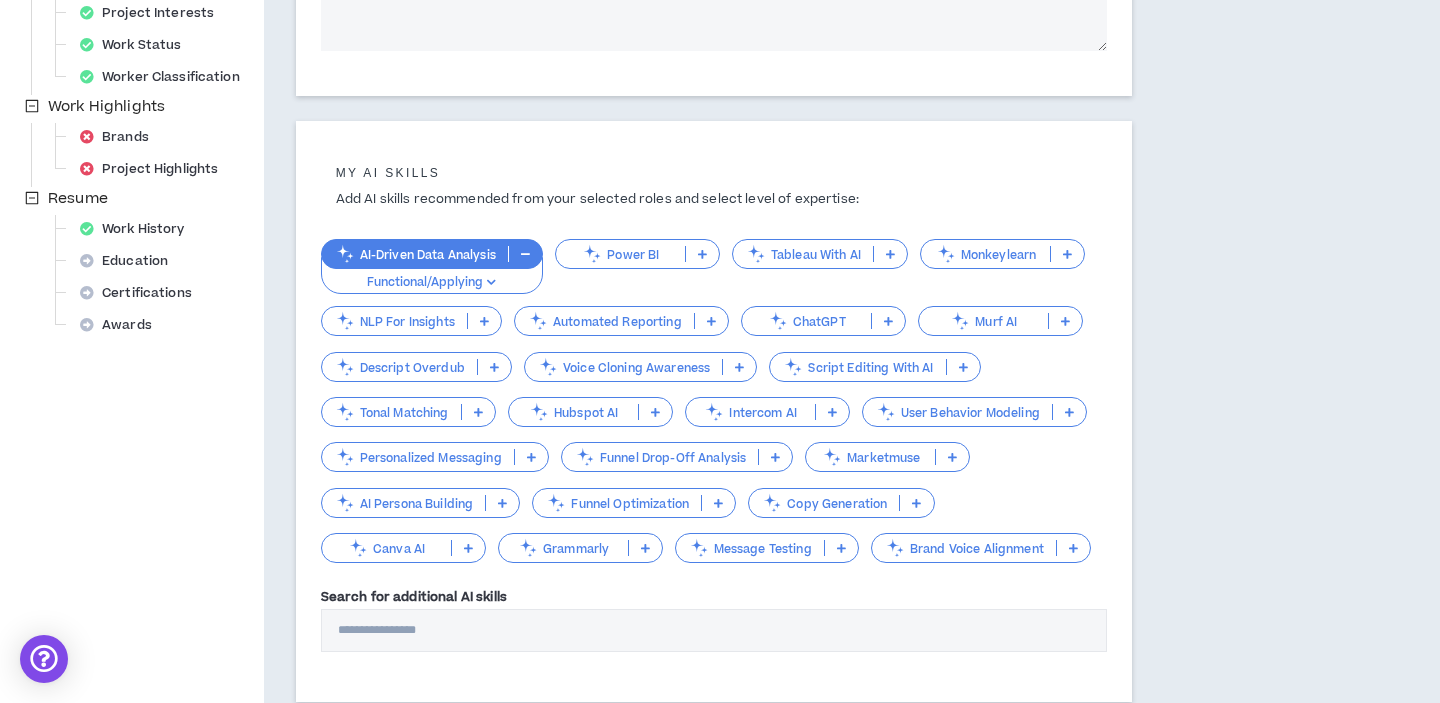 click on "ChatGPT" at bounding box center [806, 321] 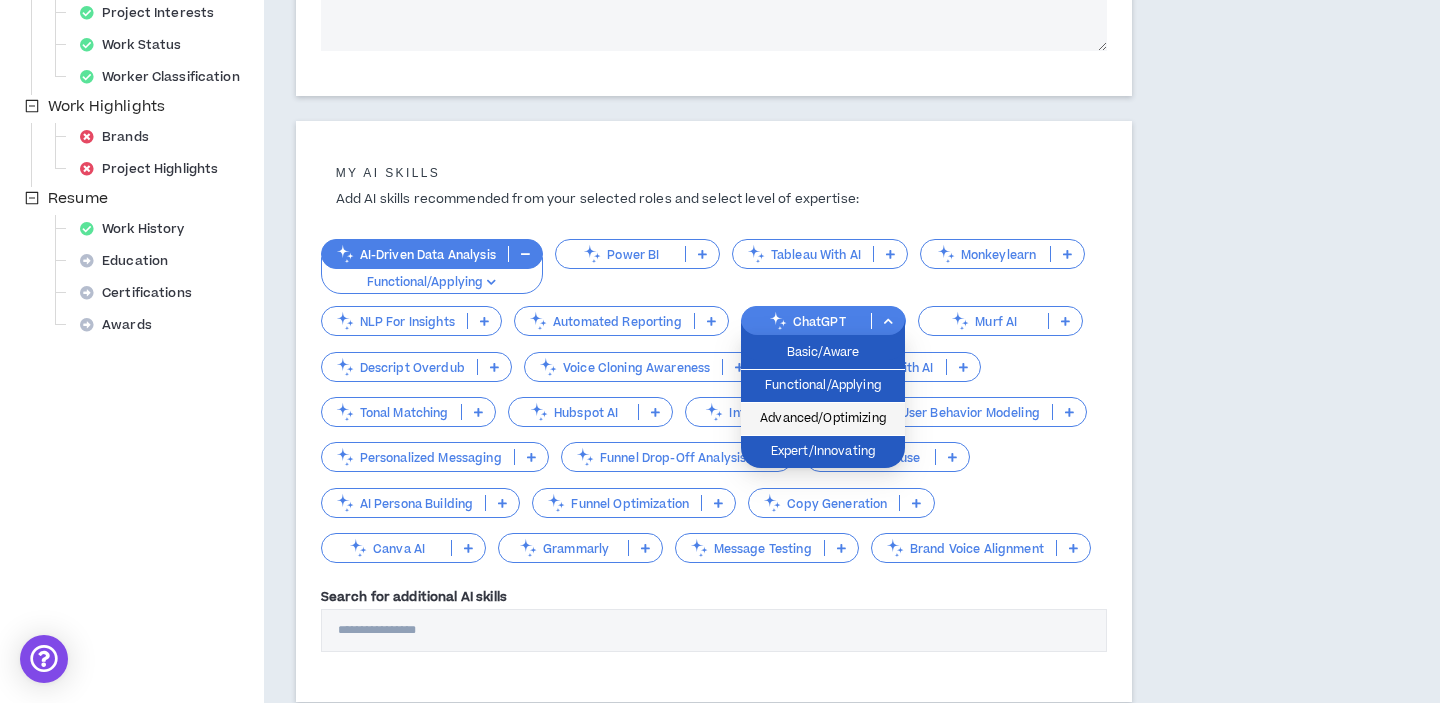 click on "Advanced/Optimizing" at bounding box center (823, 419) 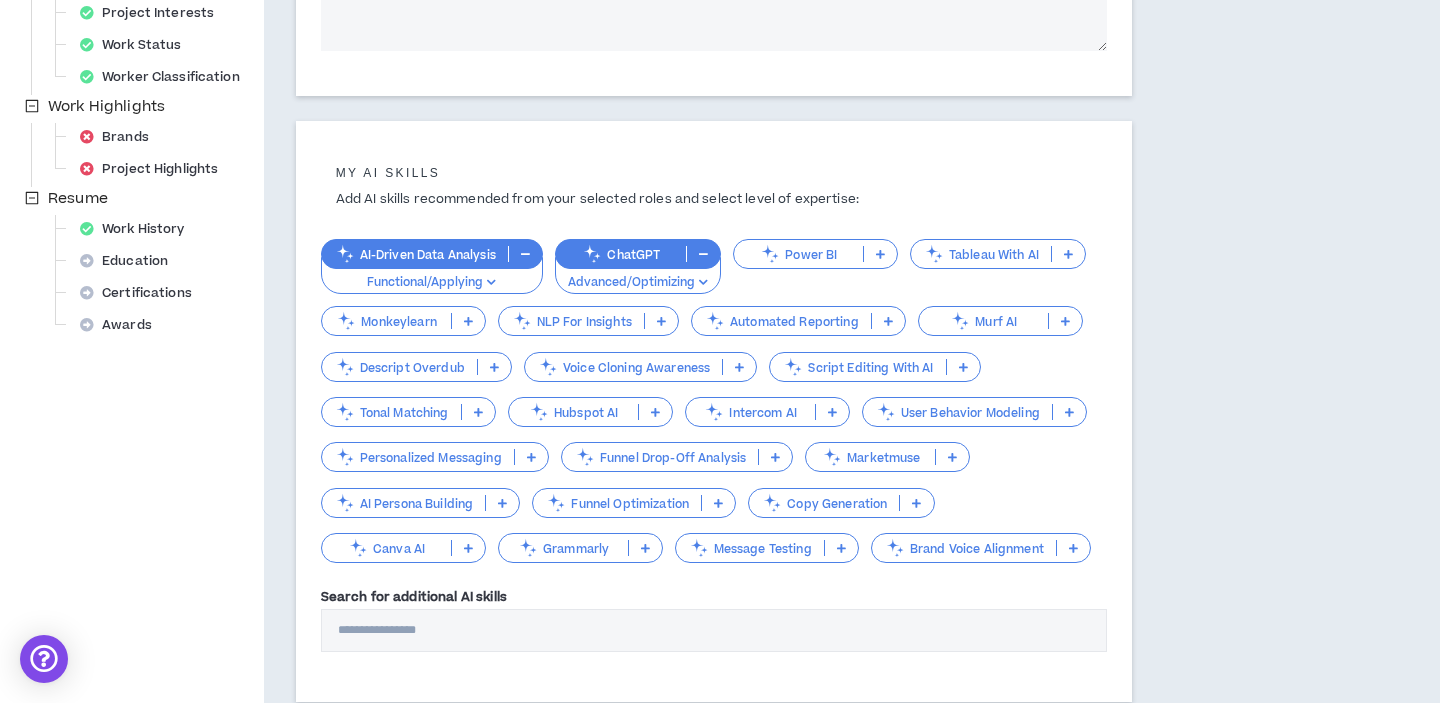 click at bounding box center (531, 457) 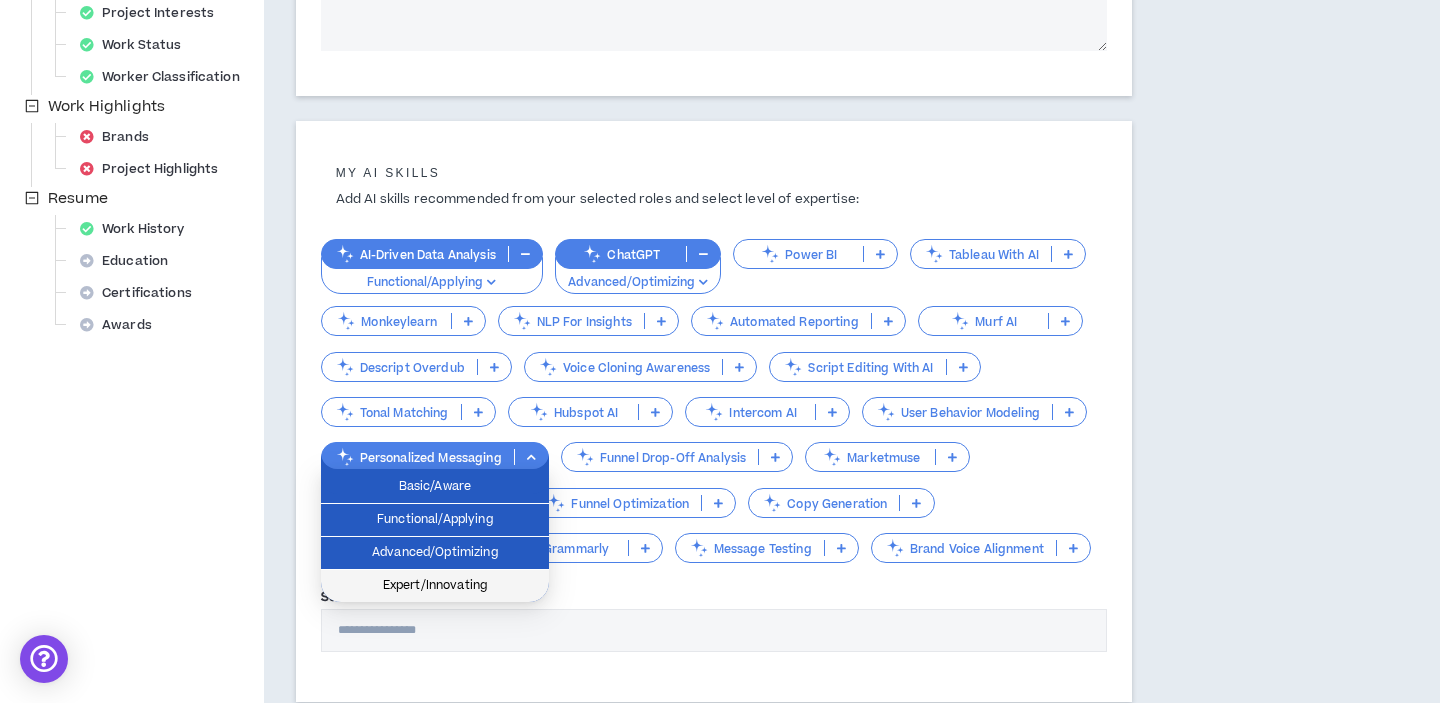 click on "Expert/Innovating" at bounding box center [435, 586] 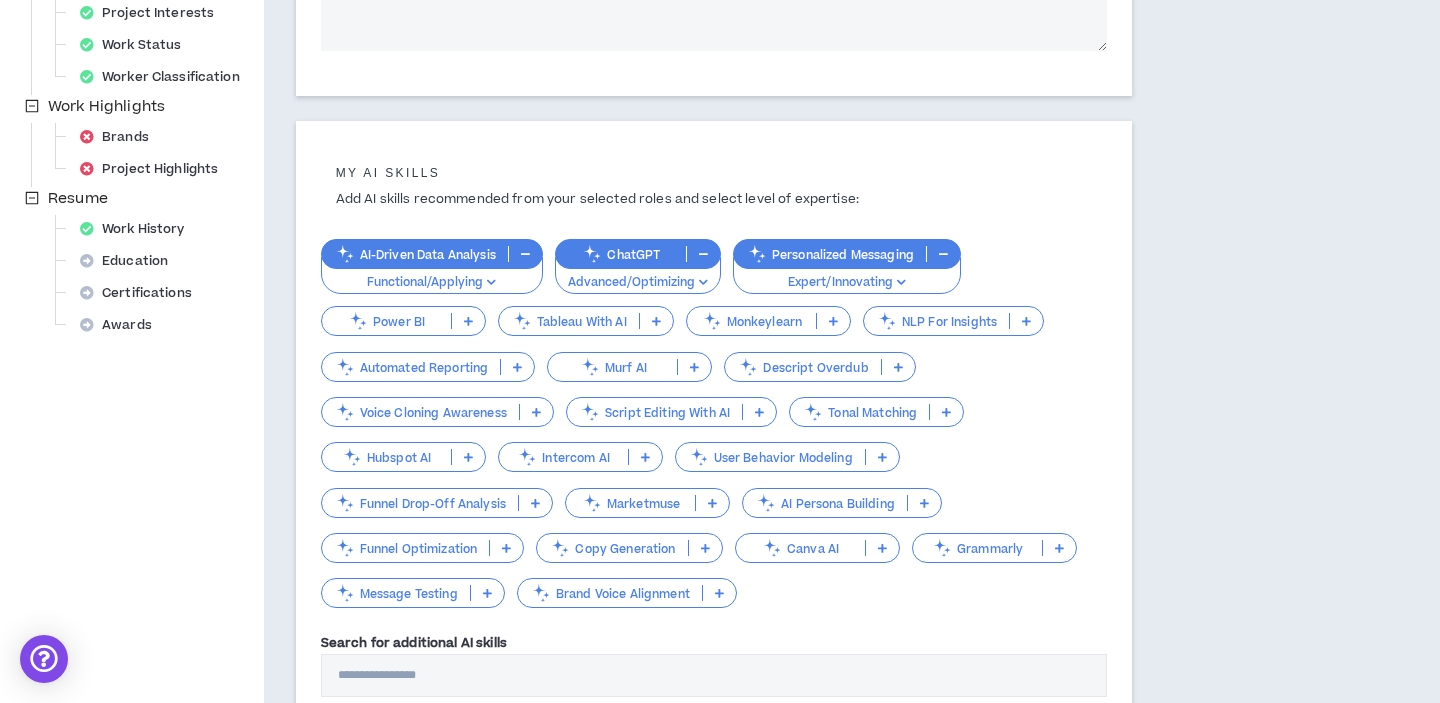 click at bounding box center [946, 412] 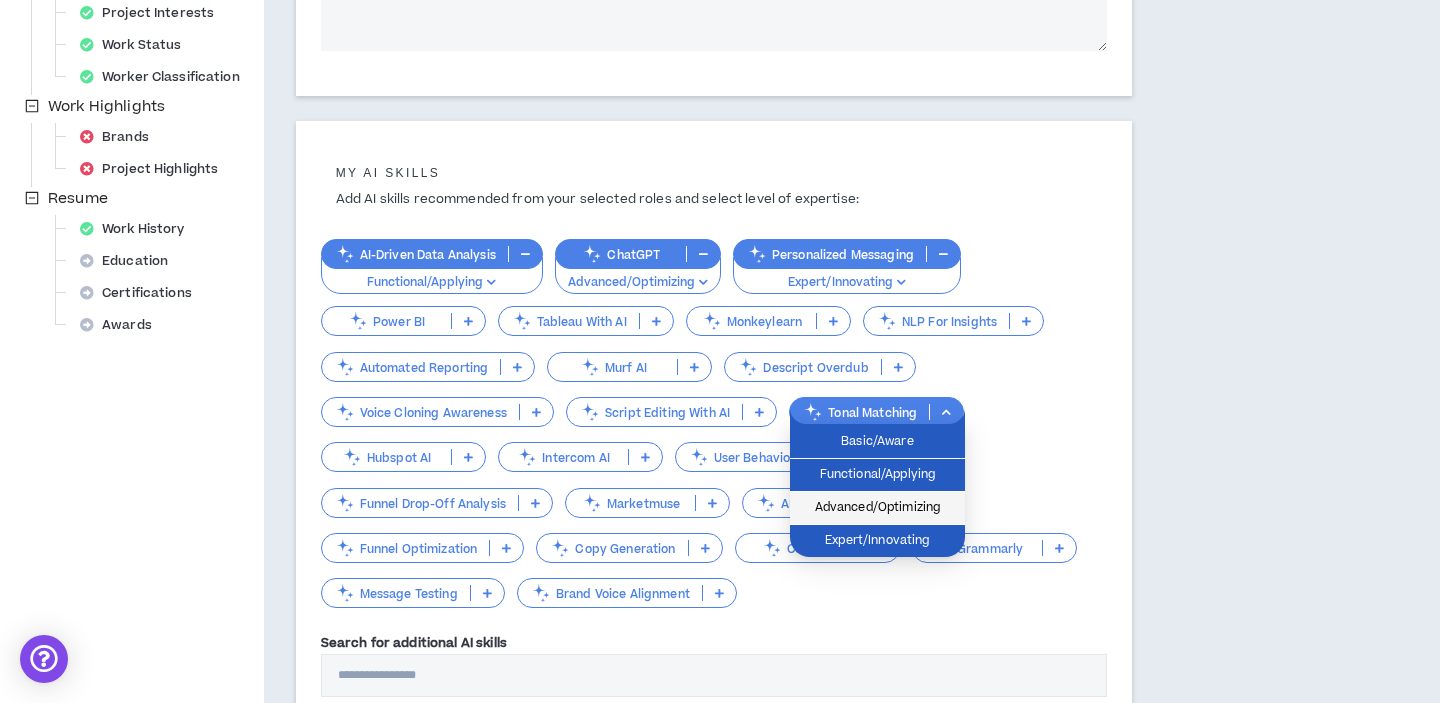 click on "Advanced/Optimizing" at bounding box center [877, 508] 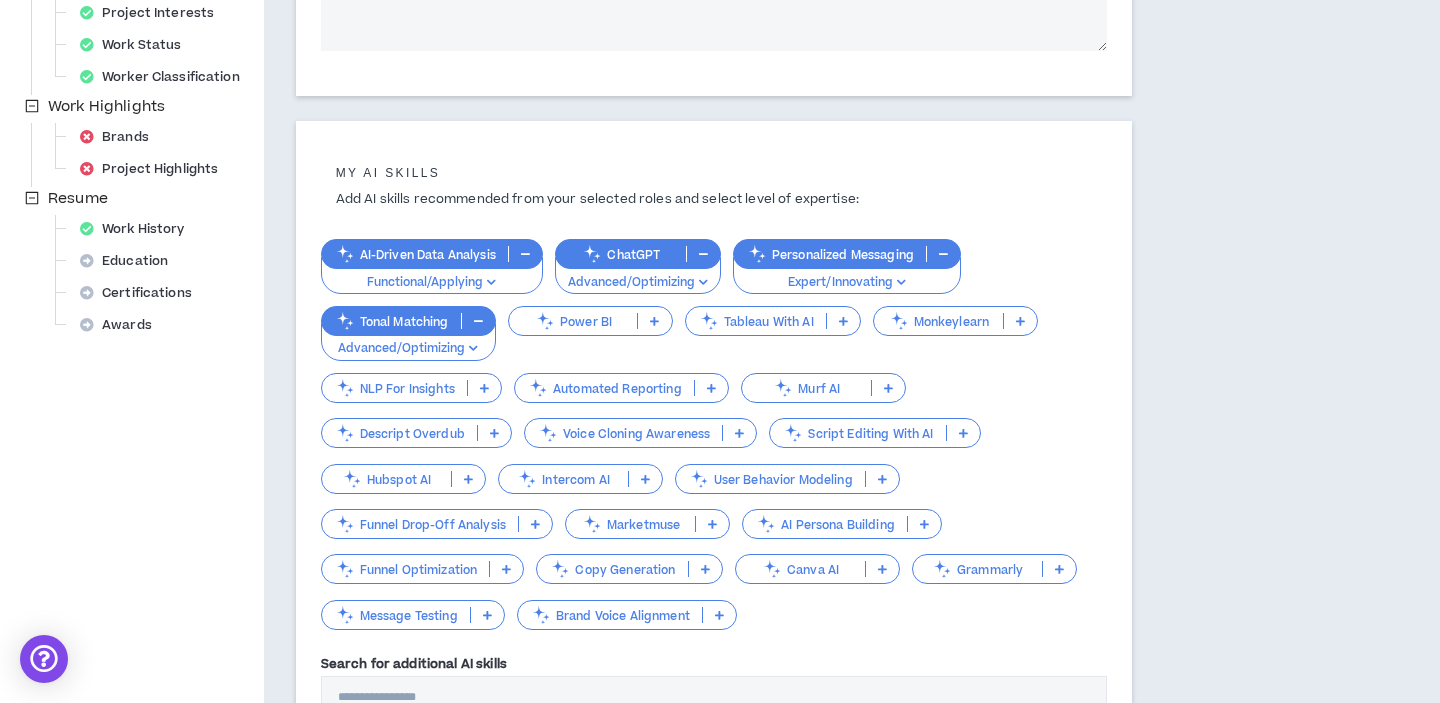 click on "AI Persona Building" at bounding box center [842, 524] 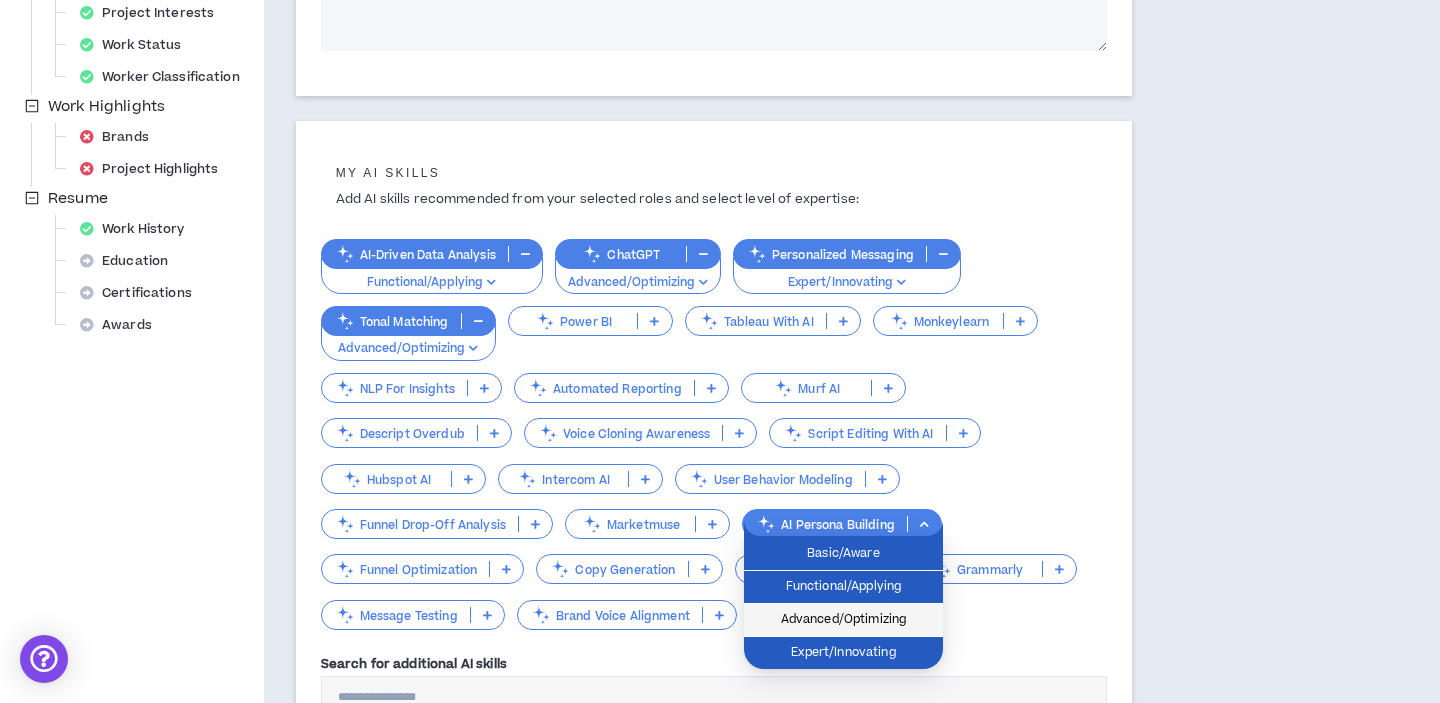 click on "Advanced/Optimizing" at bounding box center [843, 620] 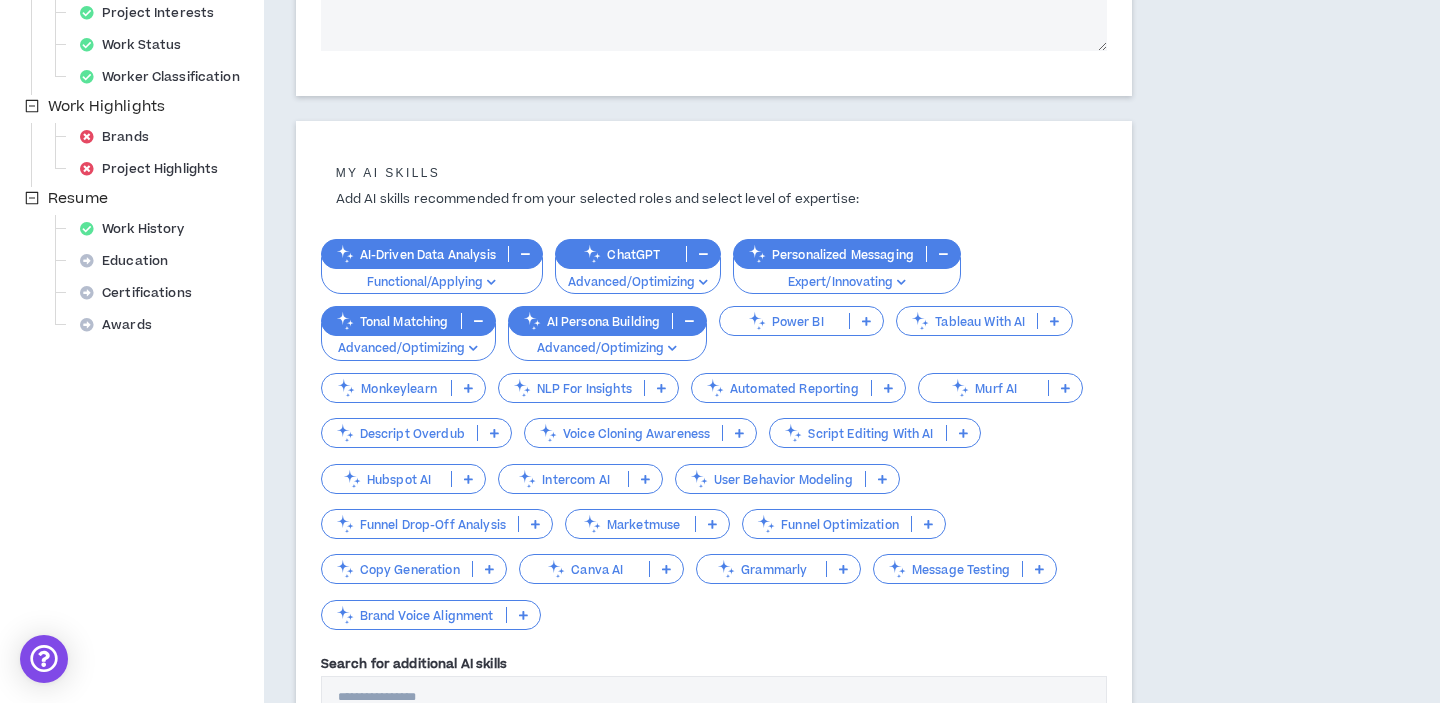 click on "Copy Generation" at bounding box center (397, 569) 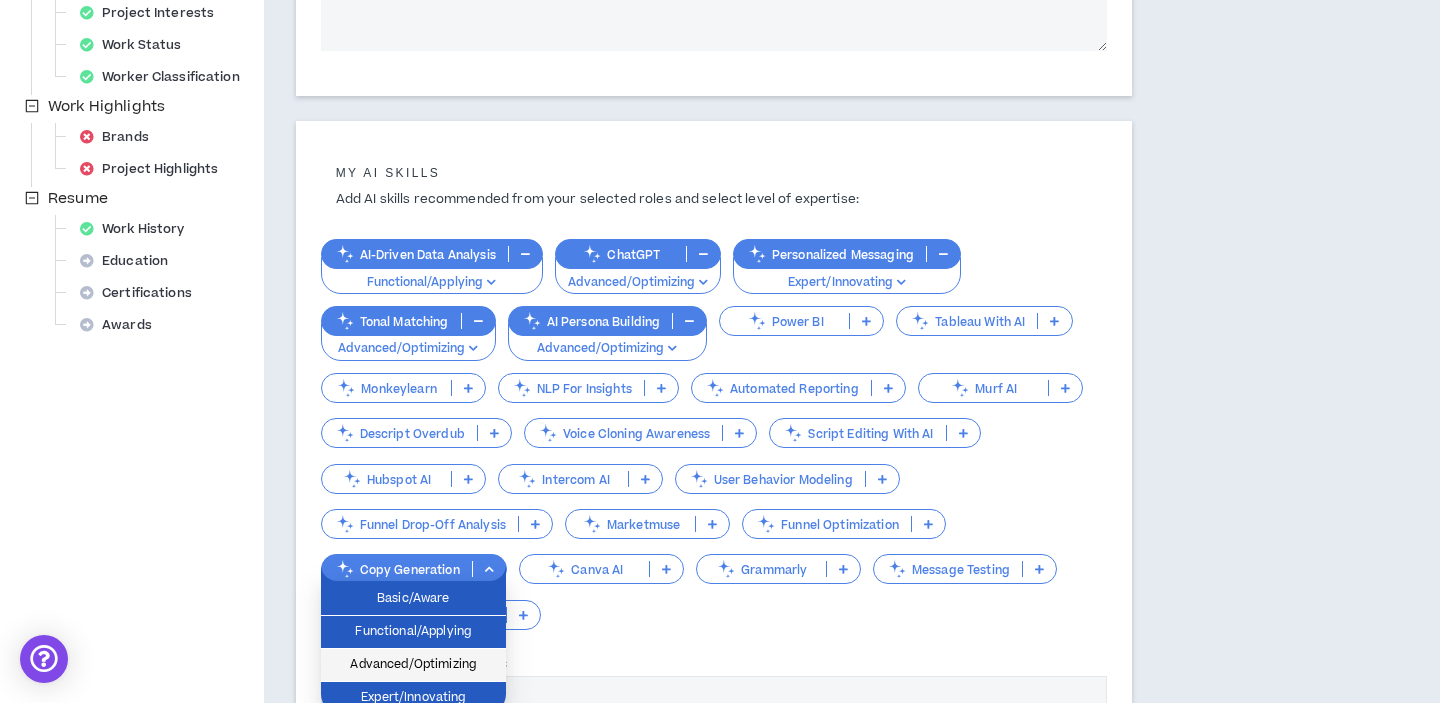 click on "Advanced/Optimizing" at bounding box center (413, 665) 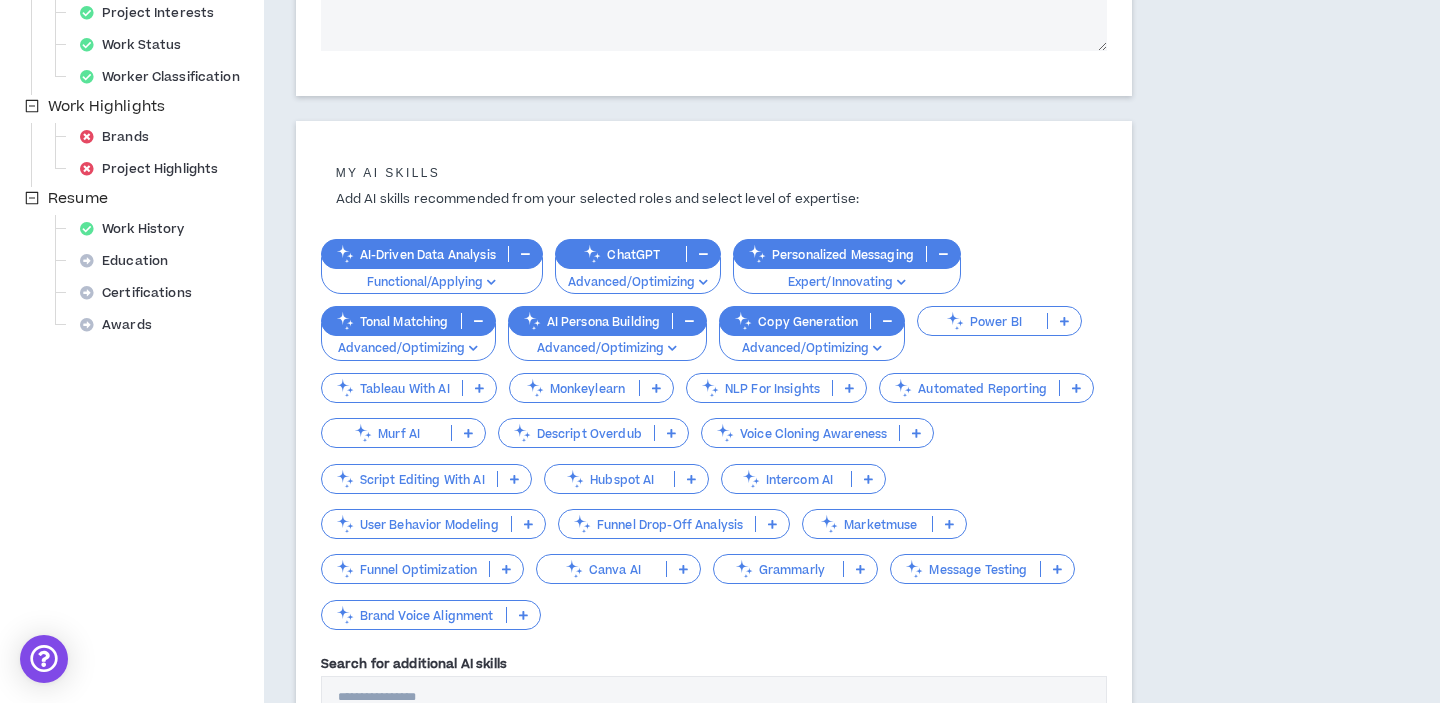 click on "Canva AI" at bounding box center (601, 569) 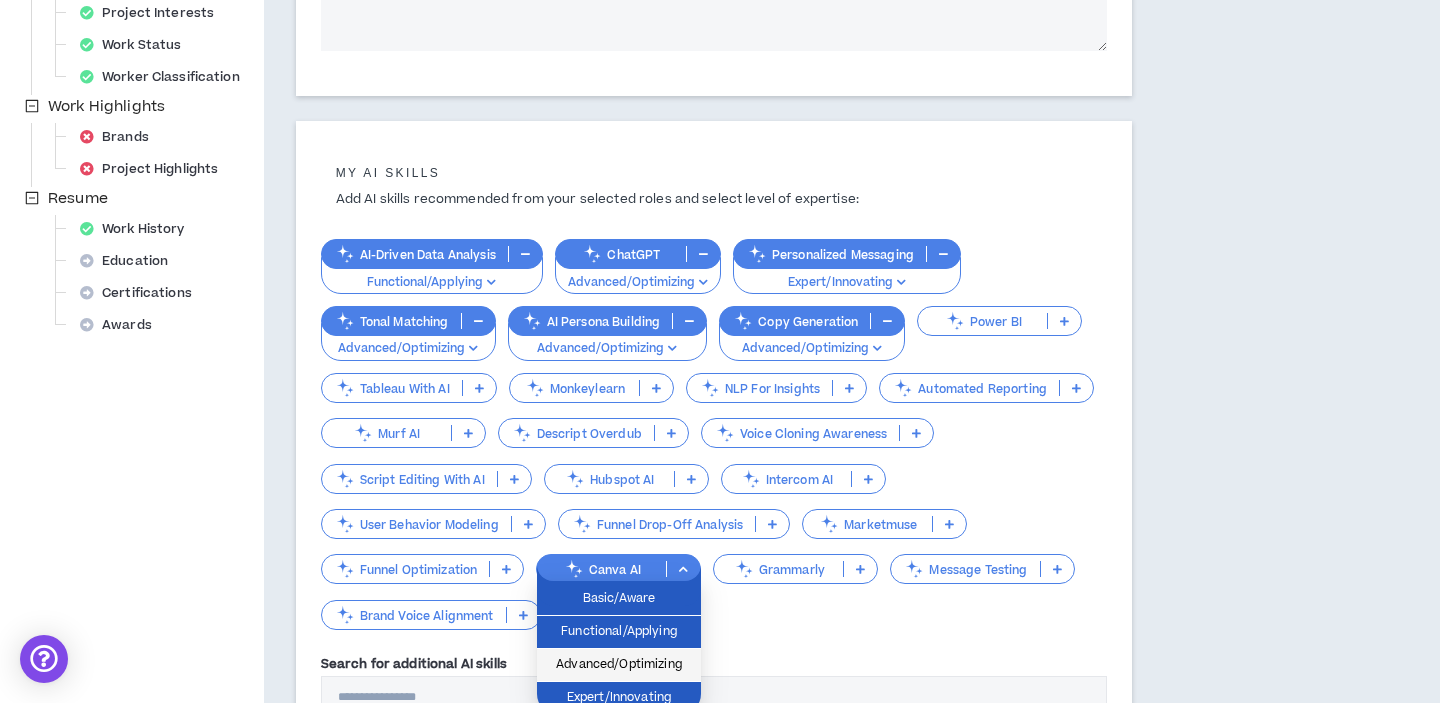 click on "Advanced/Optimizing" at bounding box center [619, 665] 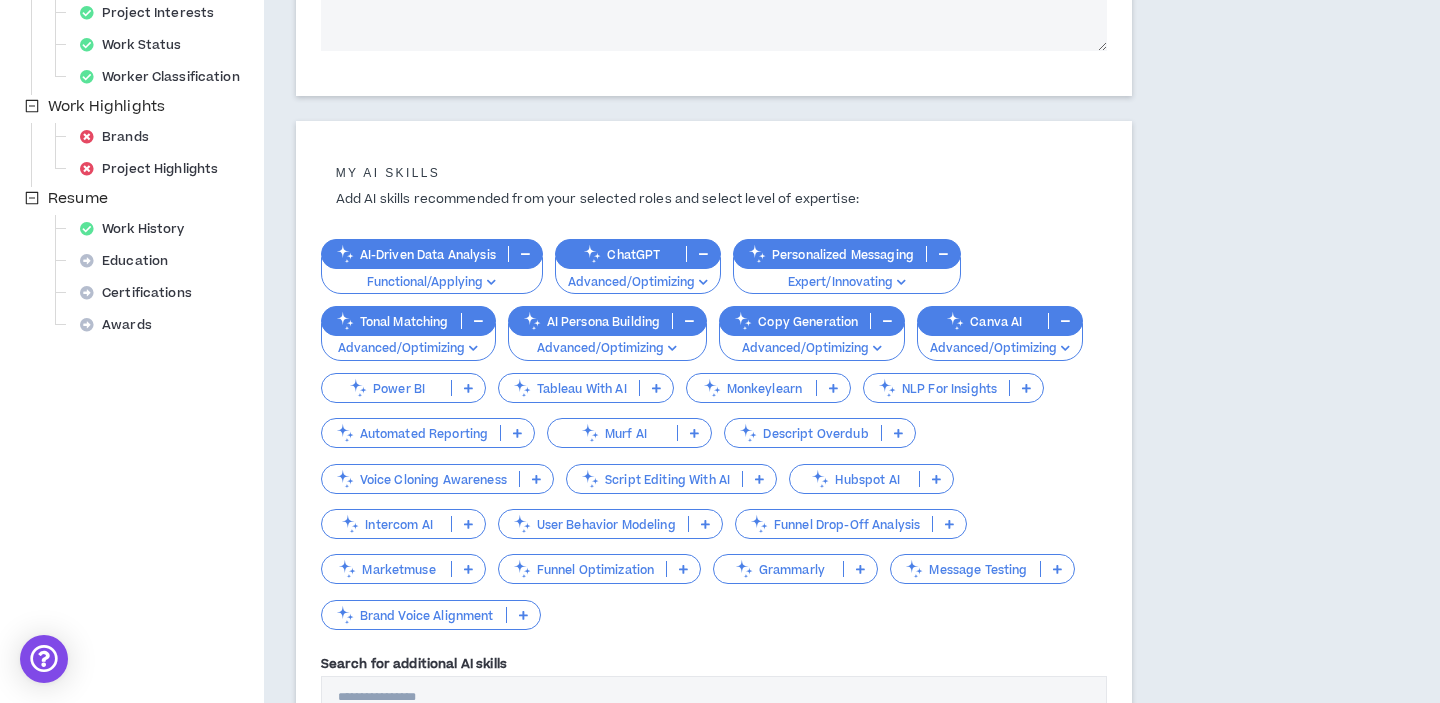 click on "Grammarly" at bounding box center [778, 569] 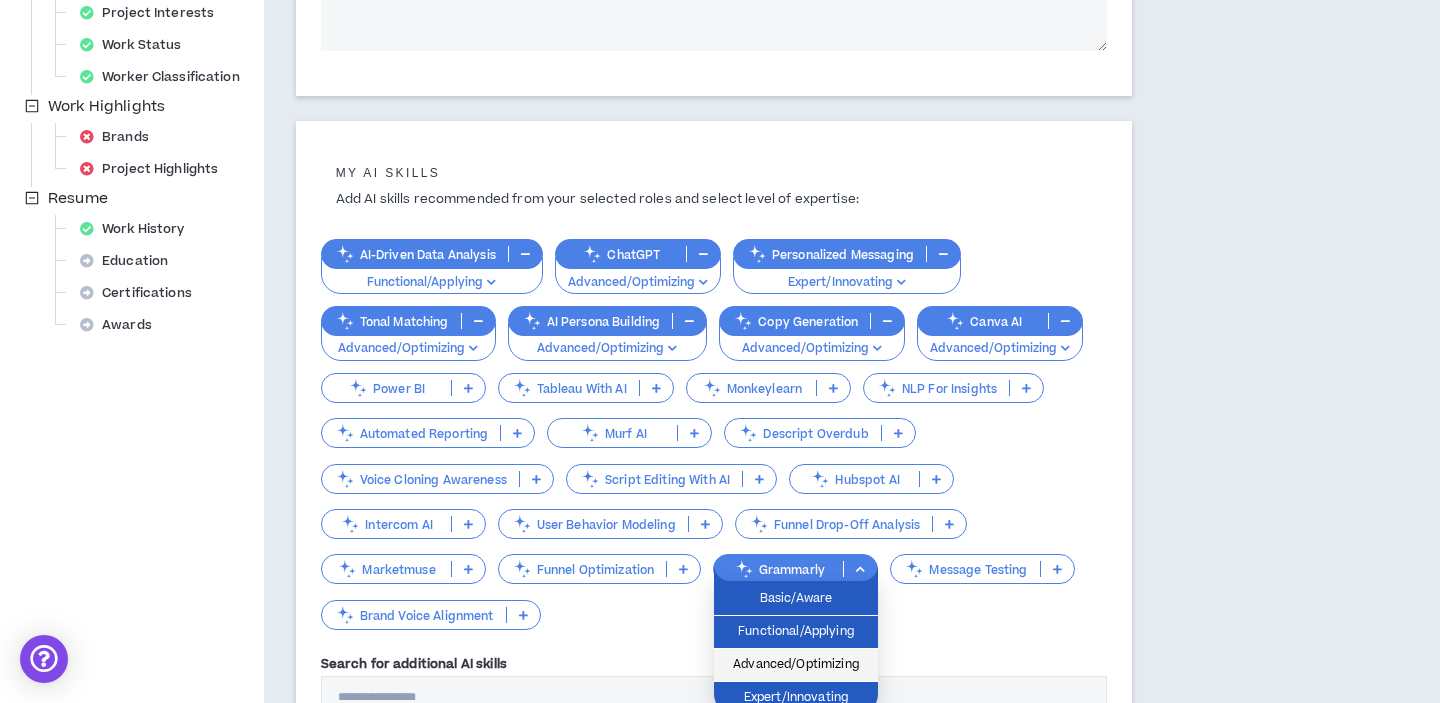 click on "Advanced/Optimizing" at bounding box center [796, 665] 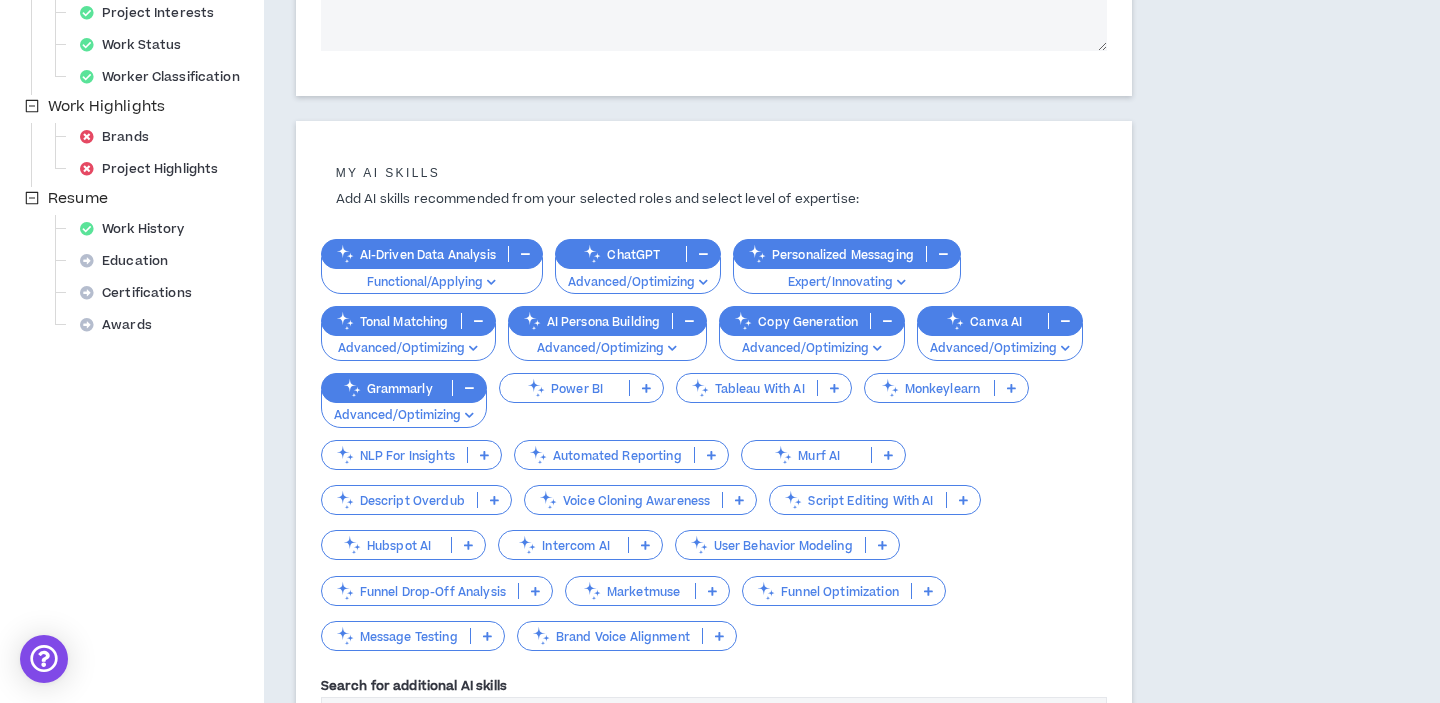 click on "Brand Voice Alignment" at bounding box center [610, 636] 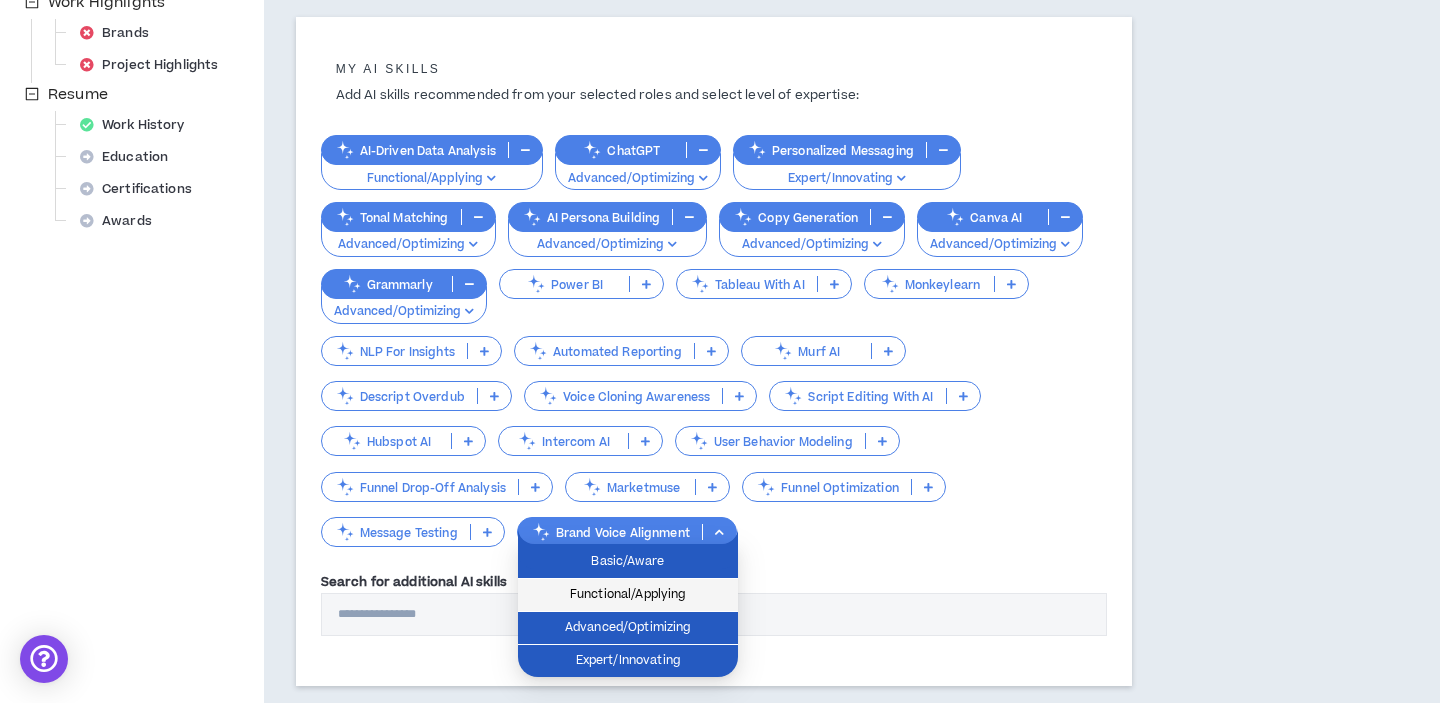 scroll, scrollTop: 720, scrollLeft: 0, axis: vertical 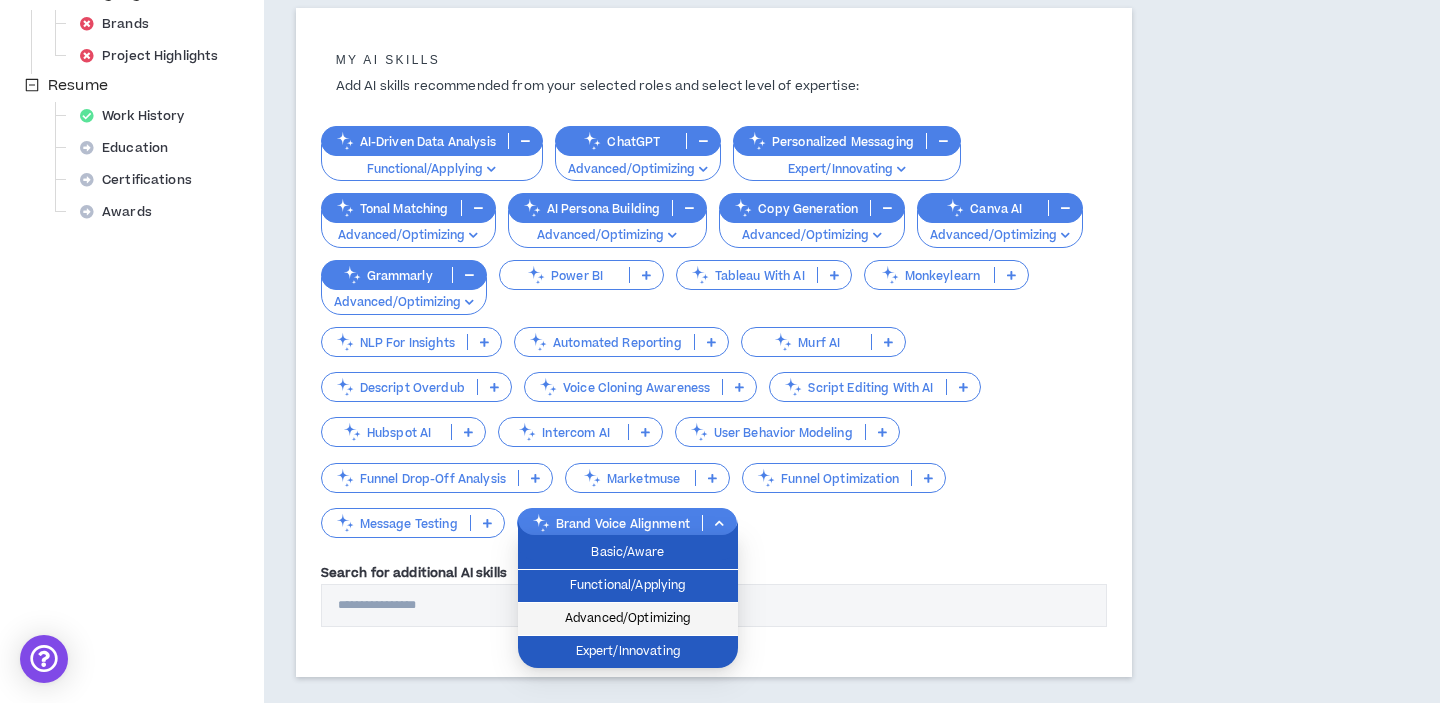 click on "Advanced/Optimizing" at bounding box center [628, 619] 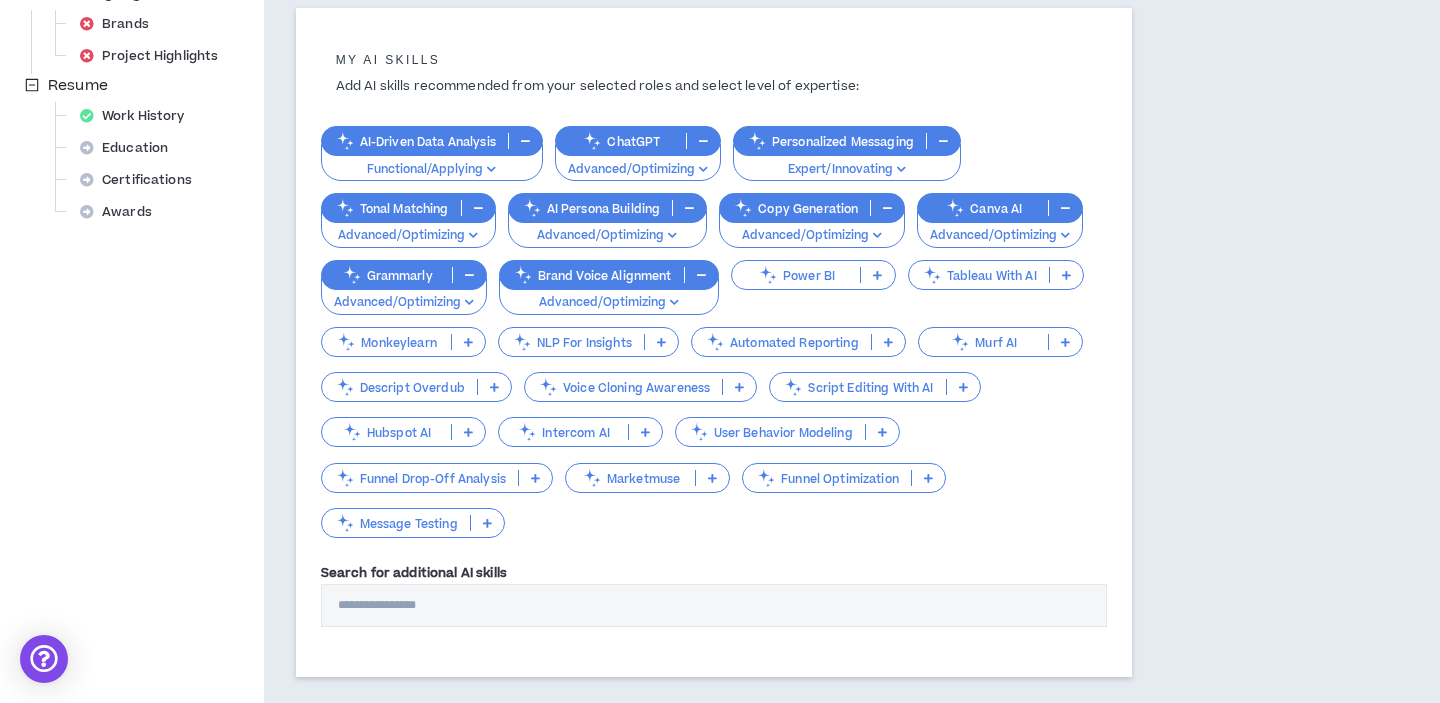 click at bounding box center [888, 342] 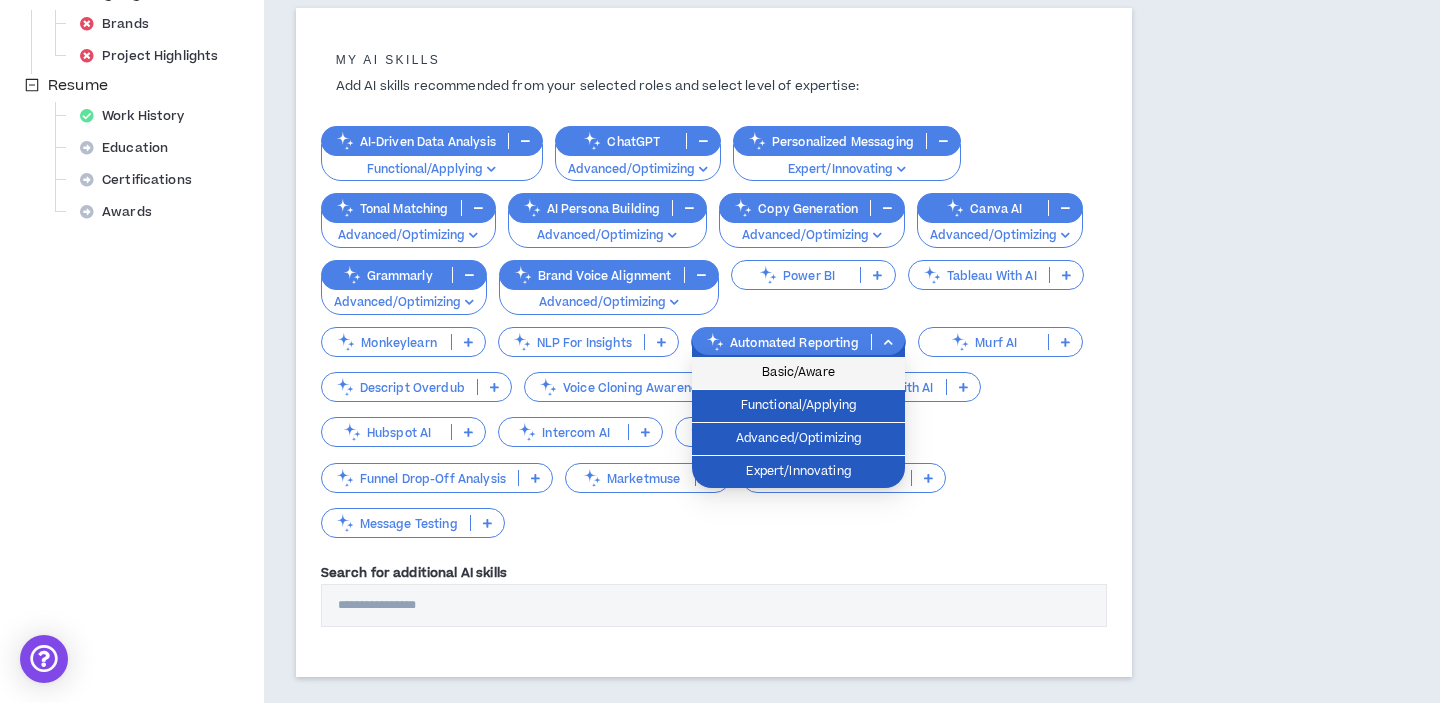 click on "Basic/Aware" at bounding box center (798, 373) 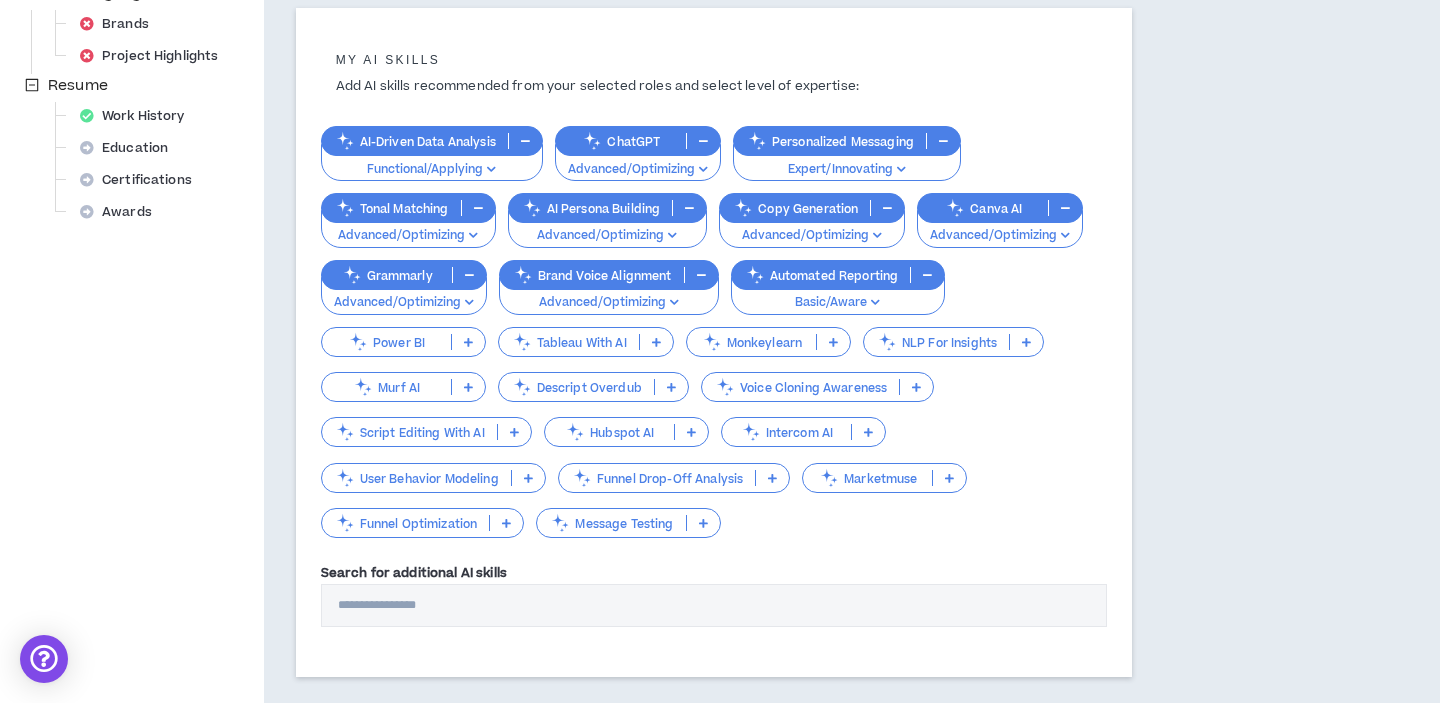 click at bounding box center (468, 342) 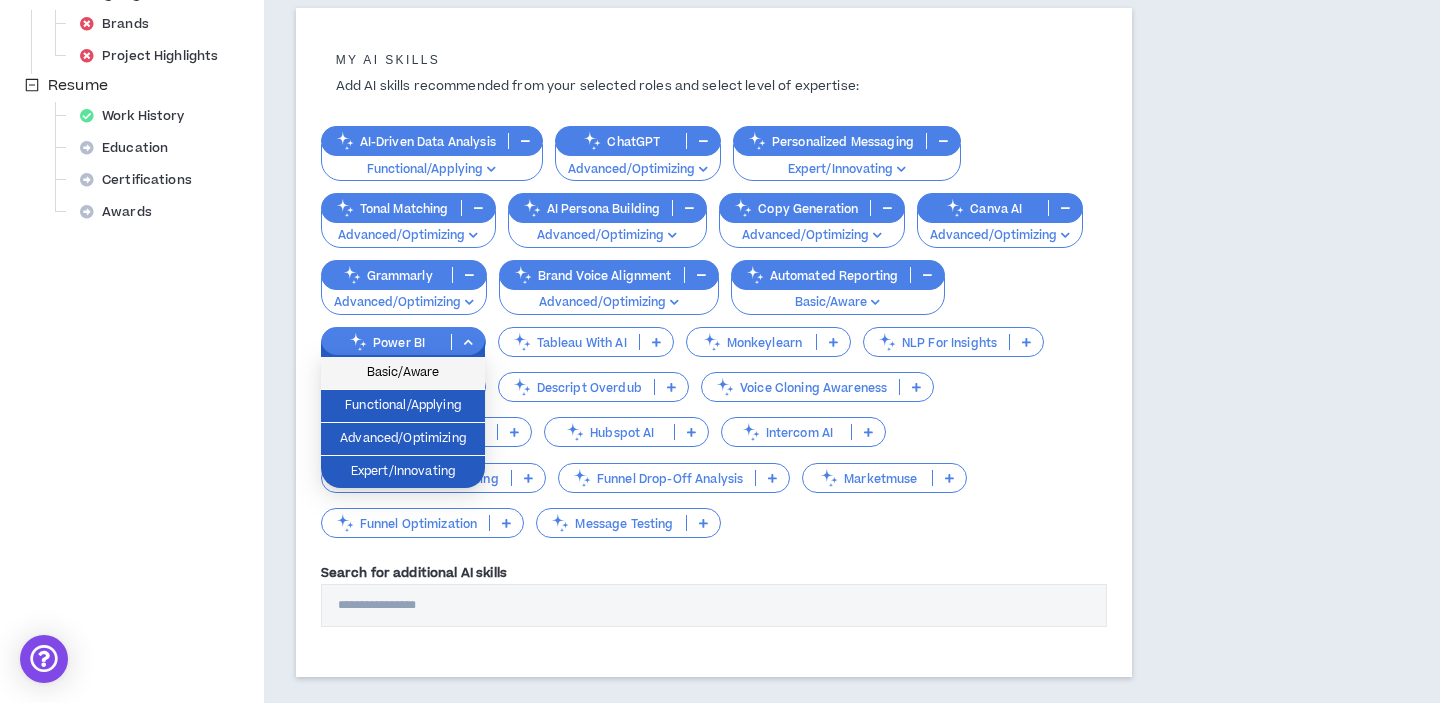 click on "Basic/Aware" at bounding box center (403, 373) 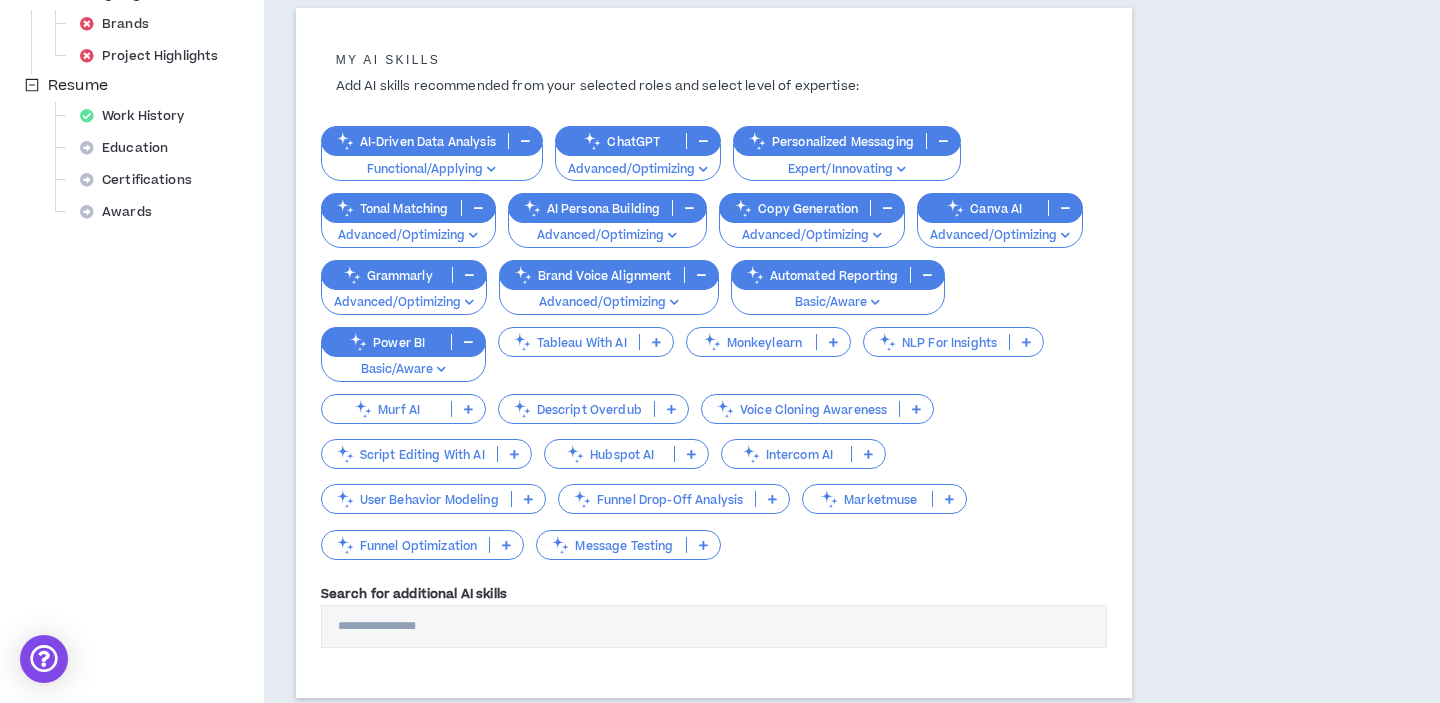 click at bounding box center [703, 545] 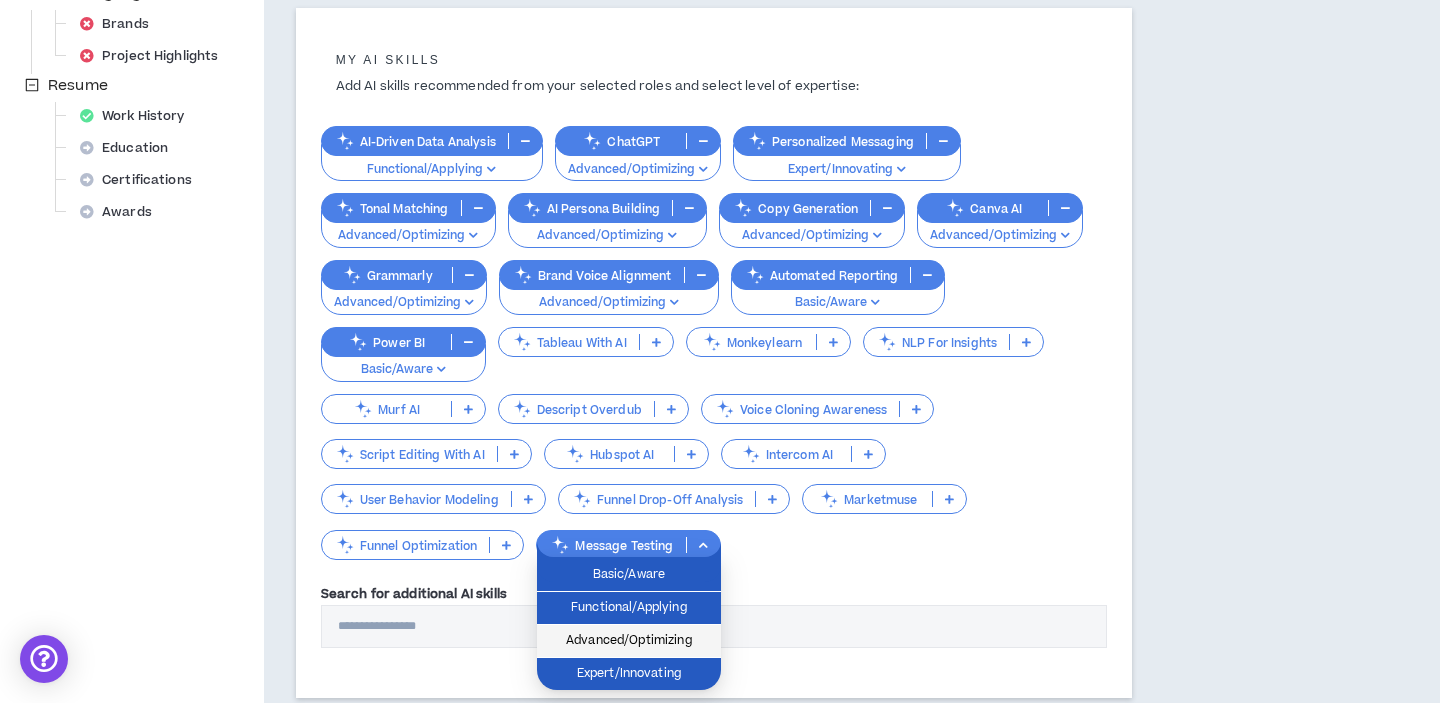 click on "Advanced/Optimizing" at bounding box center [629, 641] 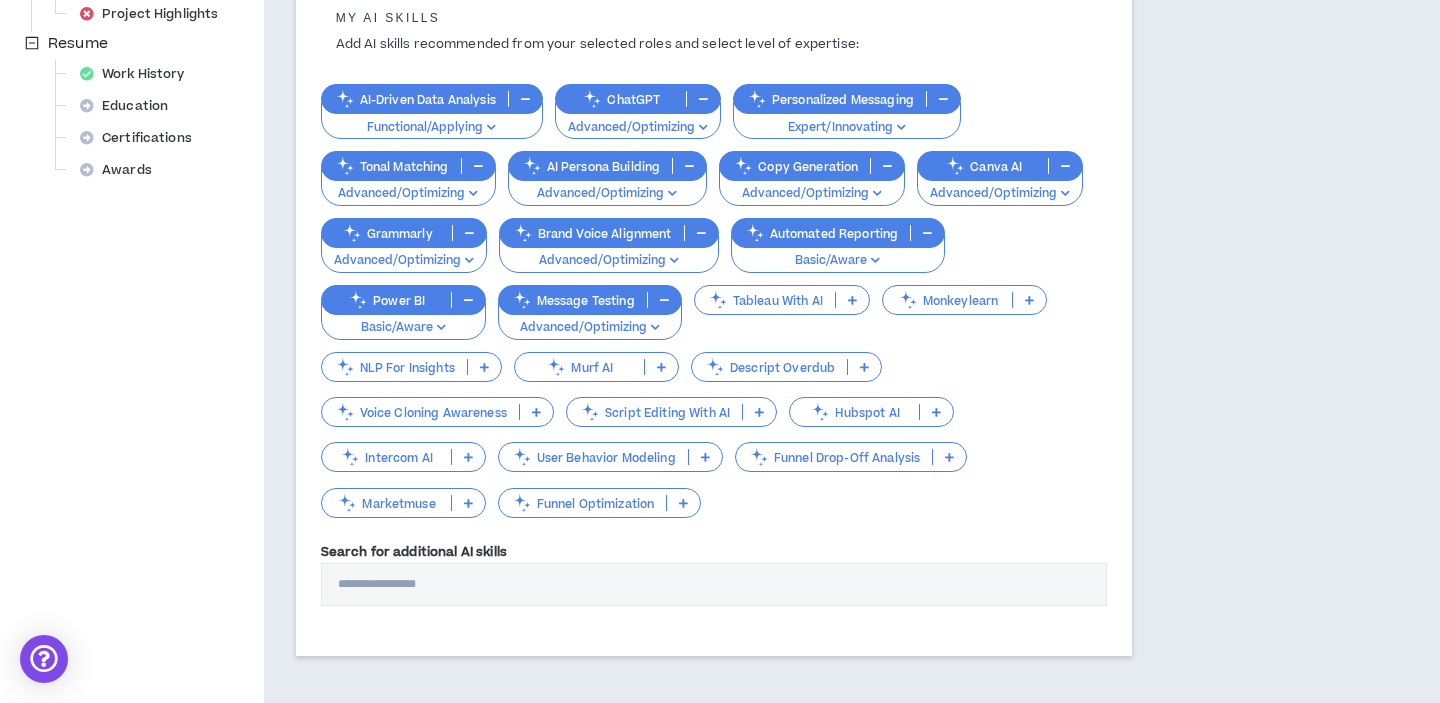 scroll, scrollTop: 858, scrollLeft: 0, axis: vertical 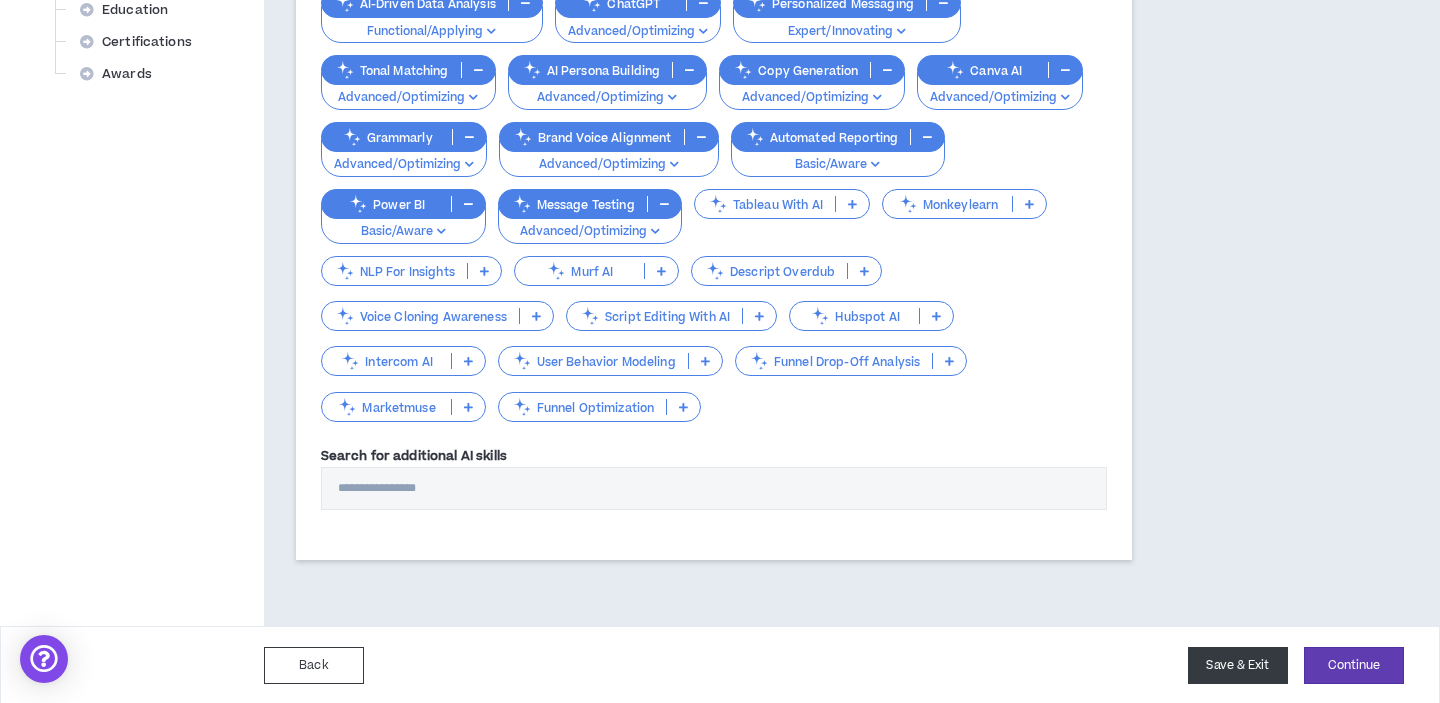 click on "Save & Exit" at bounding box center (1238, 665) 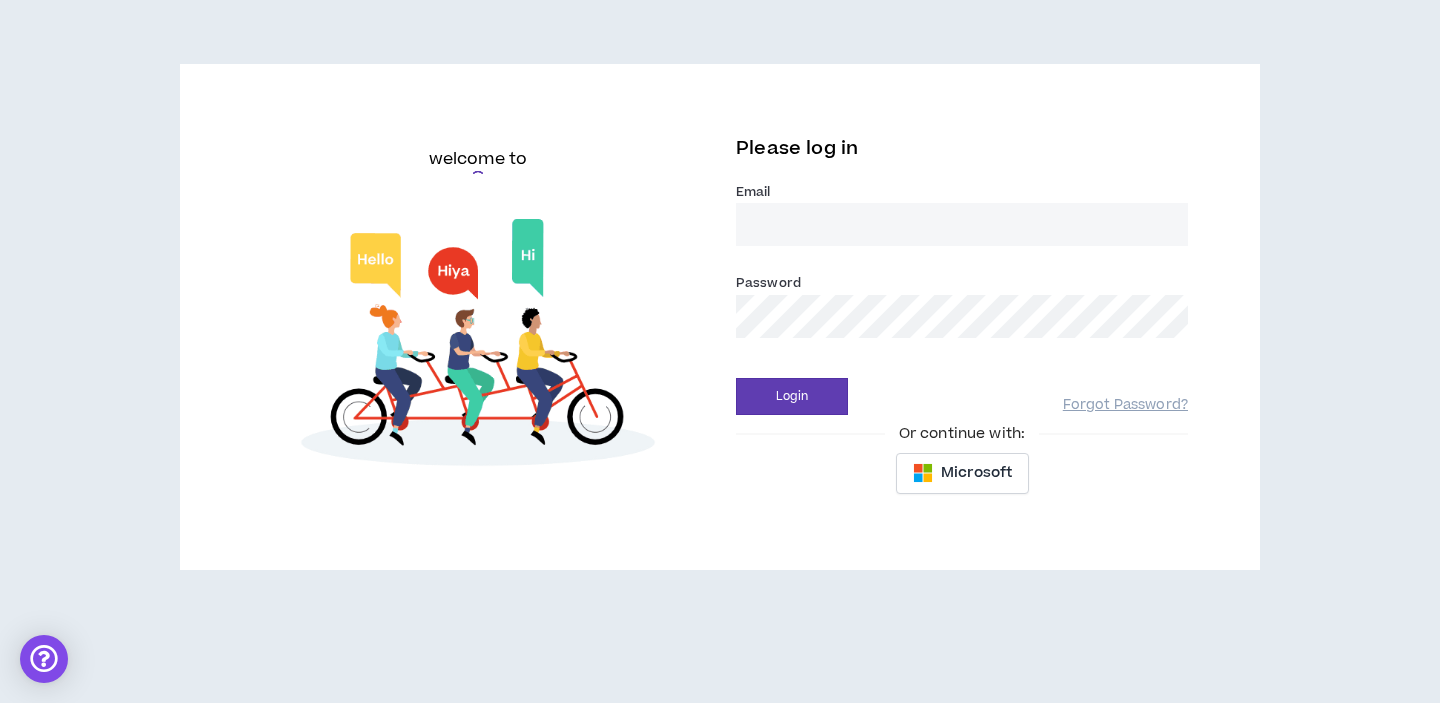 scroll, scrollTop: 0, scrollLeft: 0, axis: both 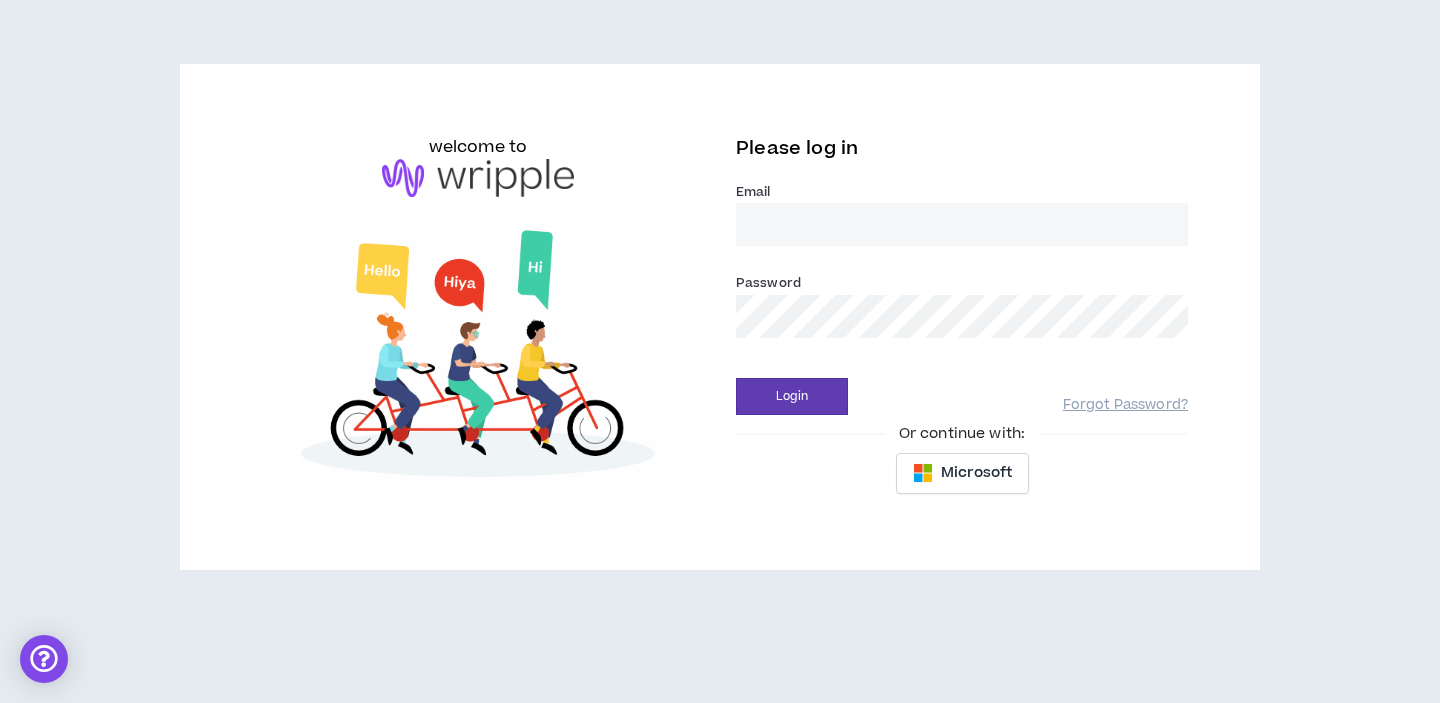 click on "Email  *" at bounding box center [962, 224] 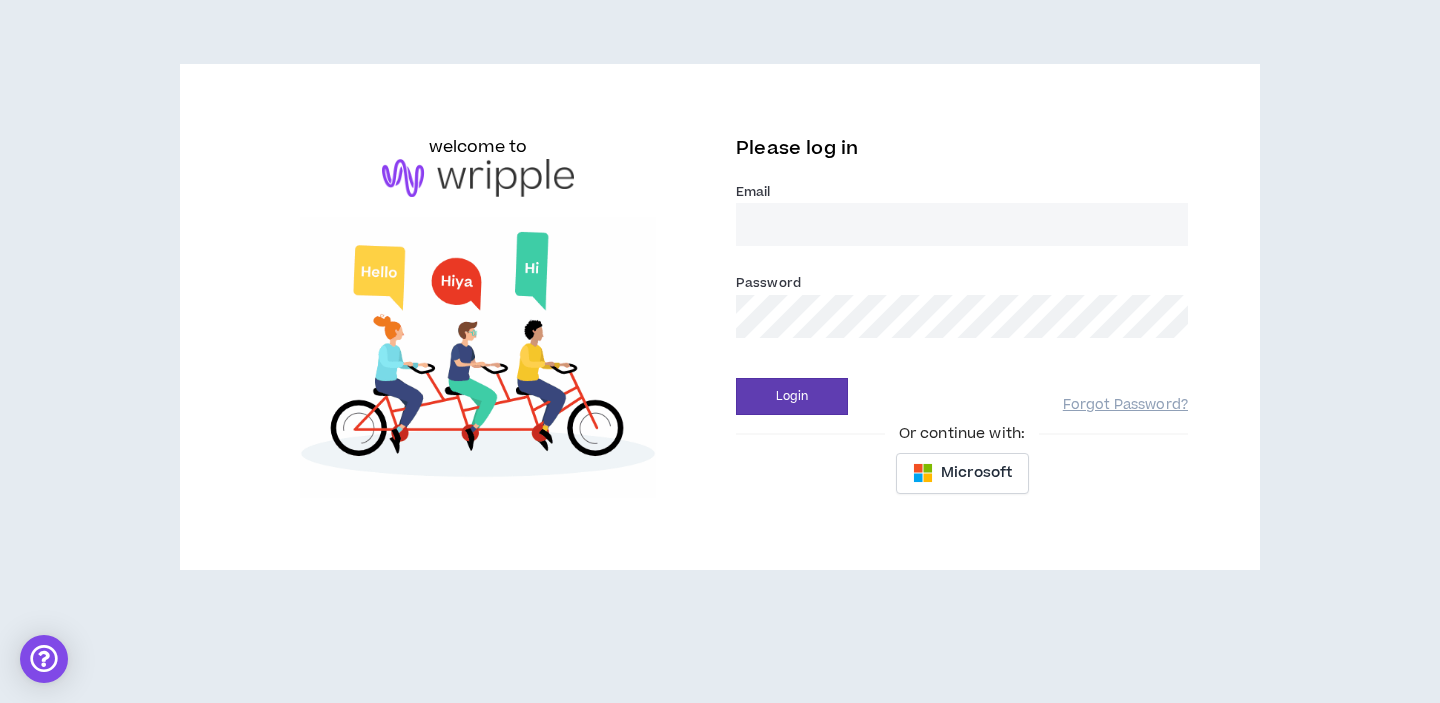 type on "jamiemolnar1@[EXAMPLE.COM]" 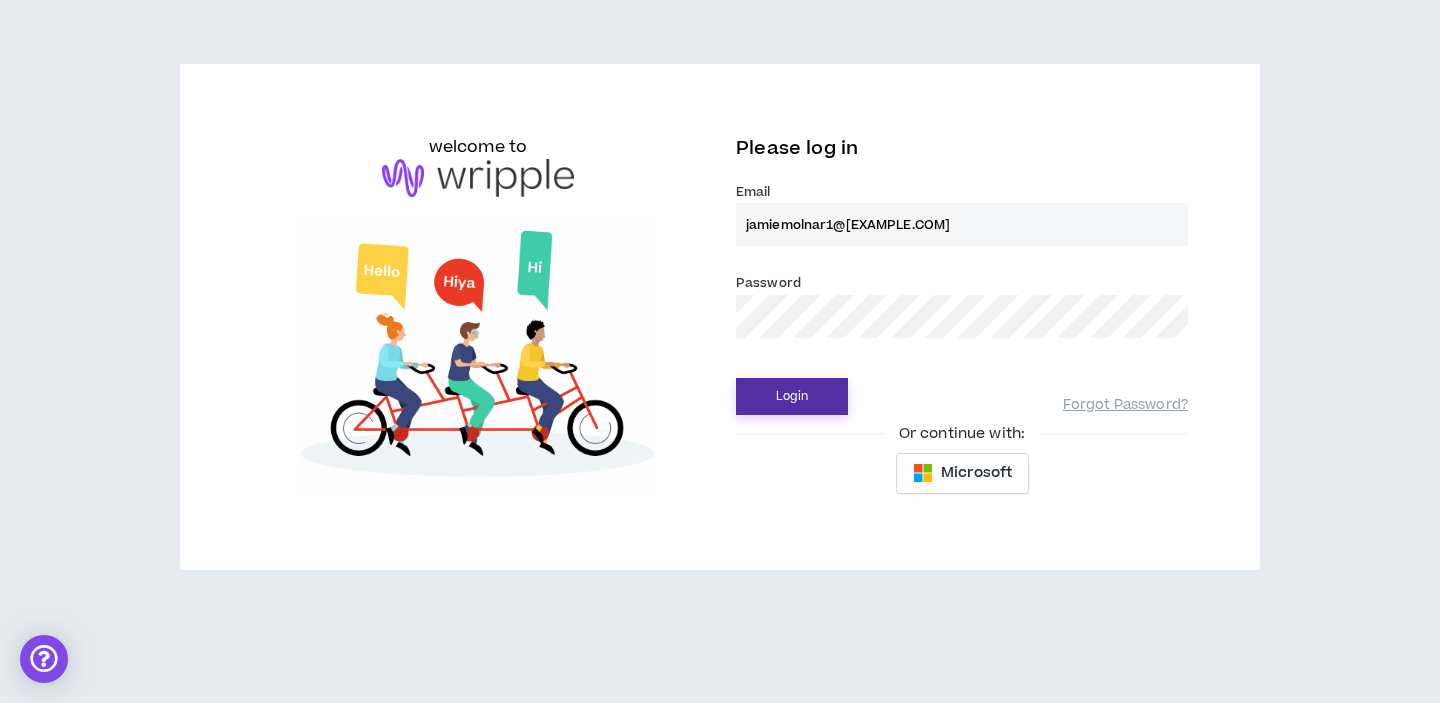 click on "Login" at bounding box center [792, 396] 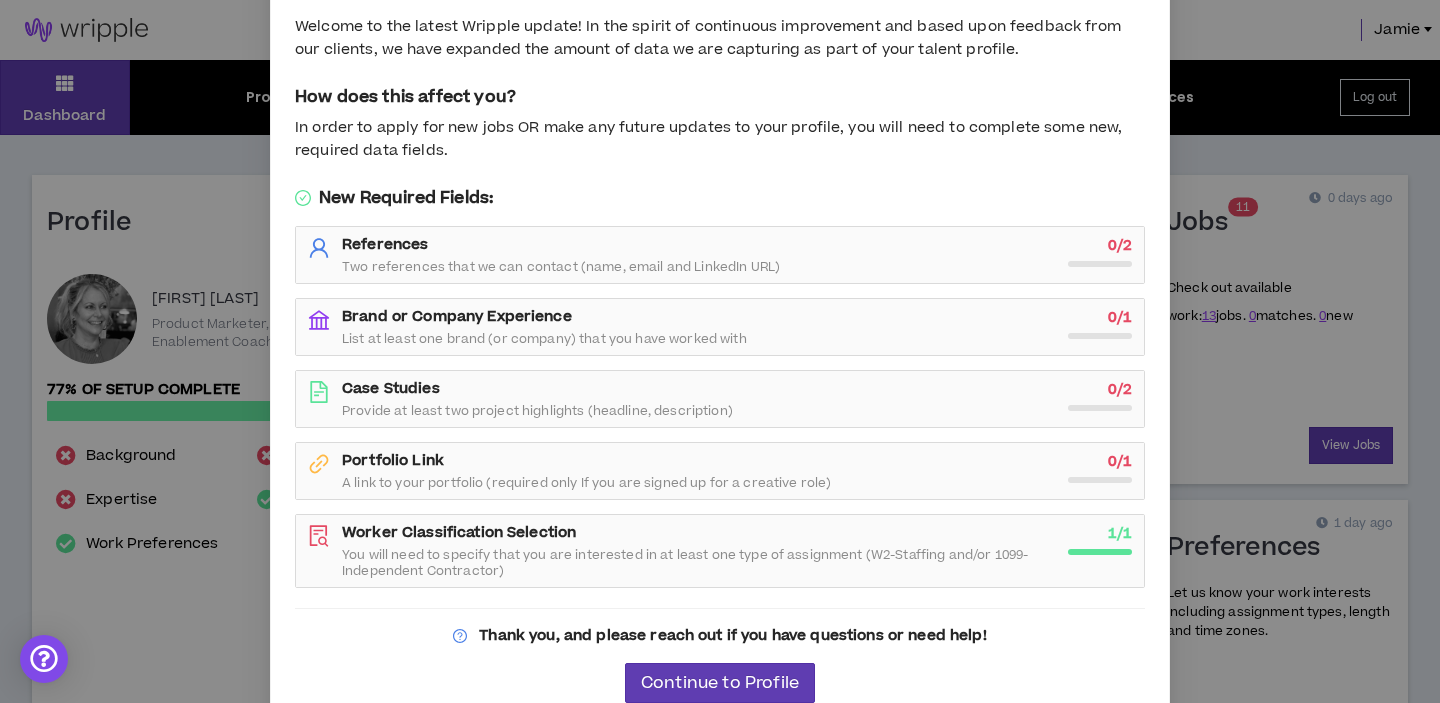 scroll, scrollTop: 102, scrollLeft: 0, axis: vertical 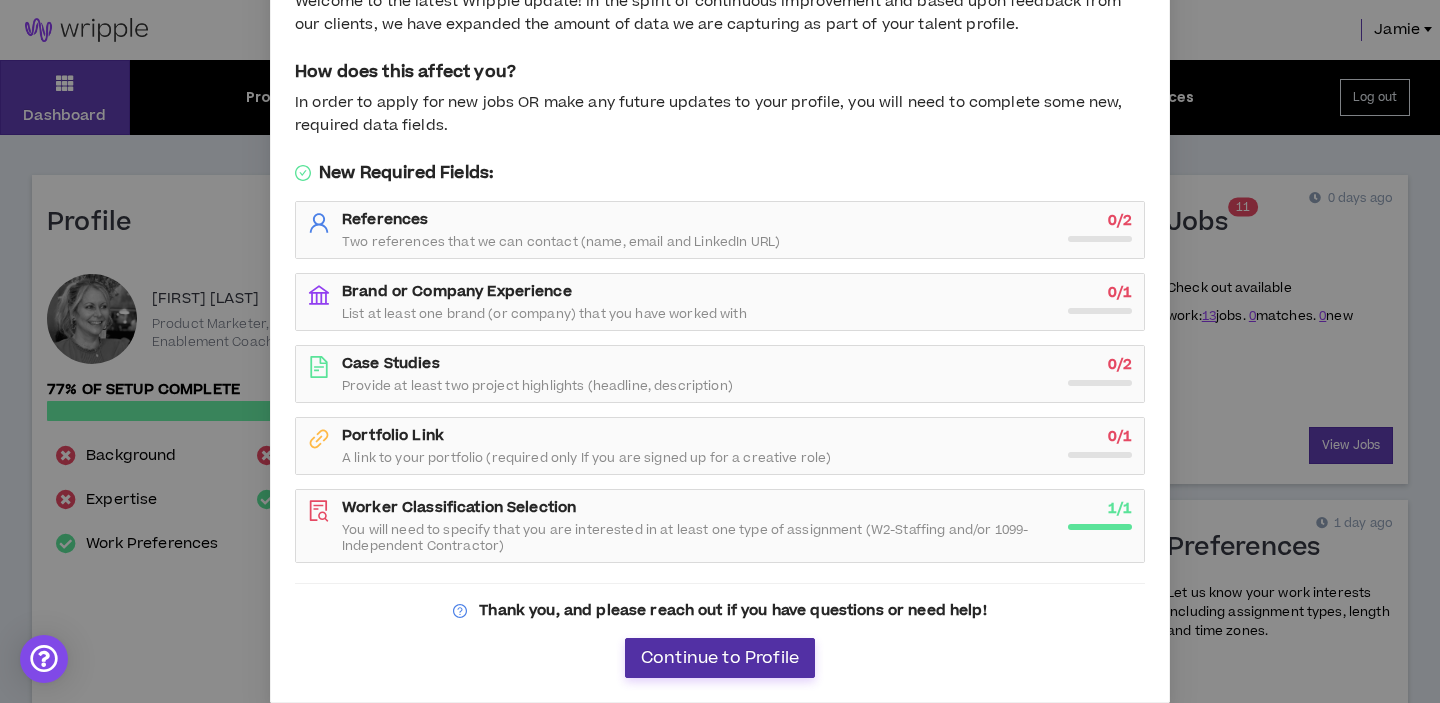 click on "Continue to Profile" at bounding box center [720, 658] 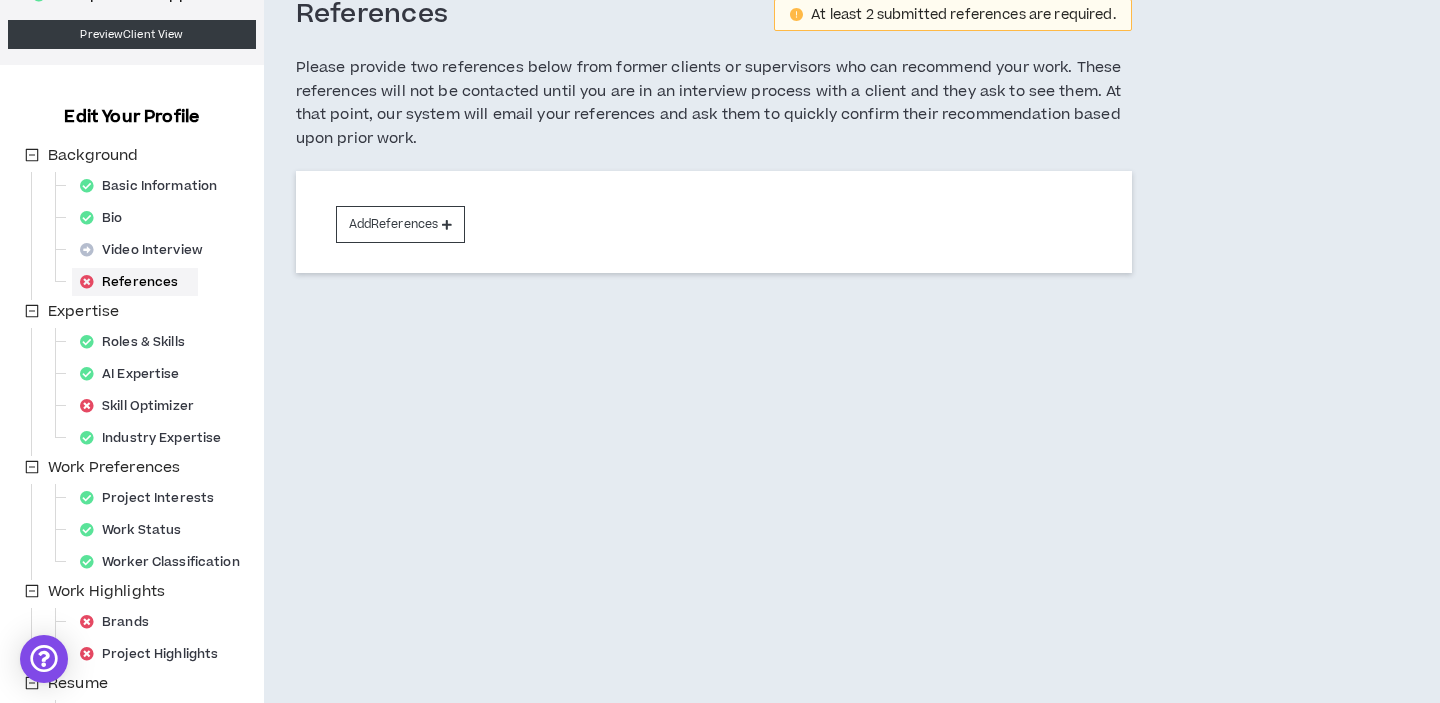 scroll, scrollTop: 126, scrollLeft: 0, axis: vertical 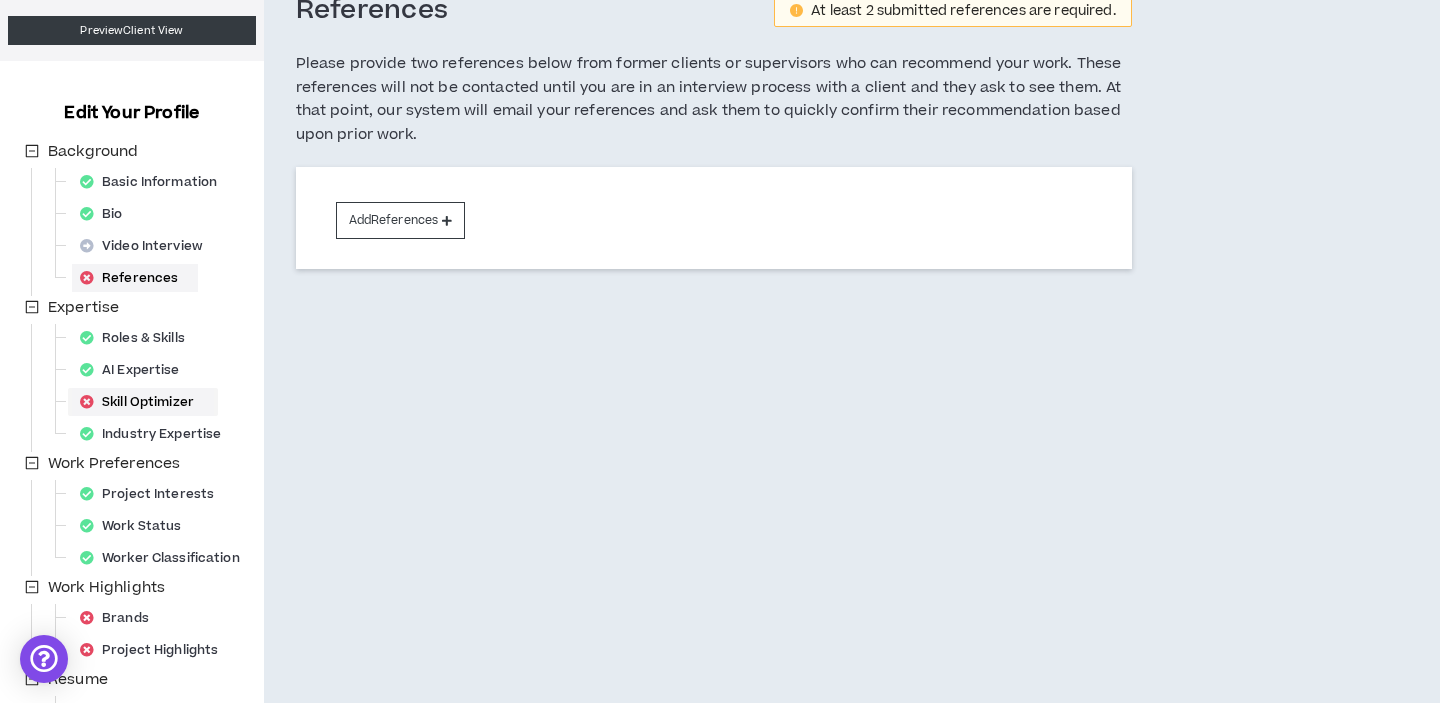click on "Skill Optimizer" at bounding box center [143, 402] 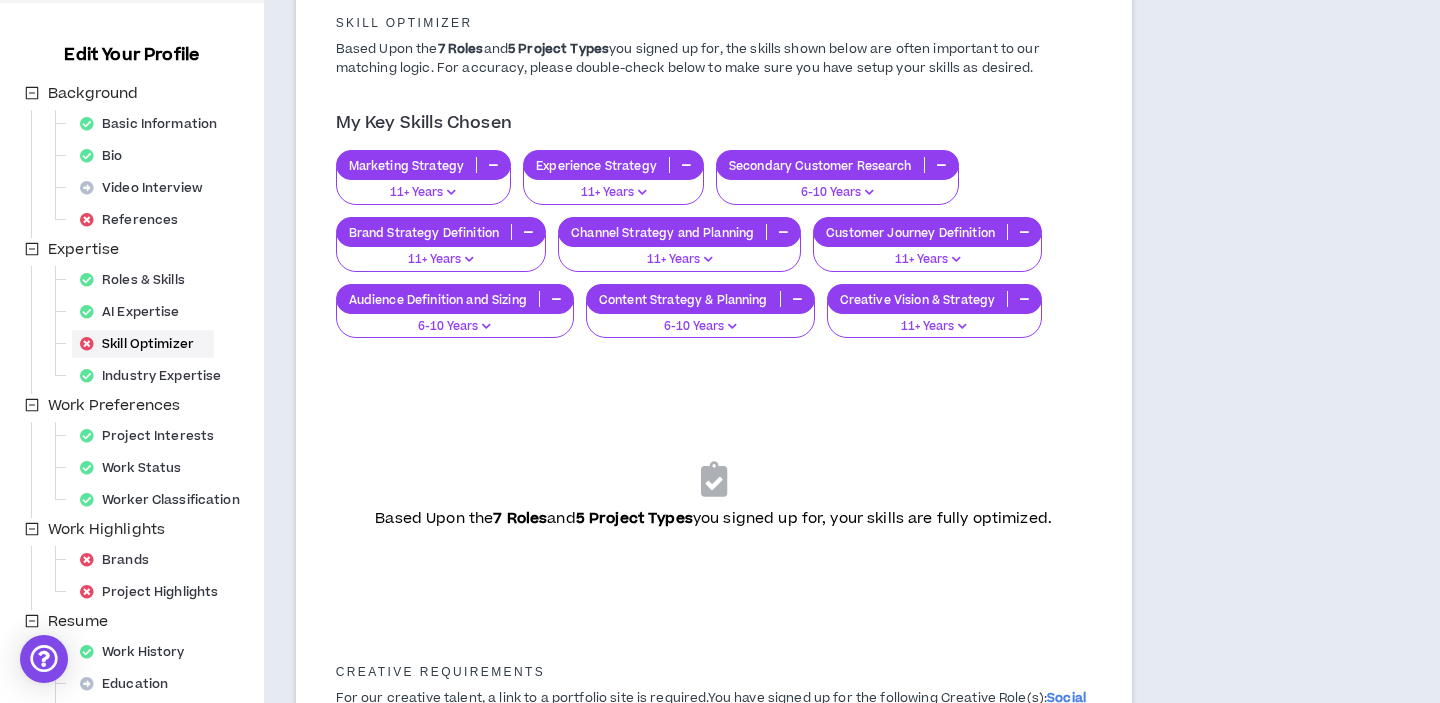 scroll, scrollTop: 197, scrollLeft: 0, axis: vertical 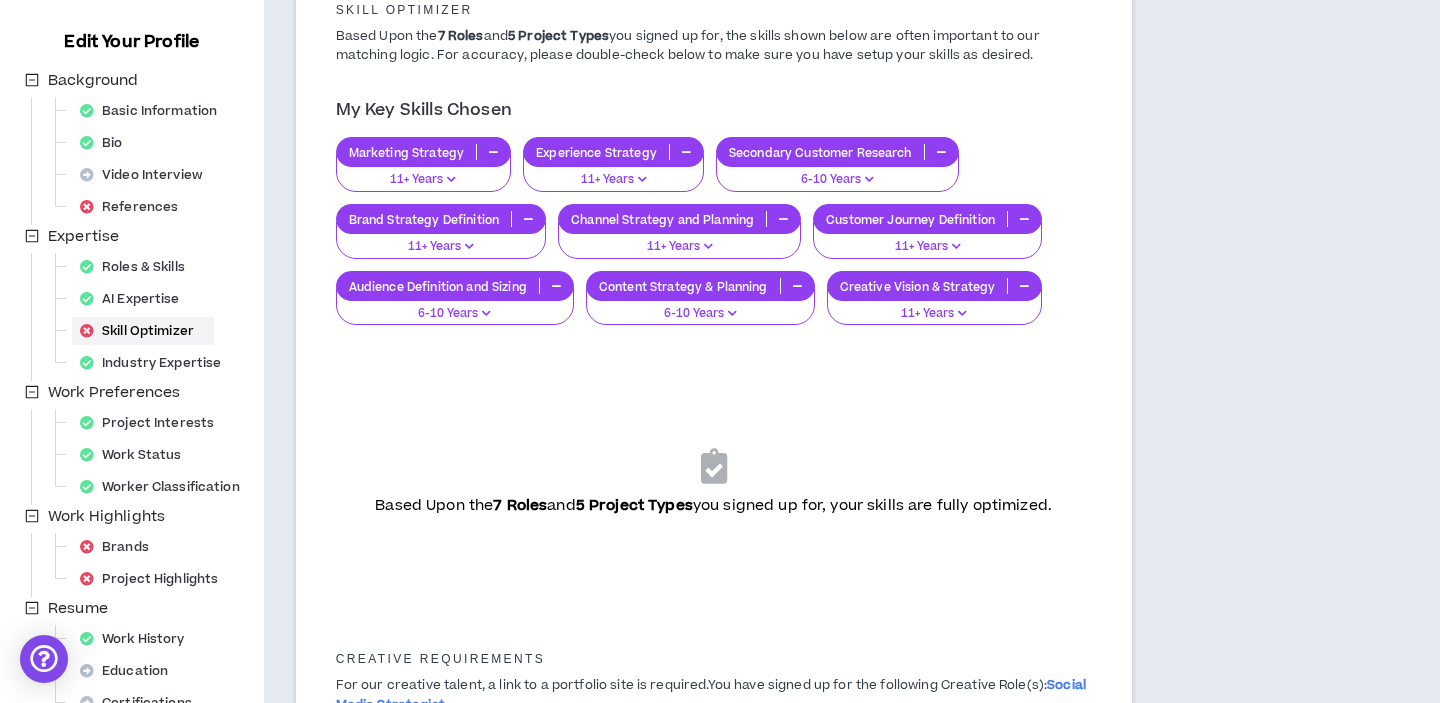 click on "11+ Years" at bounding box center [424, 173] 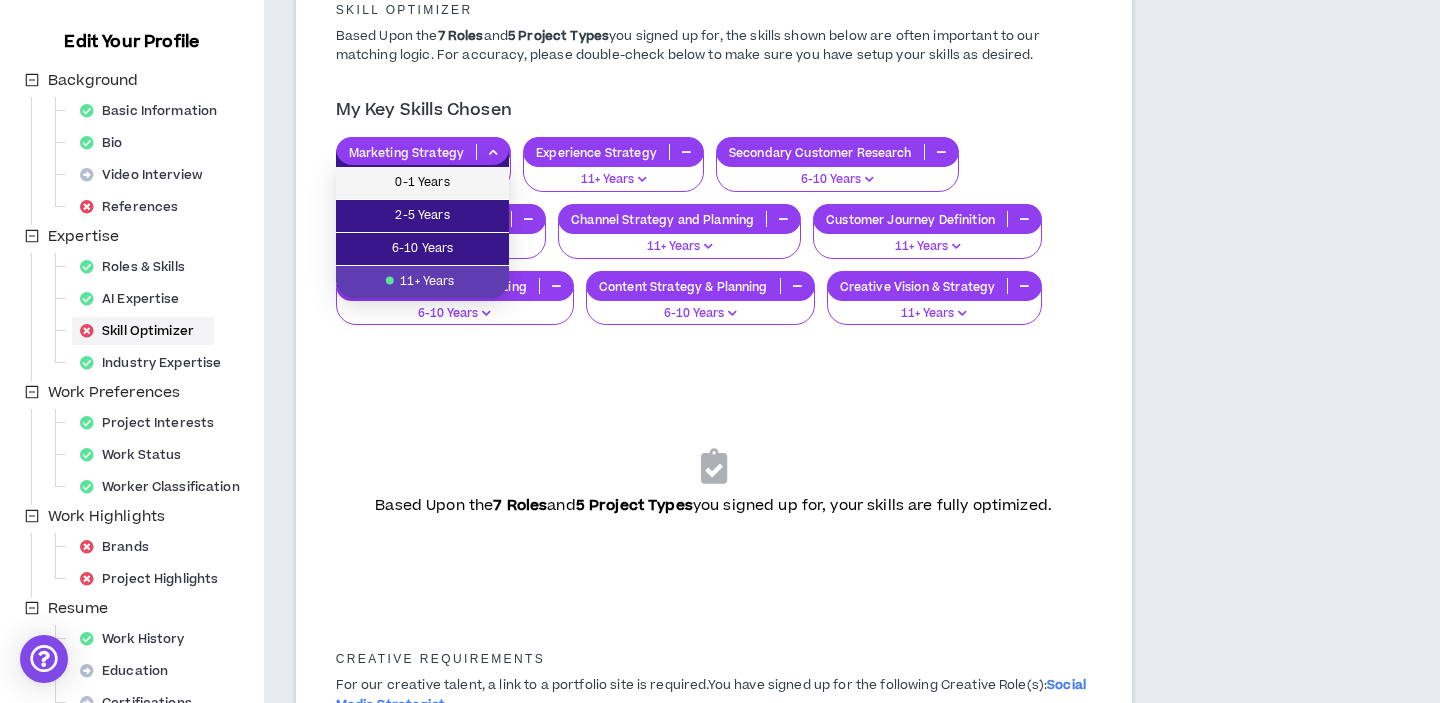 click on "0-1 Years" at bounding box center (422, 183) 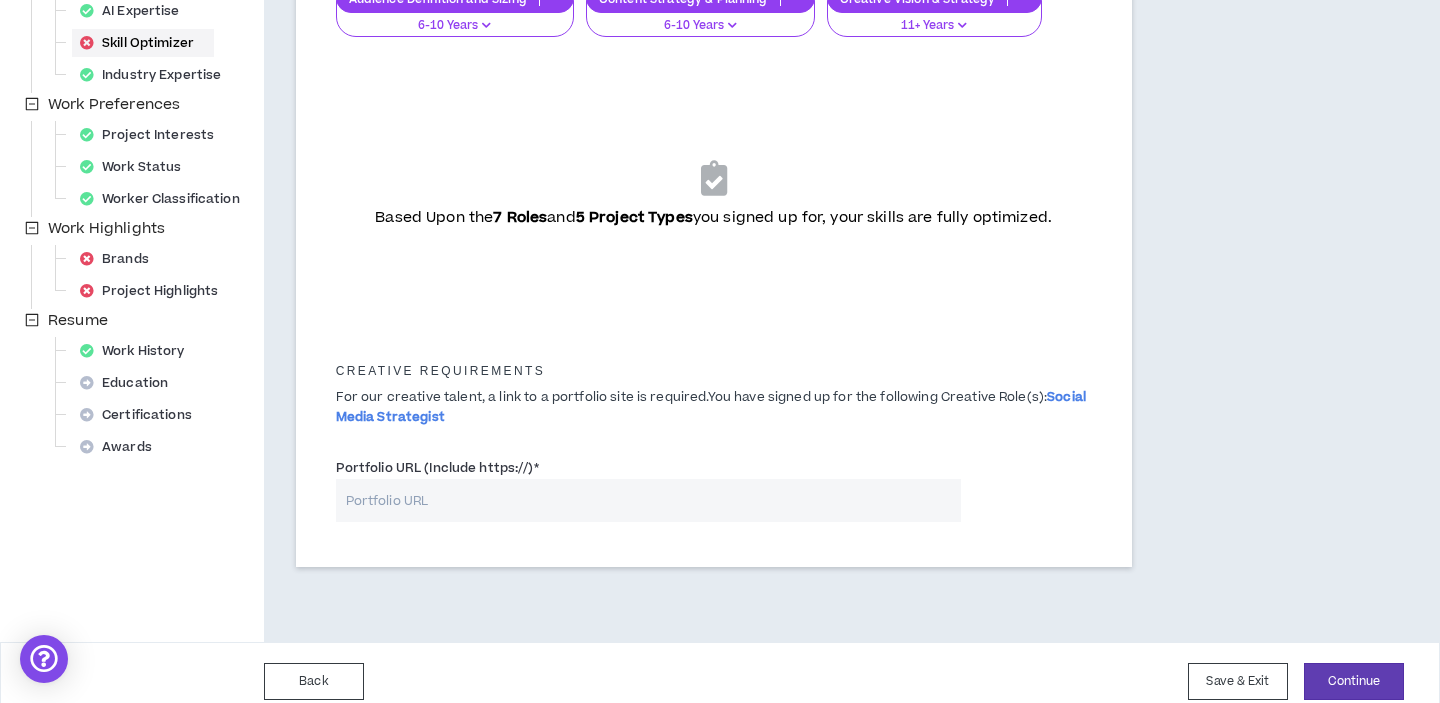 scroll, scrollTop: 503, scrollLeft: 0, axis: vertical 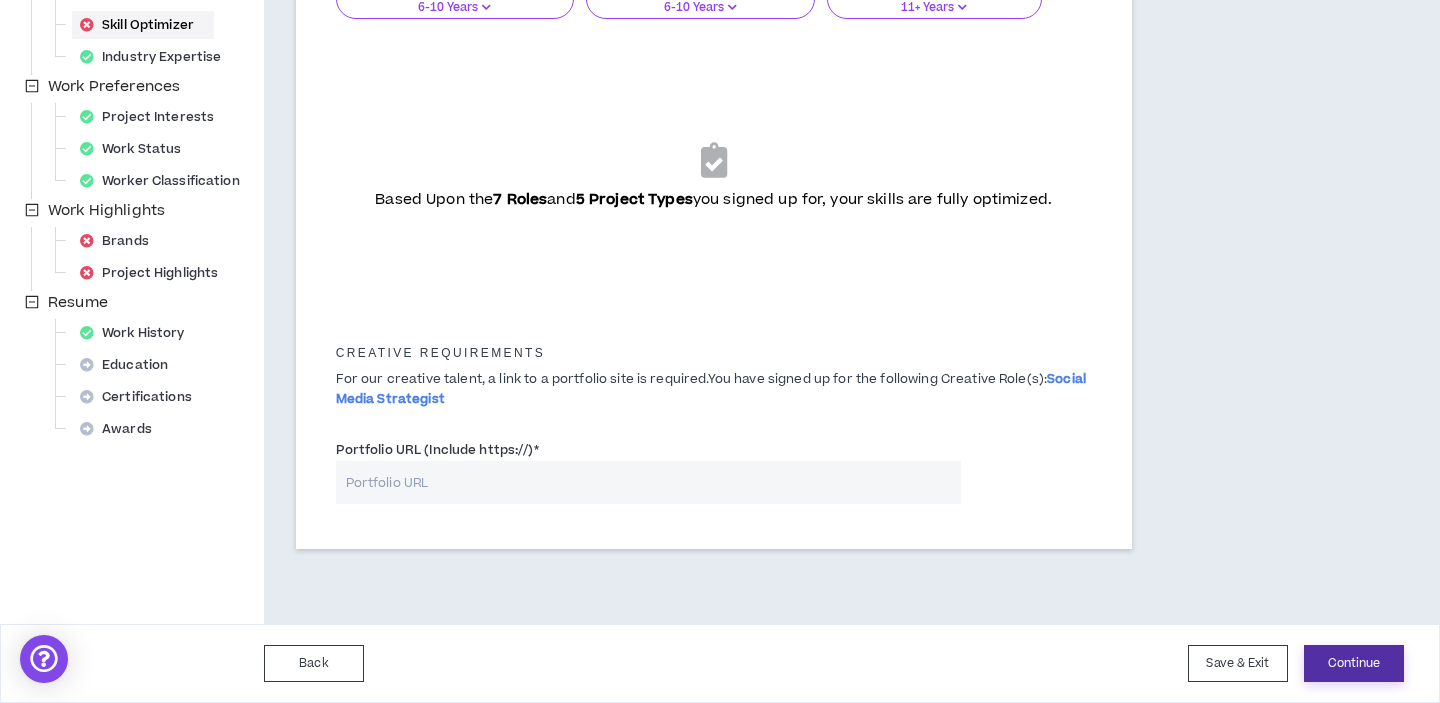 click on "Continue" at bounding box center [1354, 663] 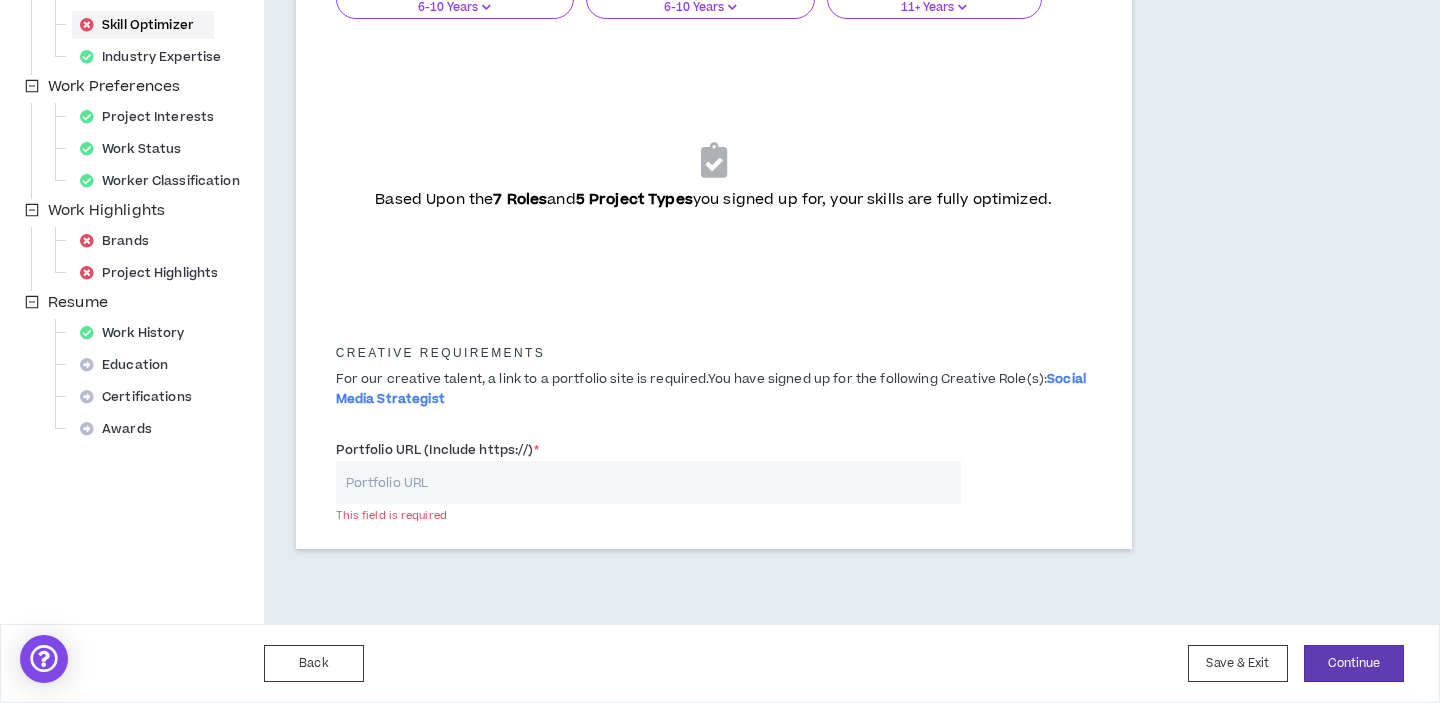 click on "Portfolio URL (Include https://)  *" at bounding box center (648, 482) 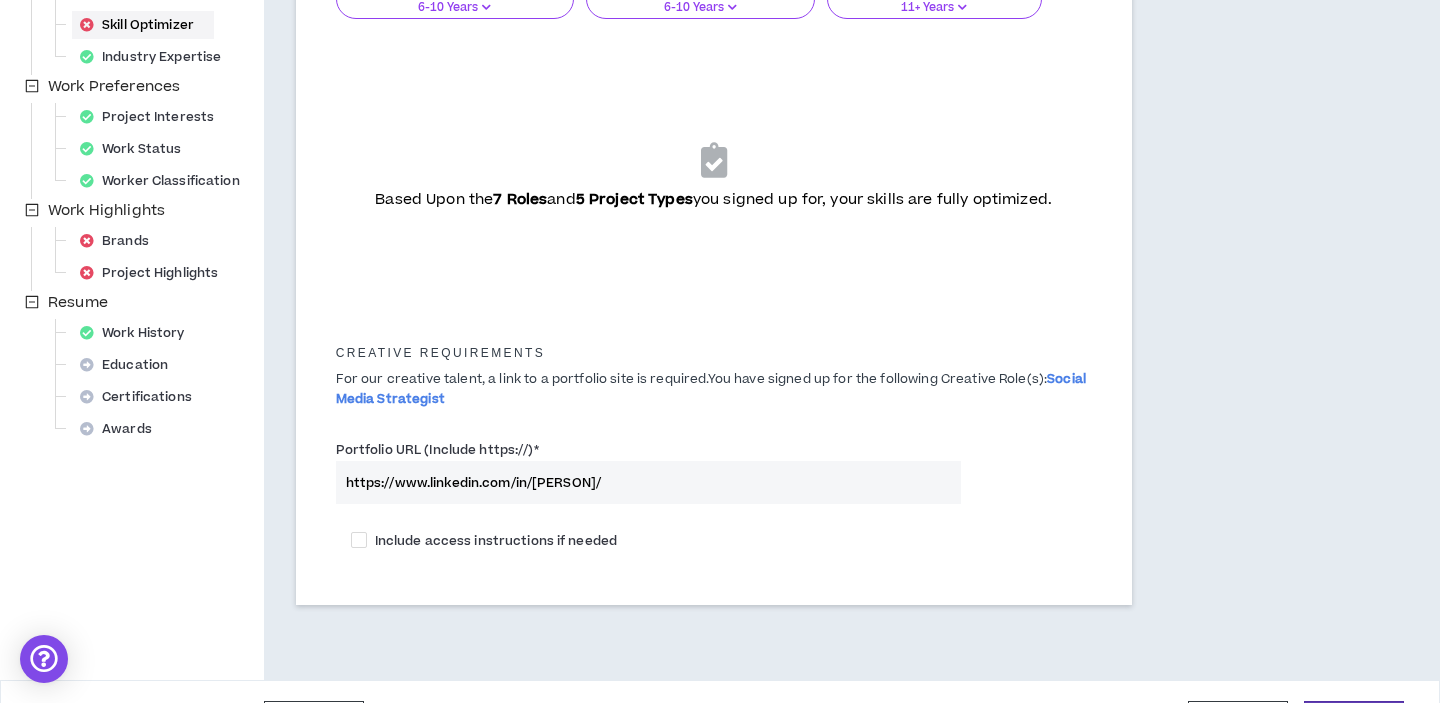 scroll, scrollTop: 559, scrollLeft: 0, axis: vertical 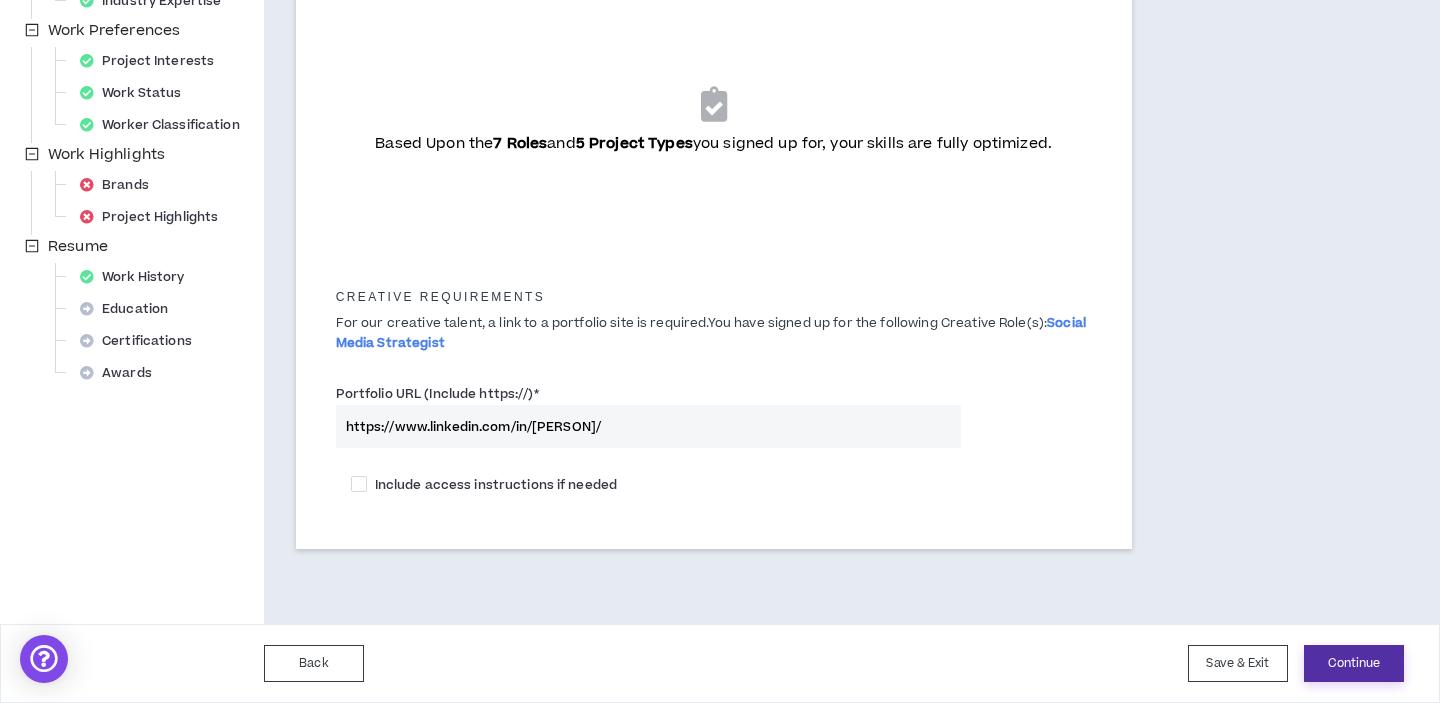 type on "https://www.linkedin.com/in/[PERSON]/" 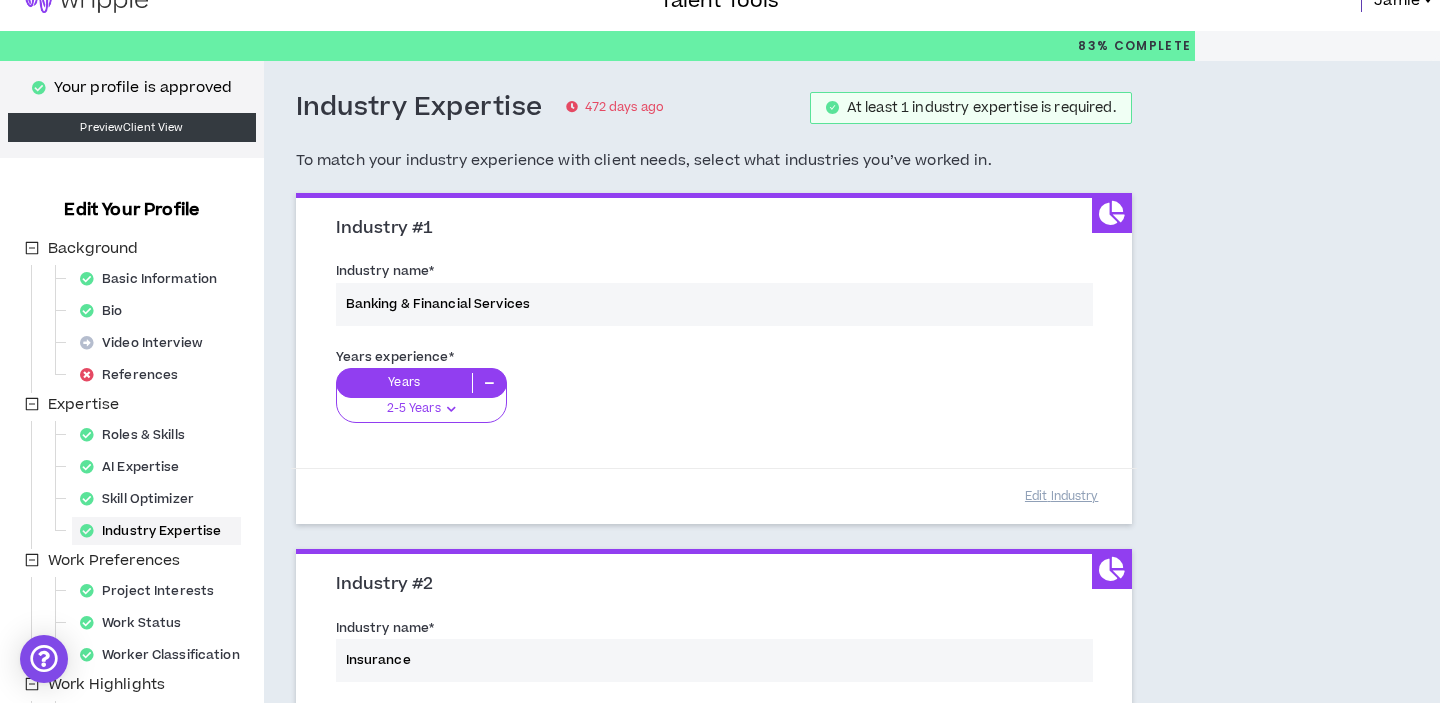 scroll, scrollTop: 0, scrollLeft: 0, axis: both 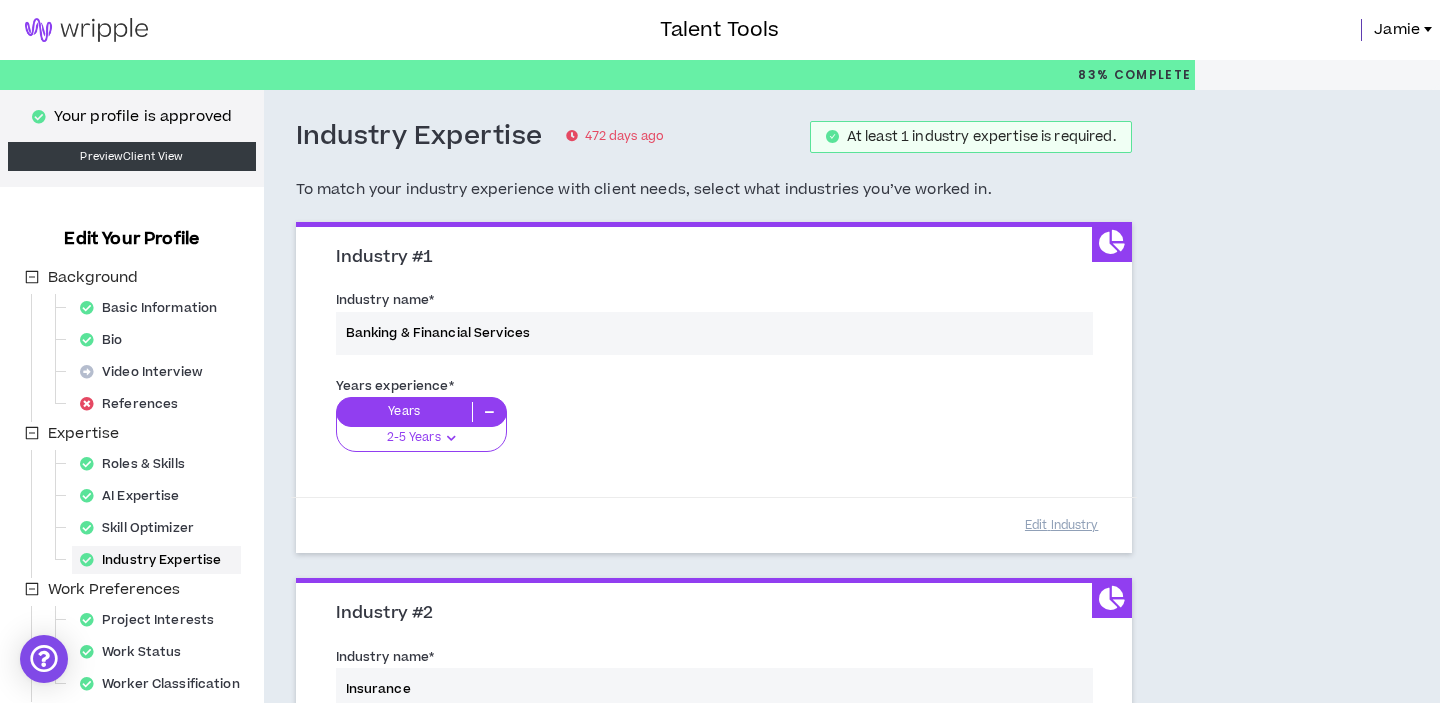 click on "Industry name  * Banking & Financial Services" at bounding box center [714, 326] 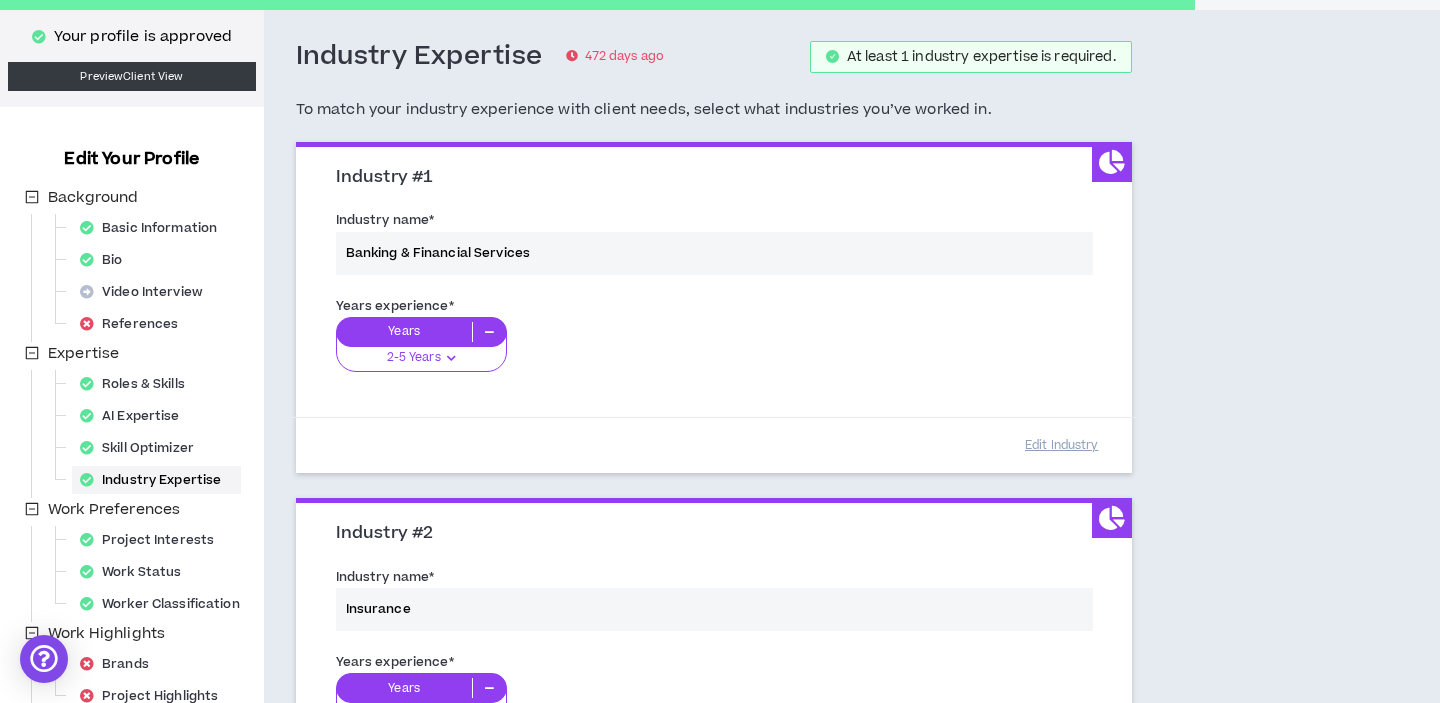 scroll, scrollTop: 83, scrollLeft: 0, axis: vertical 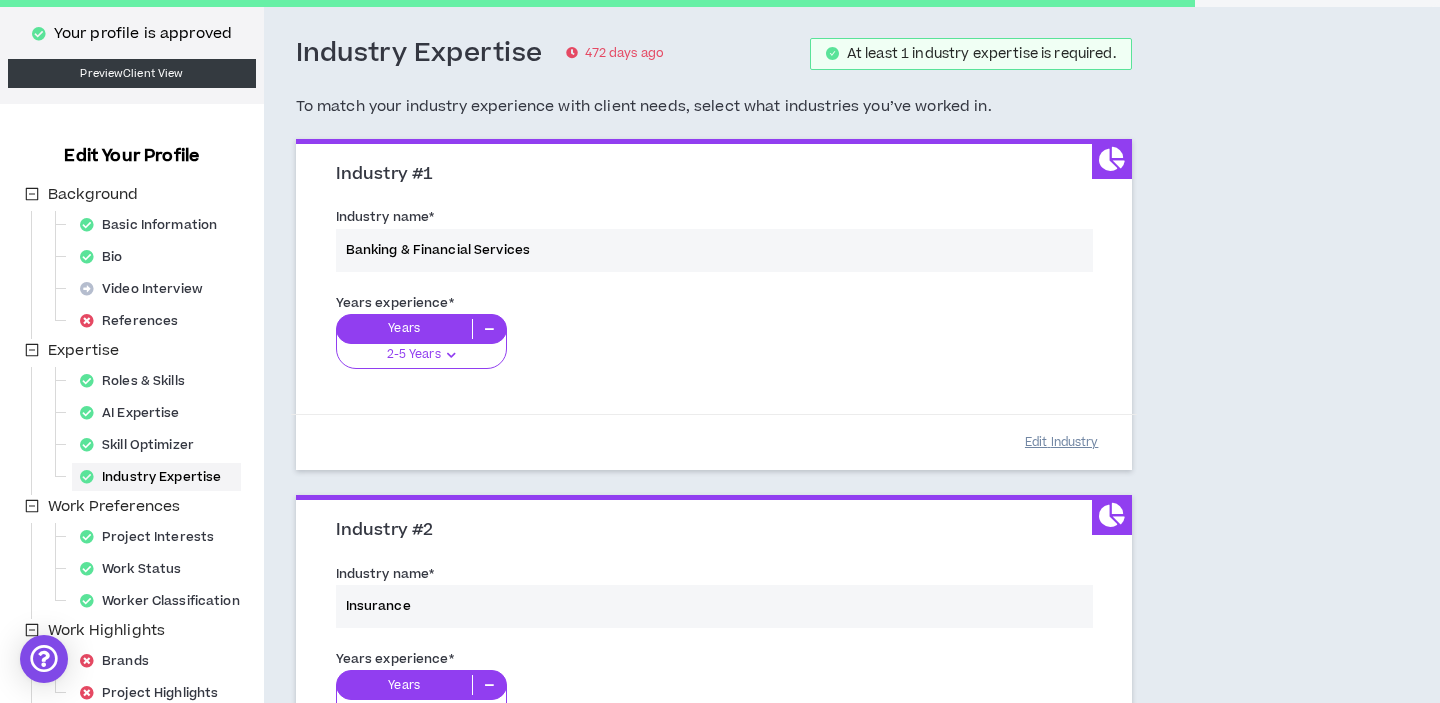 click on "Edit   Industry" at bounding box center (1062, 442) 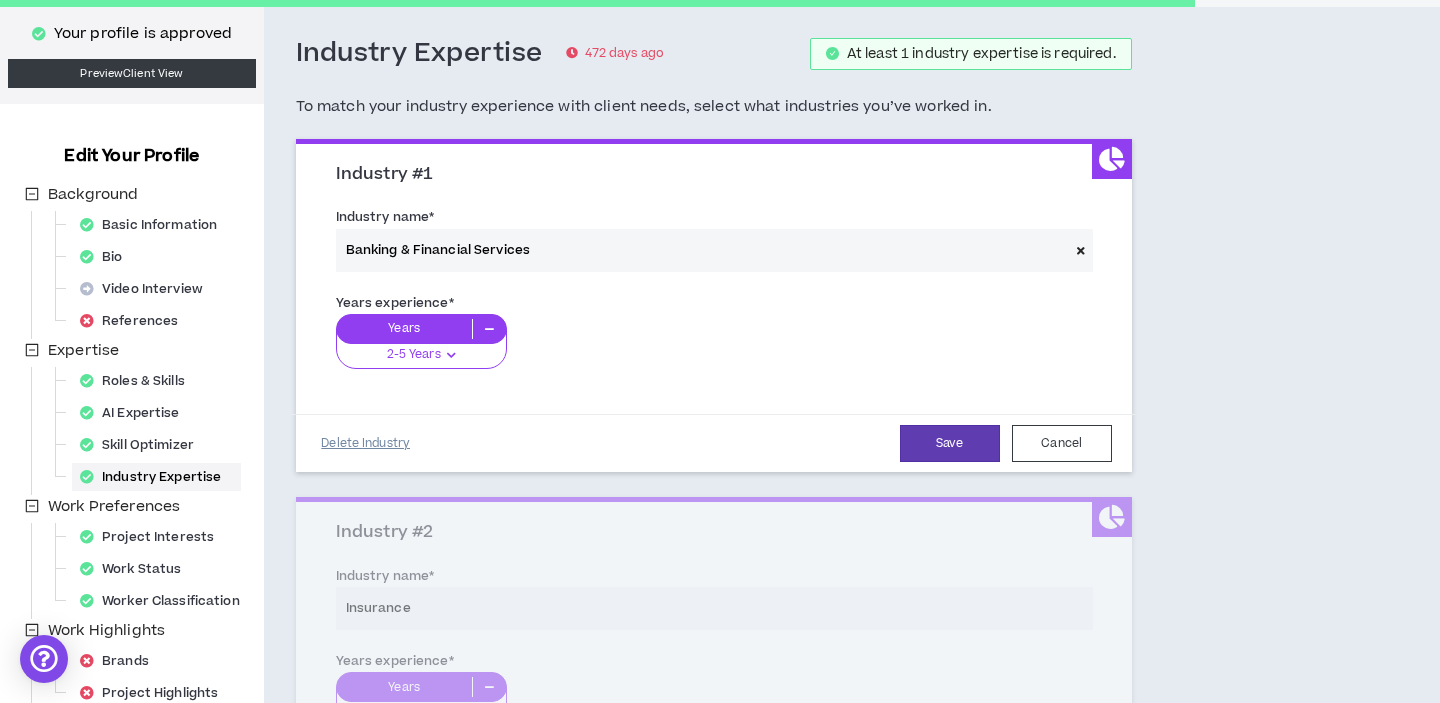 click on "Delete   Industry" at bounding box center [366, 443] 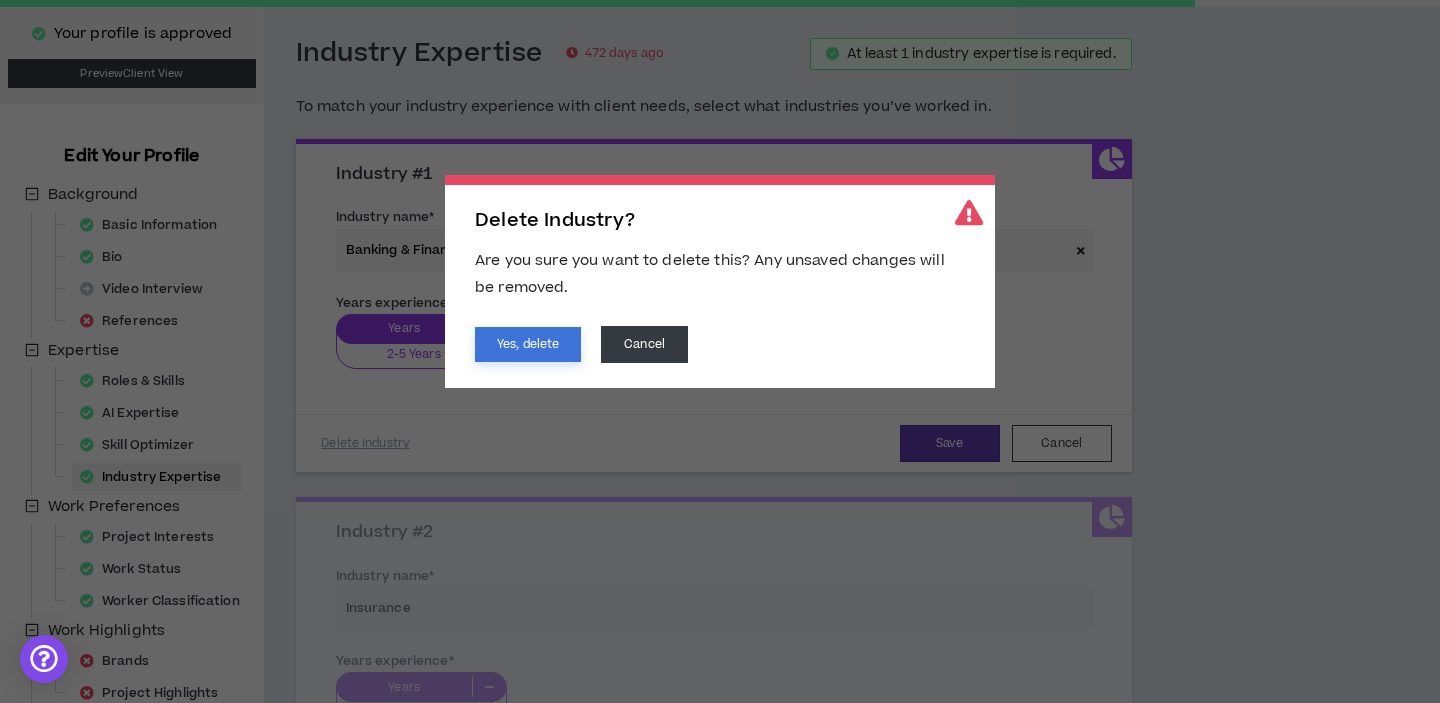 click on "Yes, delete" at bounding box center [528, 344] 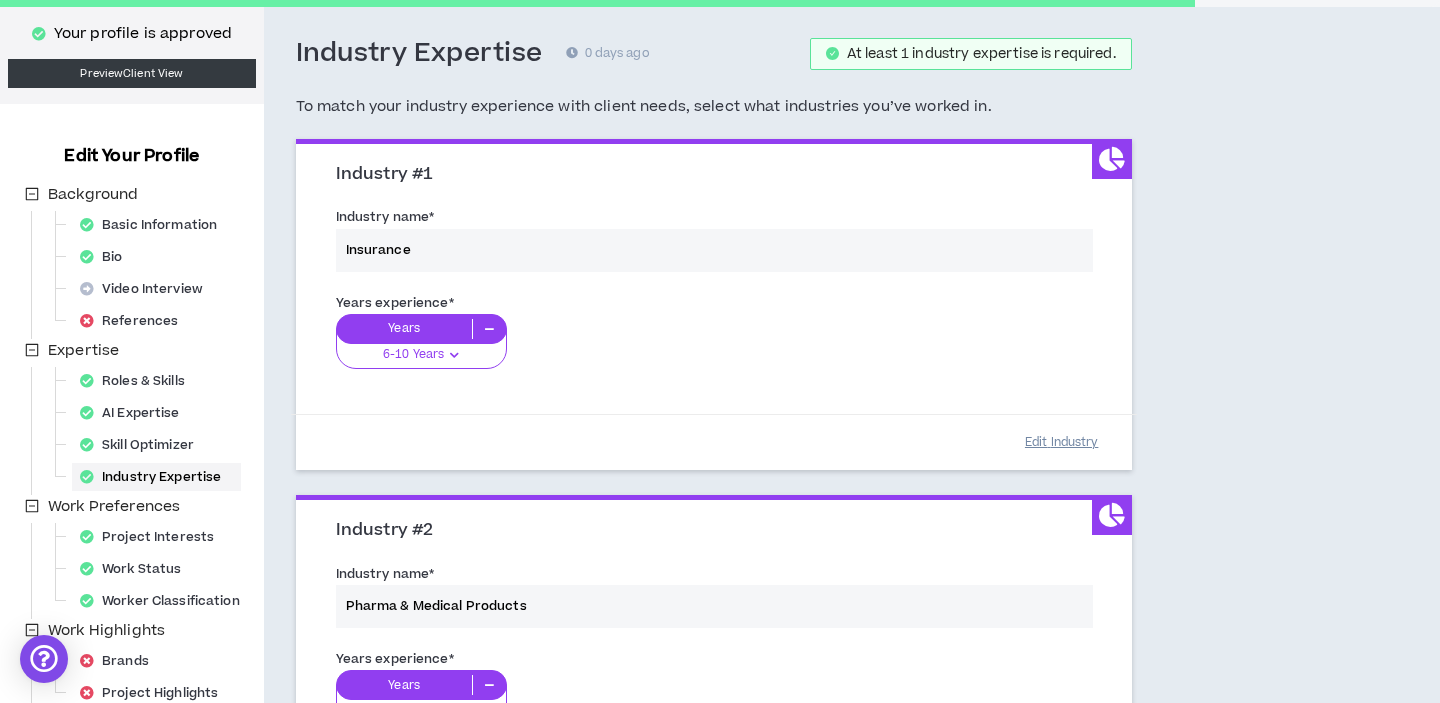 click on "Edit   Industry" at bounding box center (1062, 442) 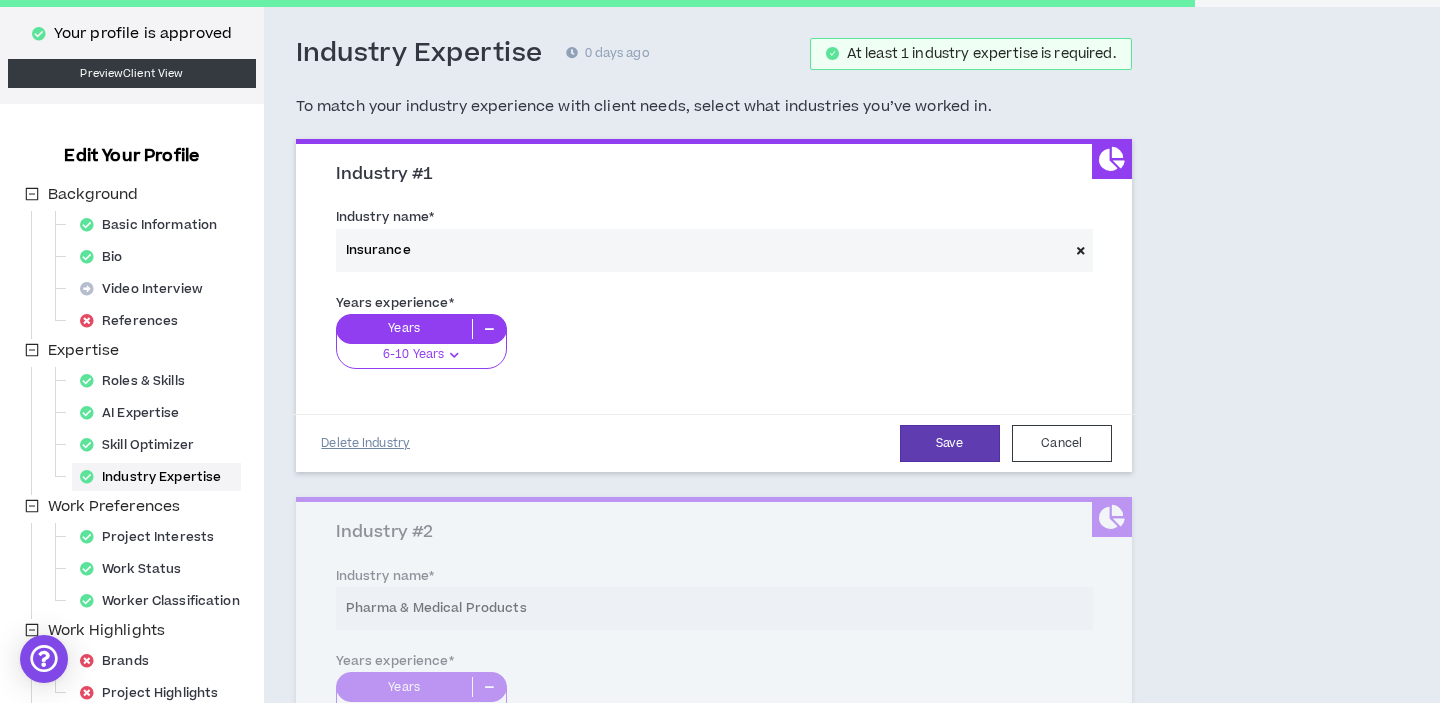 click on "Delete   Industry" at bounding box center [366, 443] 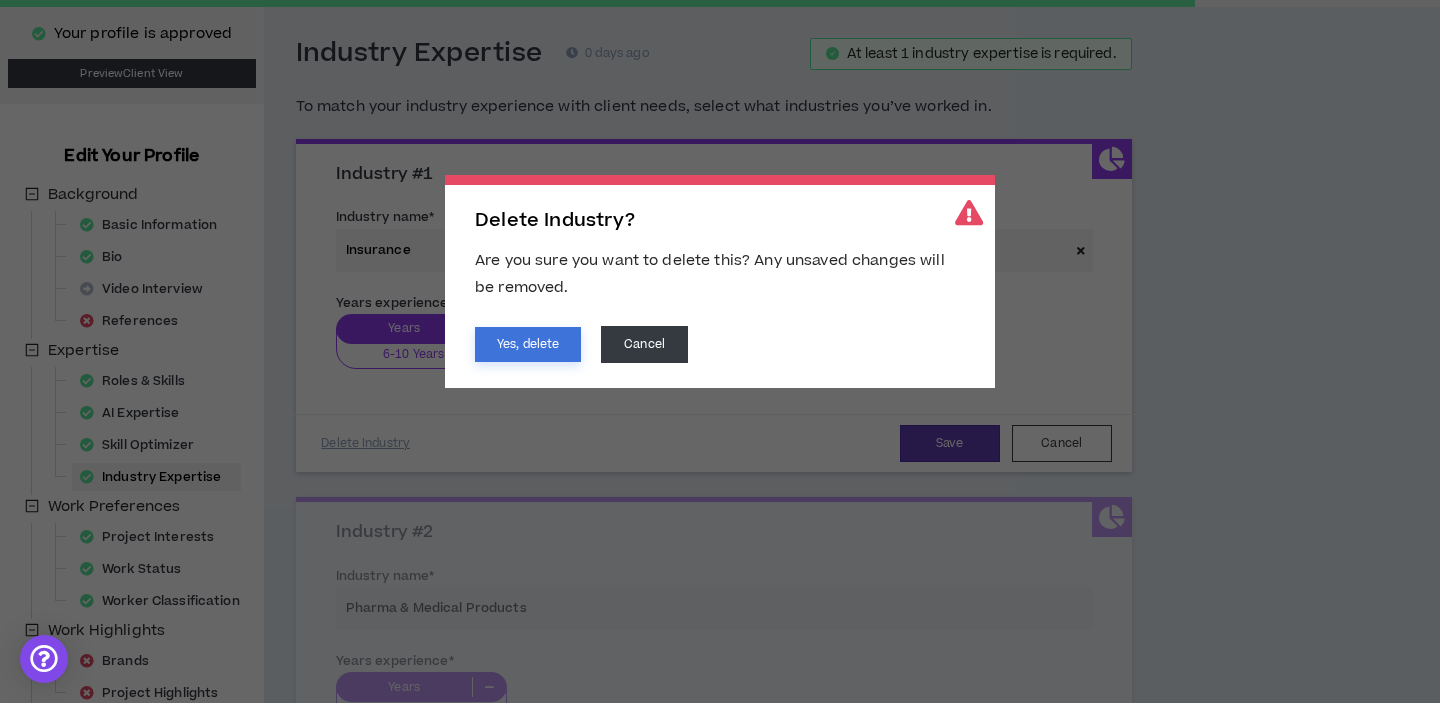 click on "Yes, delete" at bounding box center (528, 344) 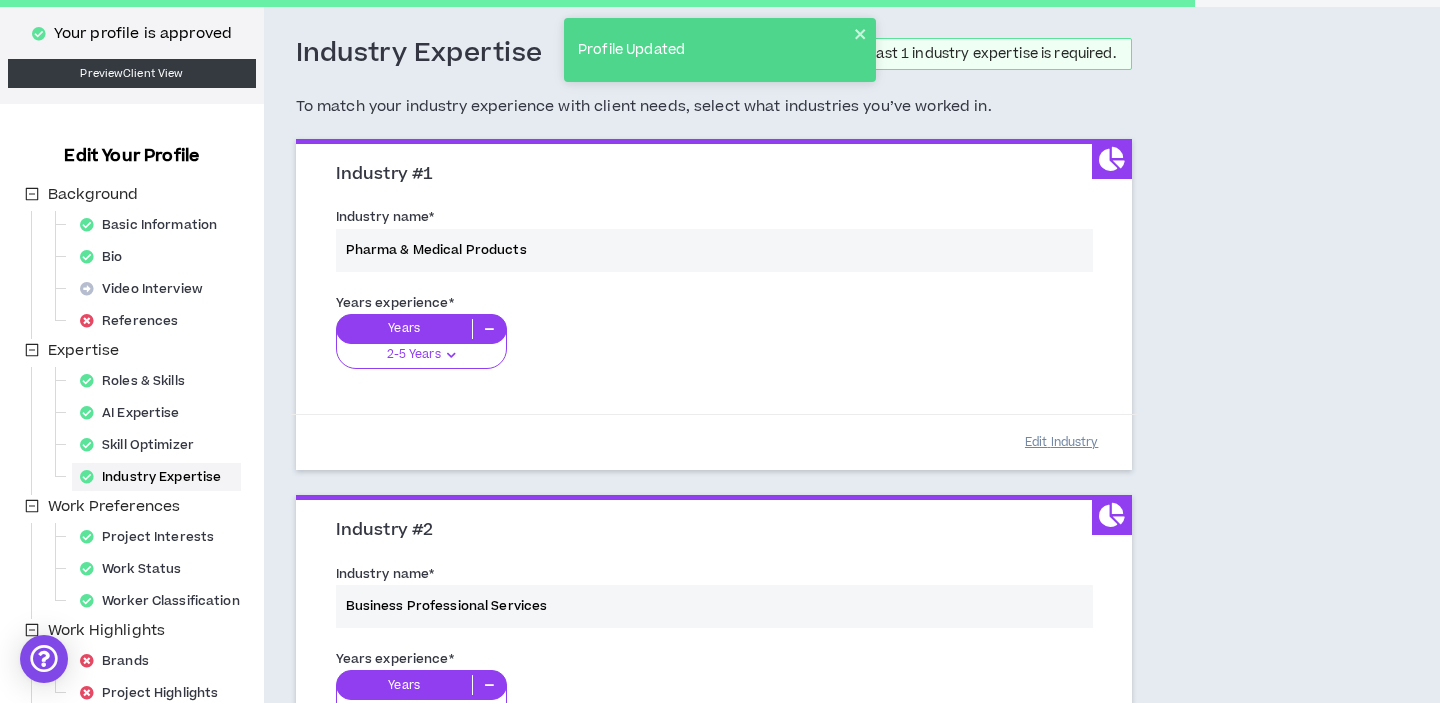 click on "Edit   Industry" at bounding box center [1062, 442] 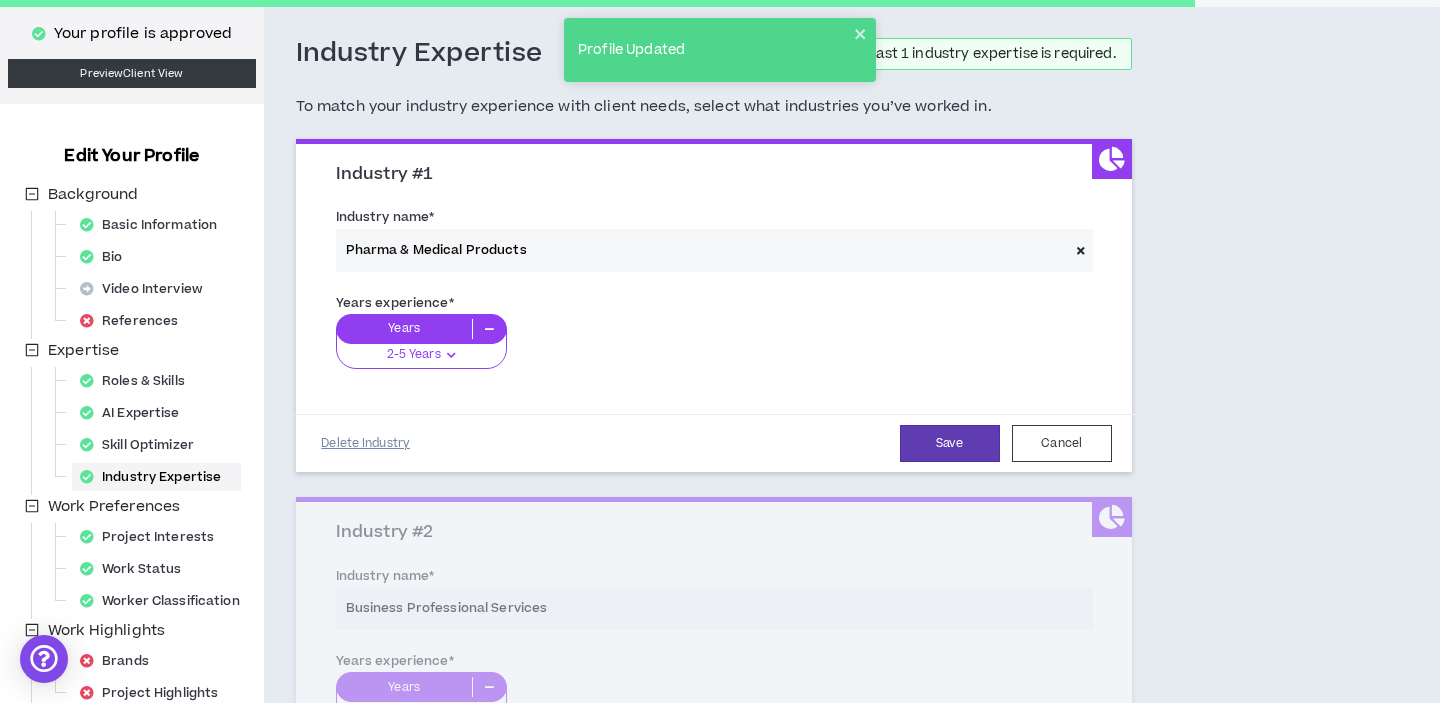click on "Delete   Industry" at bounding box center [366, 443] 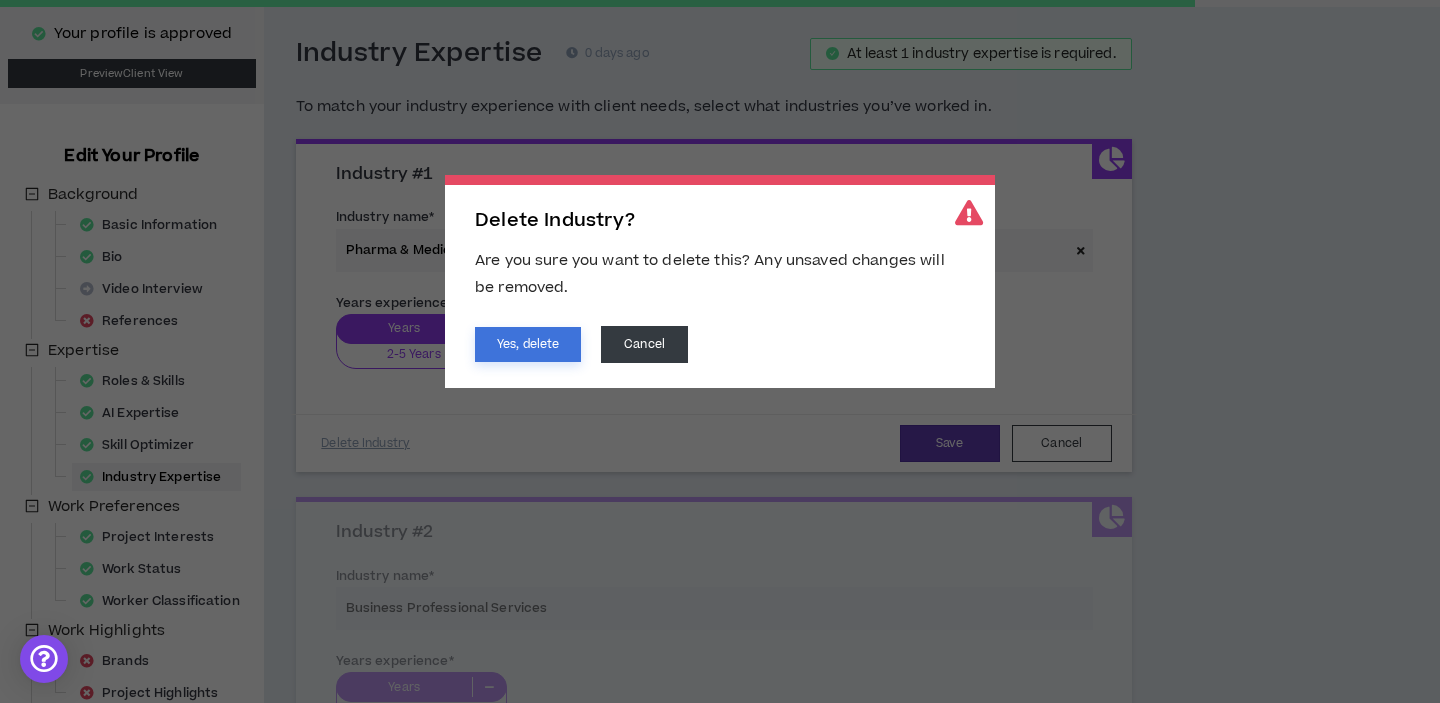click on "Yes, delete" at bounding box center [528, 344] 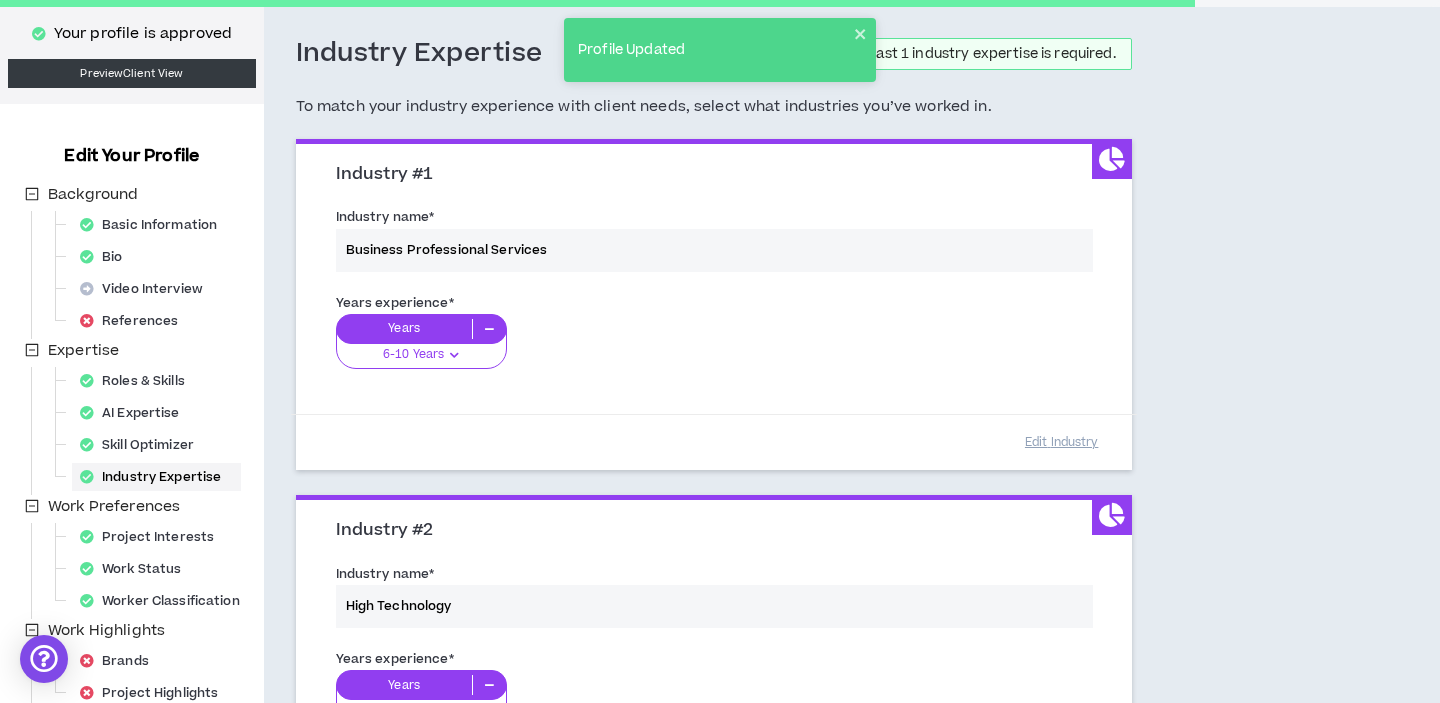 click on "Years experience  * Years 6-10 Years 0-1 Years 2-5 Years 6-10 Years 11+ Years" at bounding box center [714, 343] 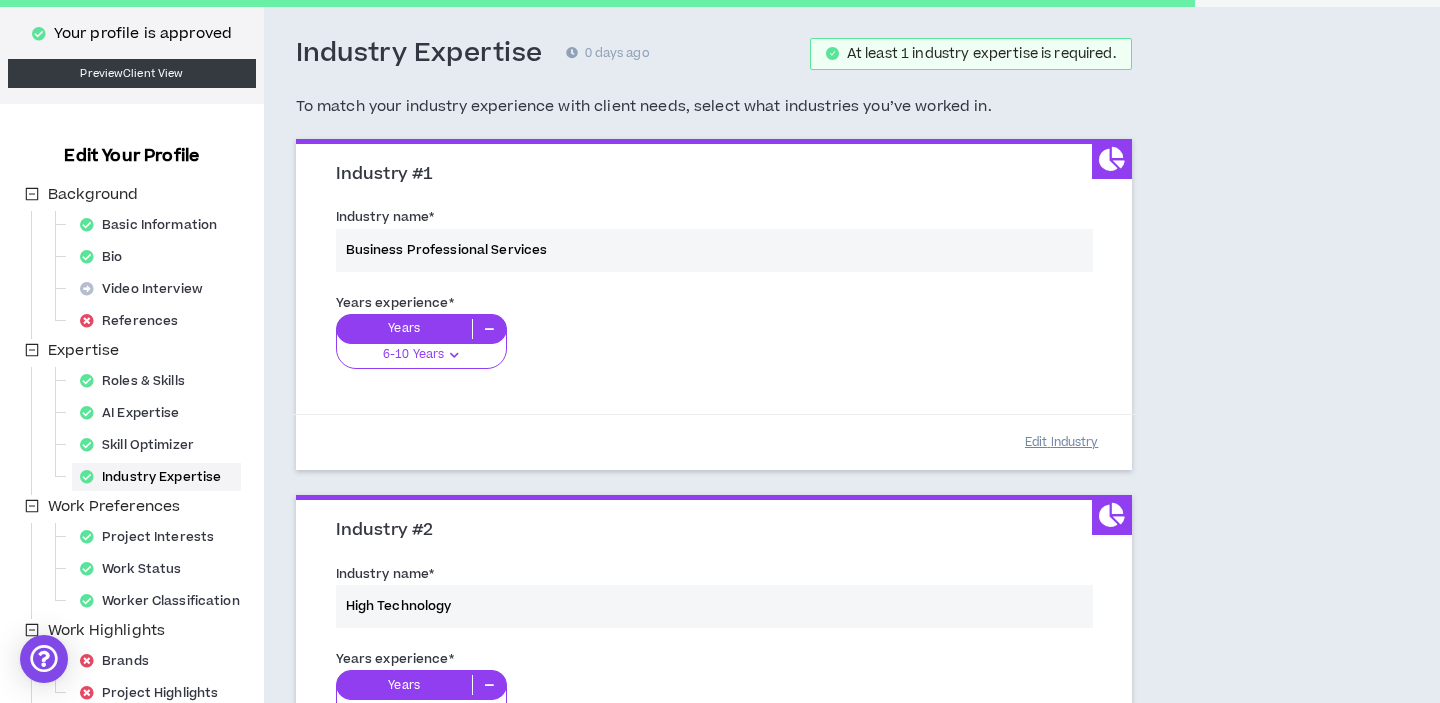 click on "Edit   Industry" at bounding box center (1062, 442) 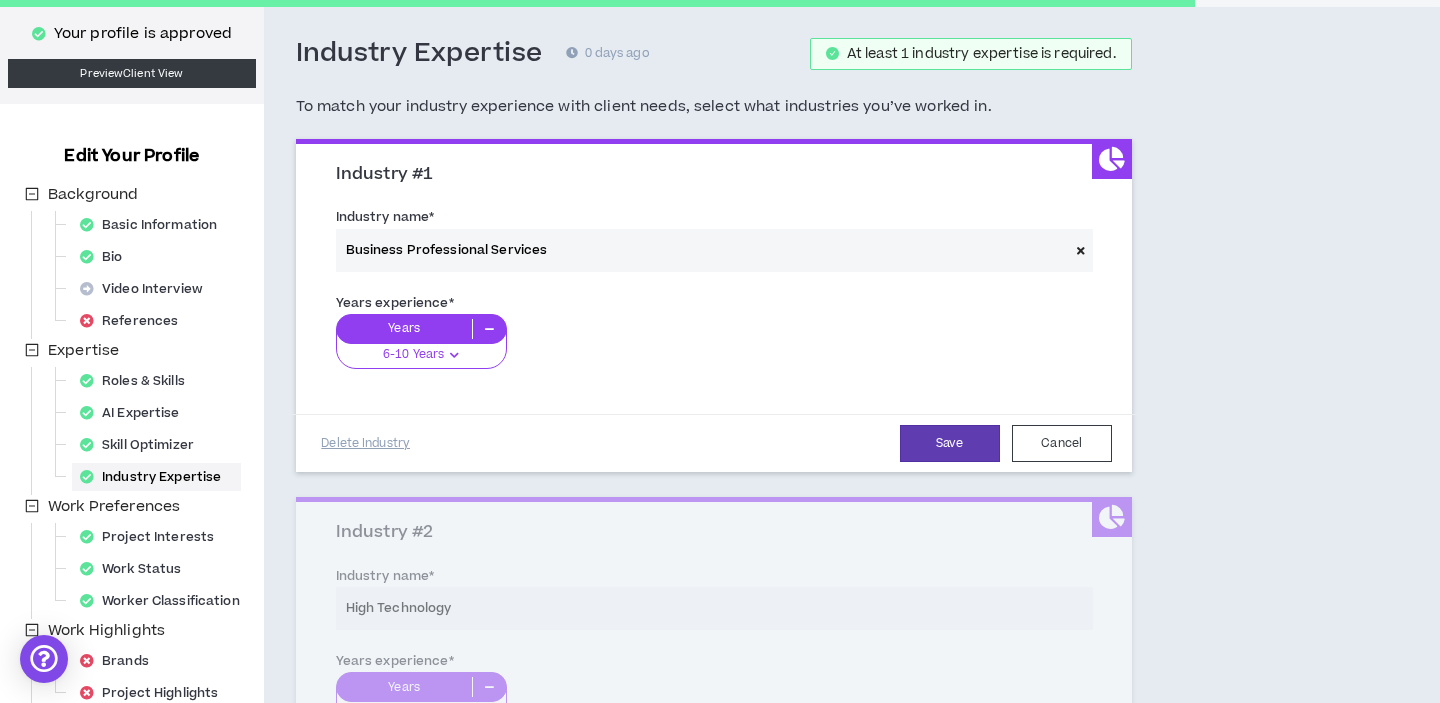 click on "6-10 Years" at bounding box center [413, 355] 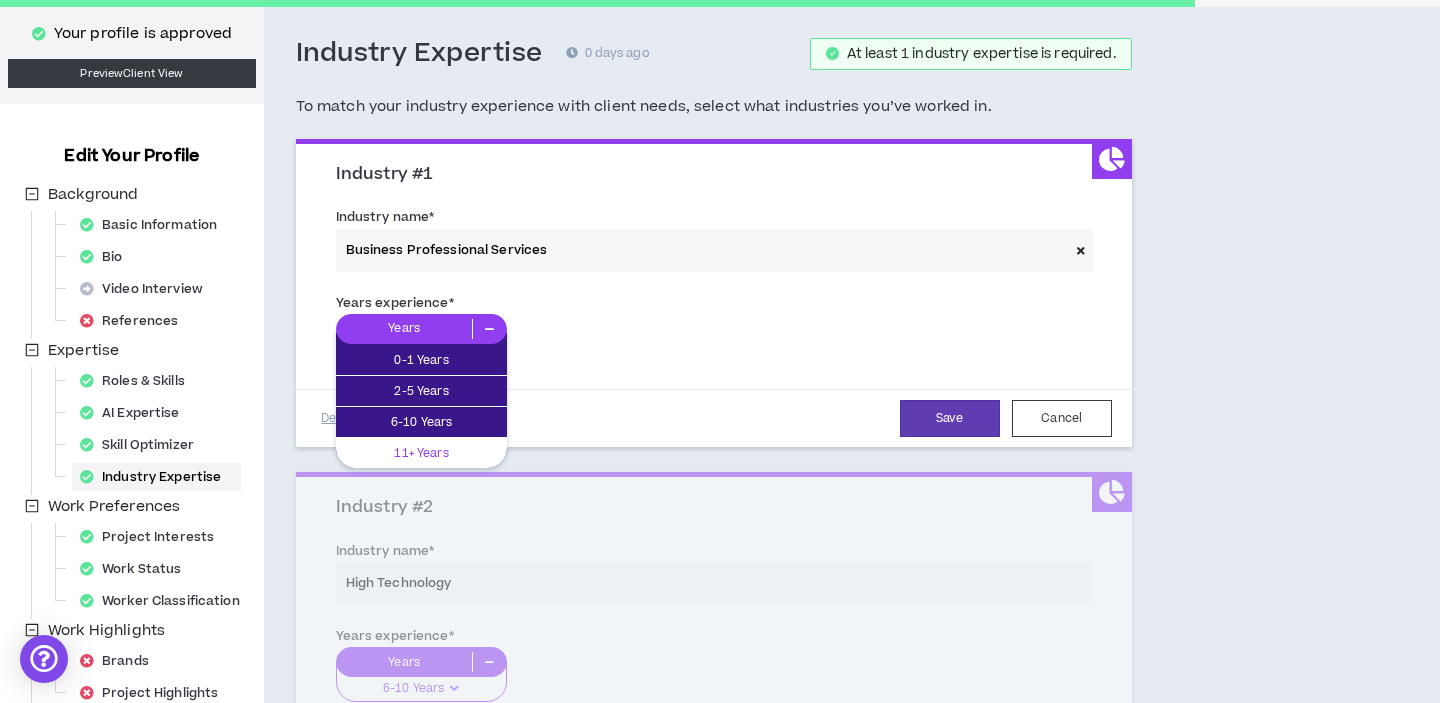 click on "11+ Years" at bounding box center [421, 453] 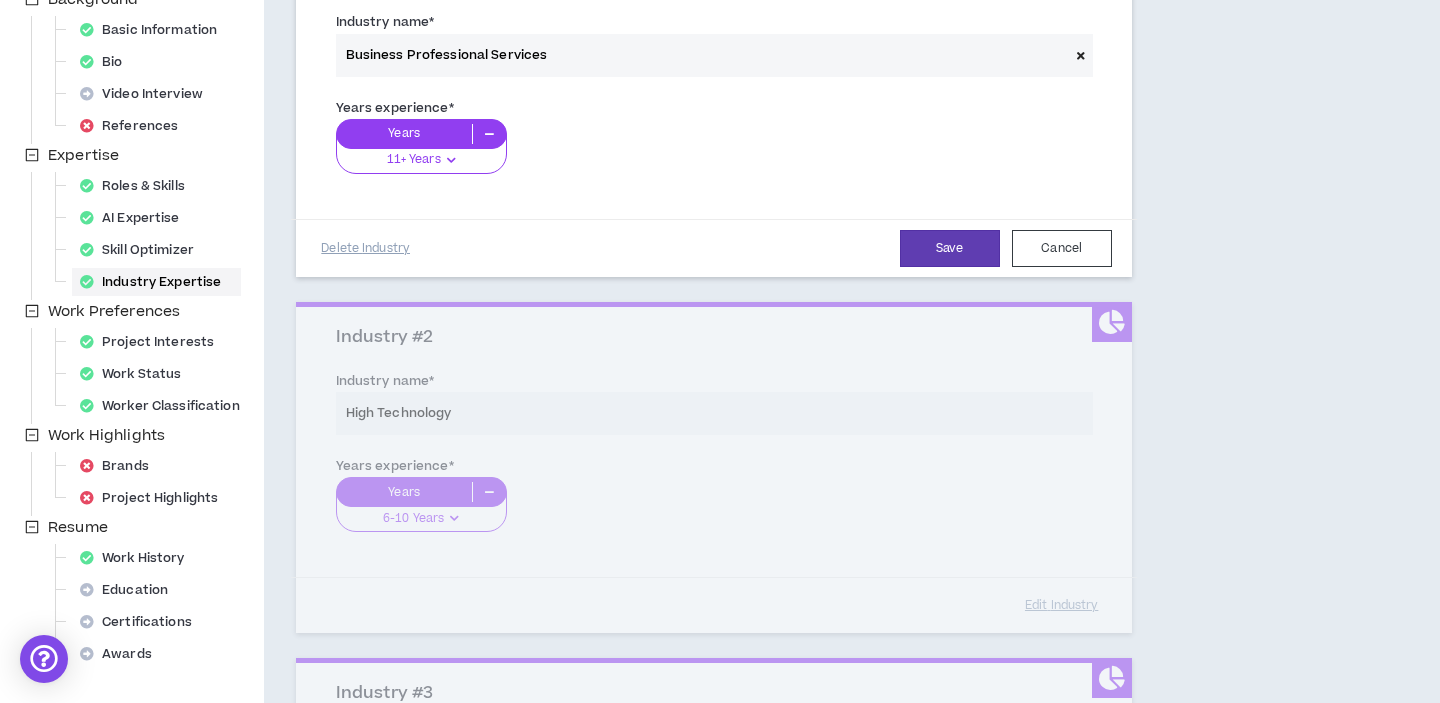 scroll, scrollTop: 299, scrollLeft: 0, axis: vertical 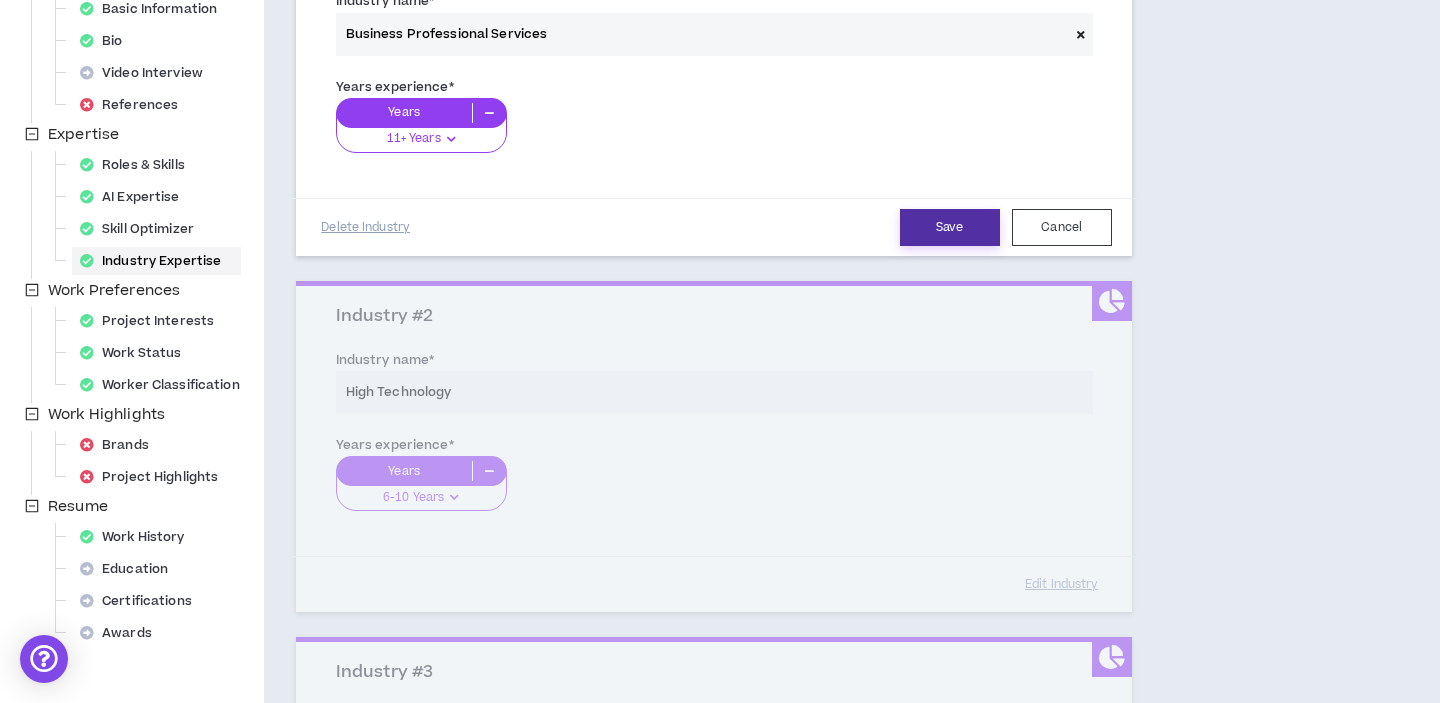 click on "Save" at bounding box center (950, 227) 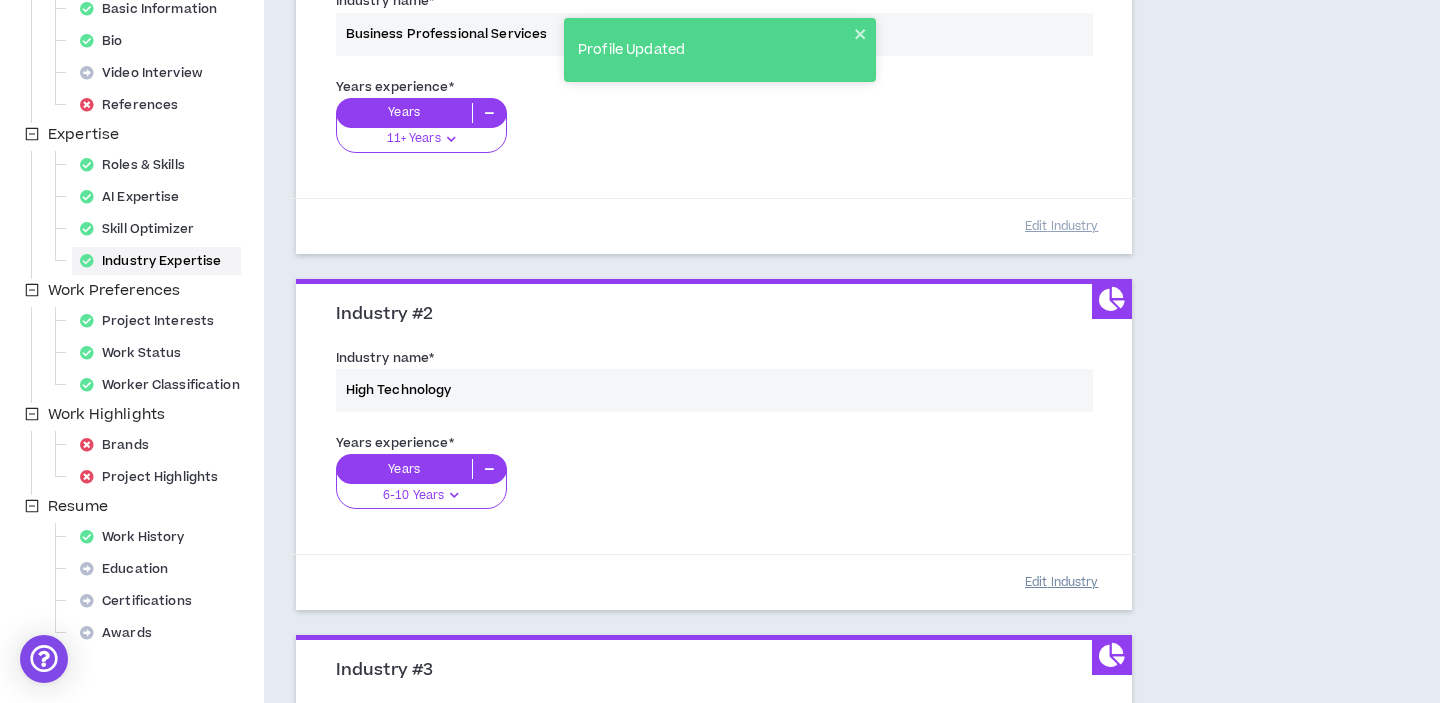 click on "Edit   Industry" at bounding box center [1062, 582] 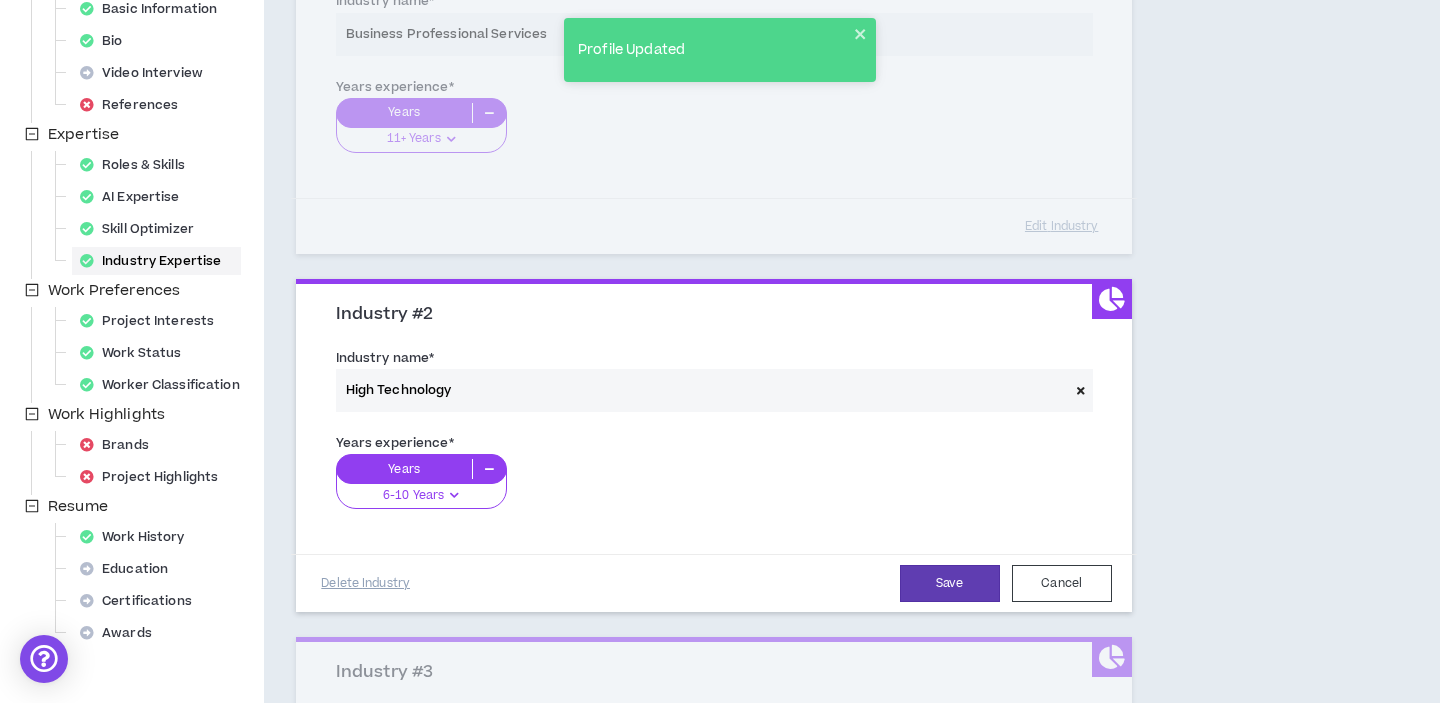 click at bounding box center (454, 495) 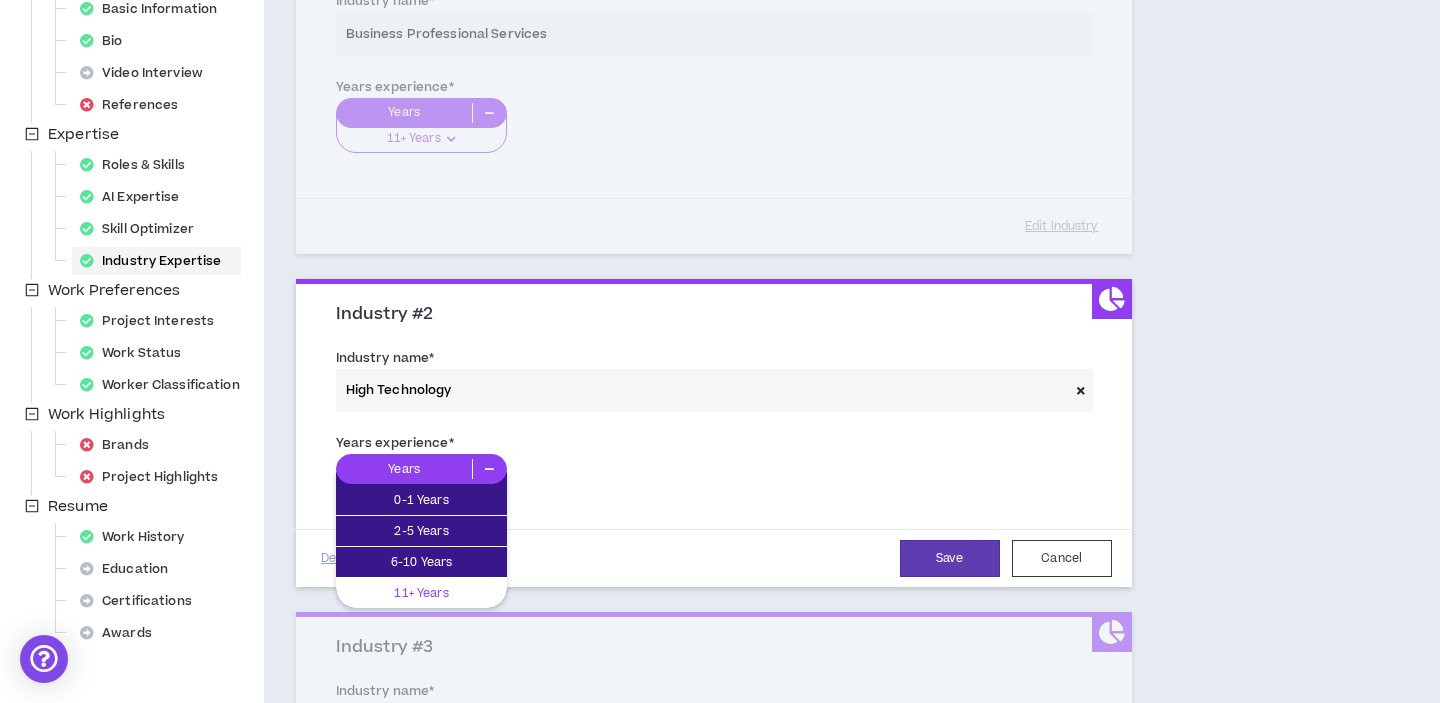 click on "11+ Years" at bounding box center (421, 593) 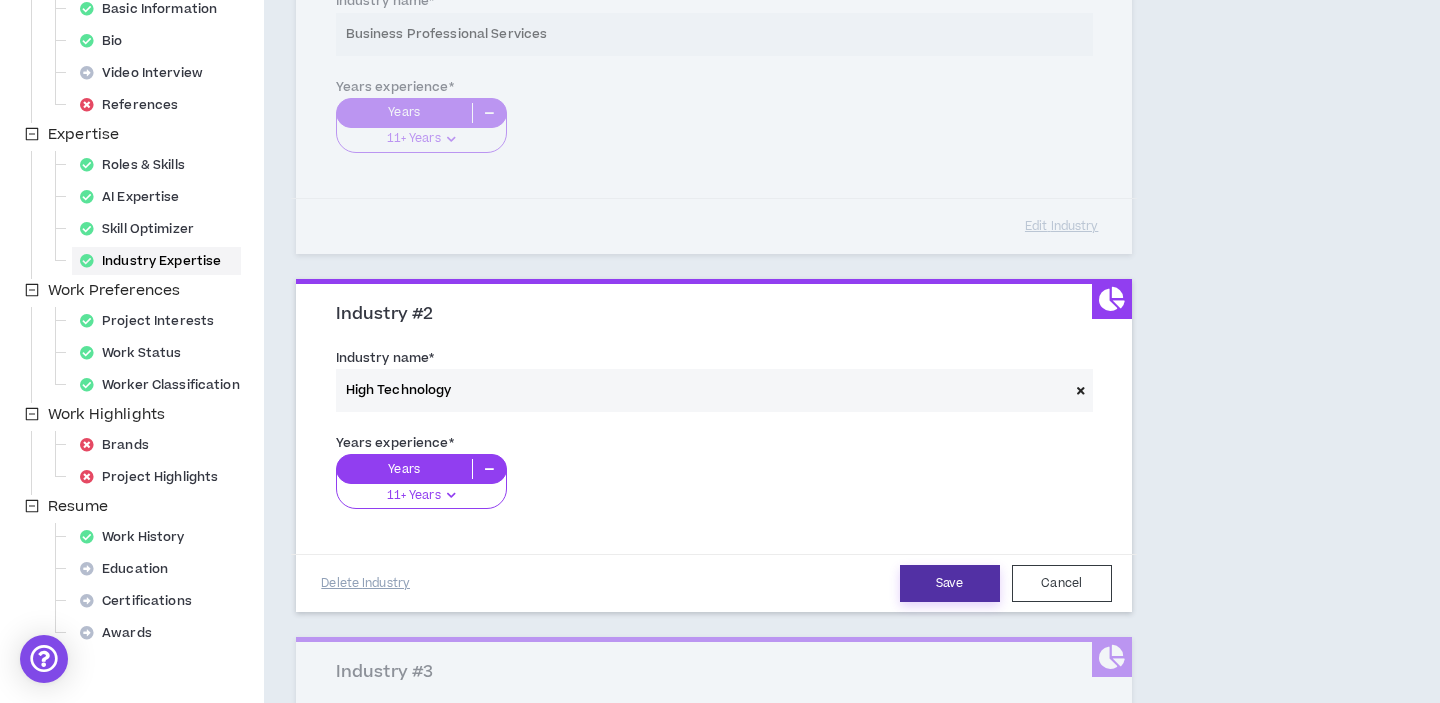 click on "Save" at bounding box center [950, 583] 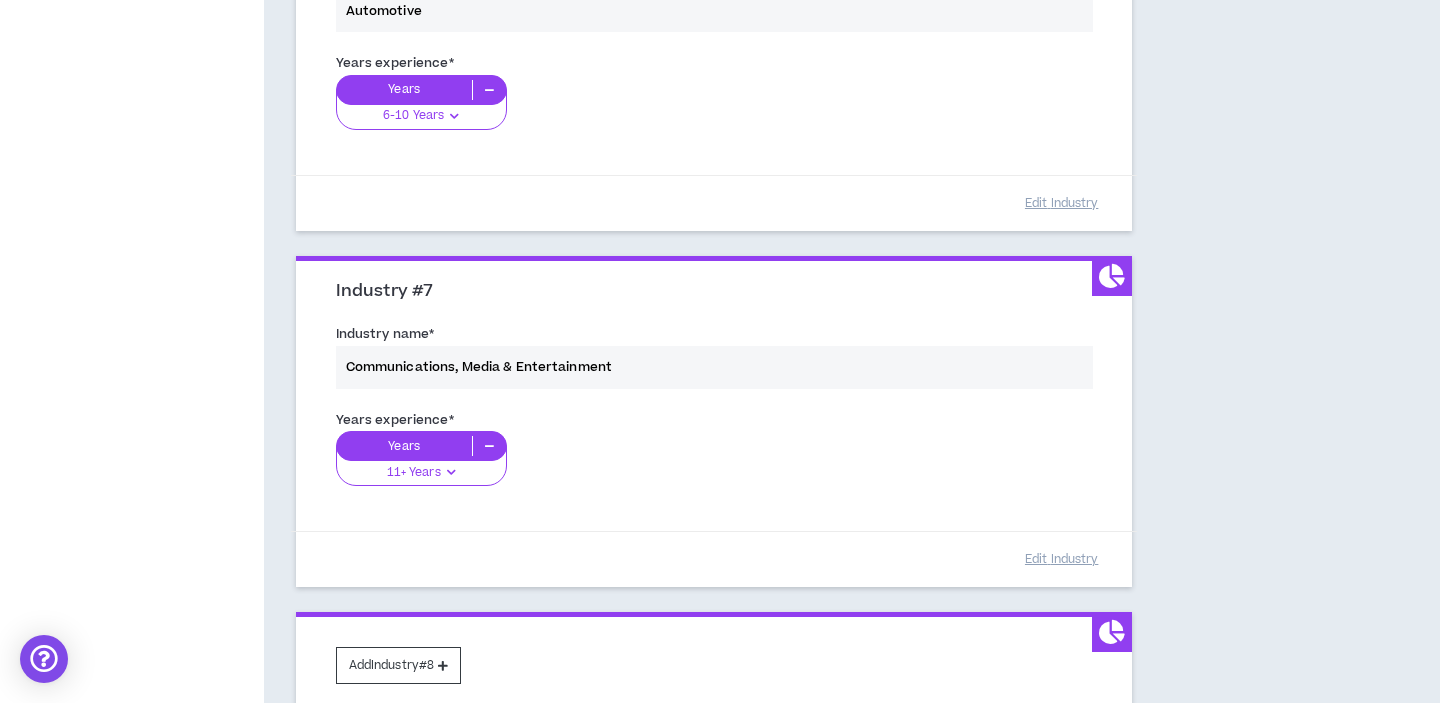 scroll, scrollTop: 2293, scrollLeft: 0, axis: vertical 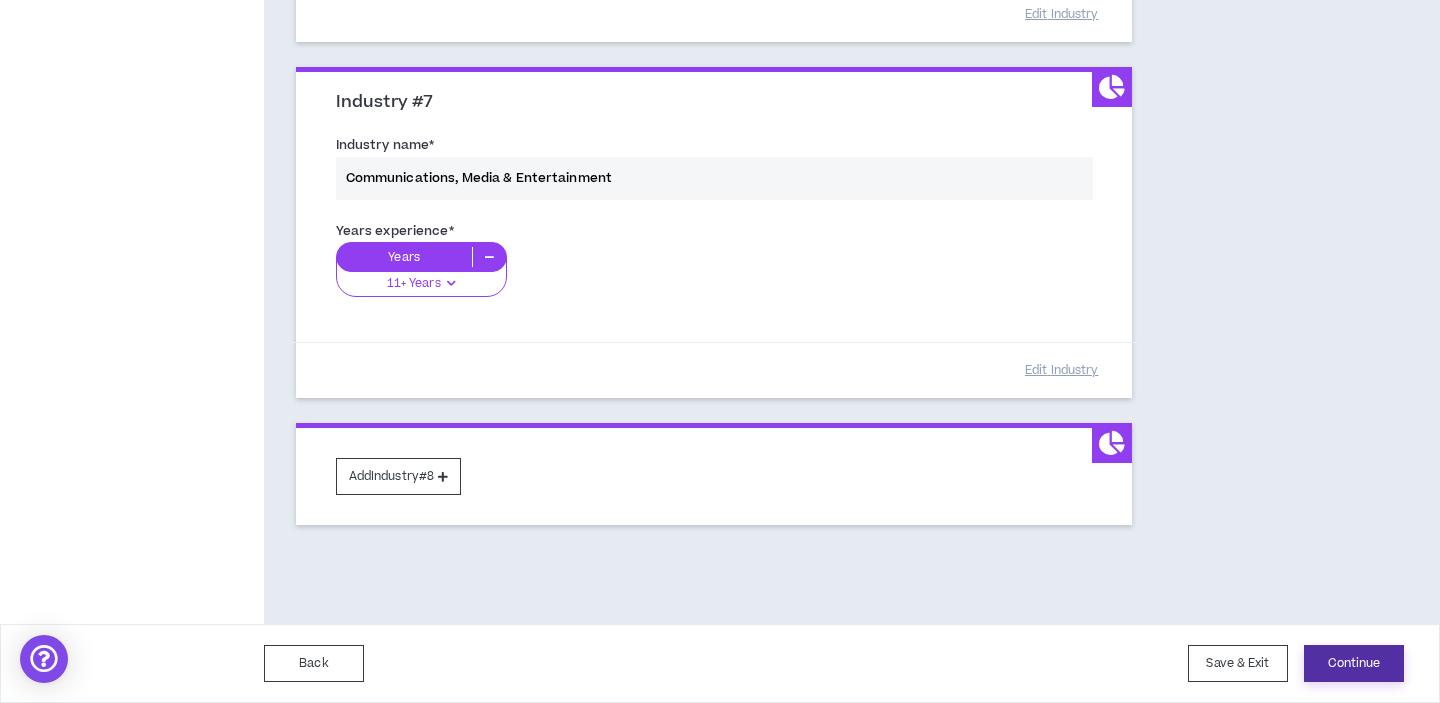 click on "Continue" at bounding box center [1354, 663] 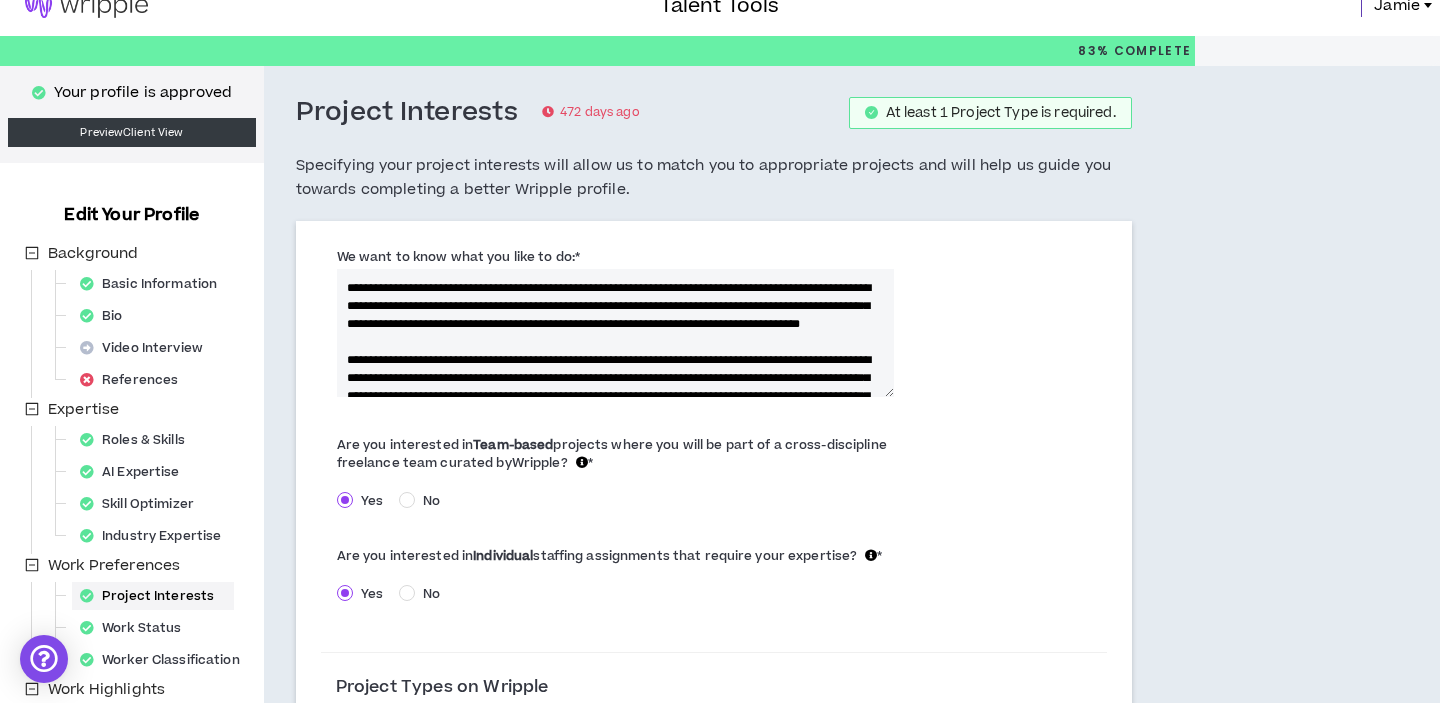 scroll, scrollTop: 0, scrollLeft: 0, axis: both 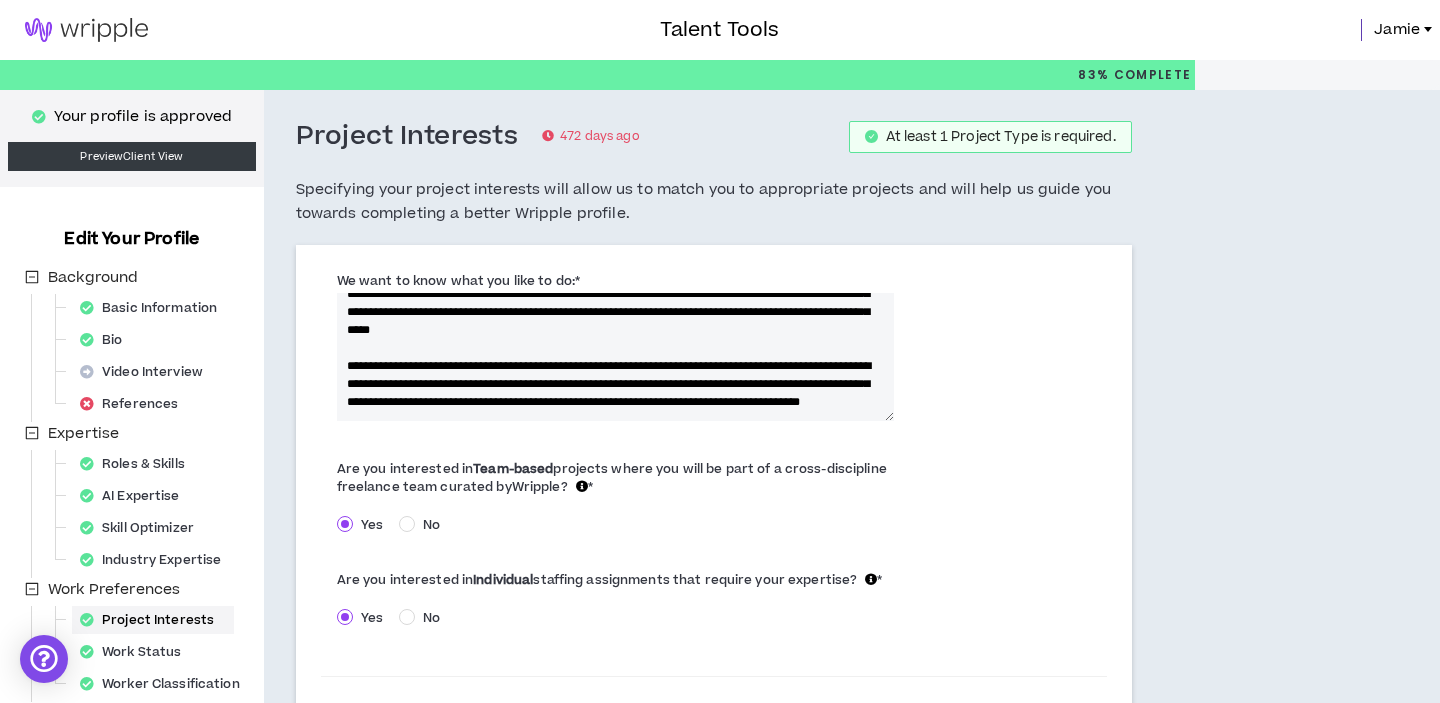 drag, startPoint x: 342, startPoint y: 311, endPoint x: 841, endPoint y: 507, distance: 536.11285 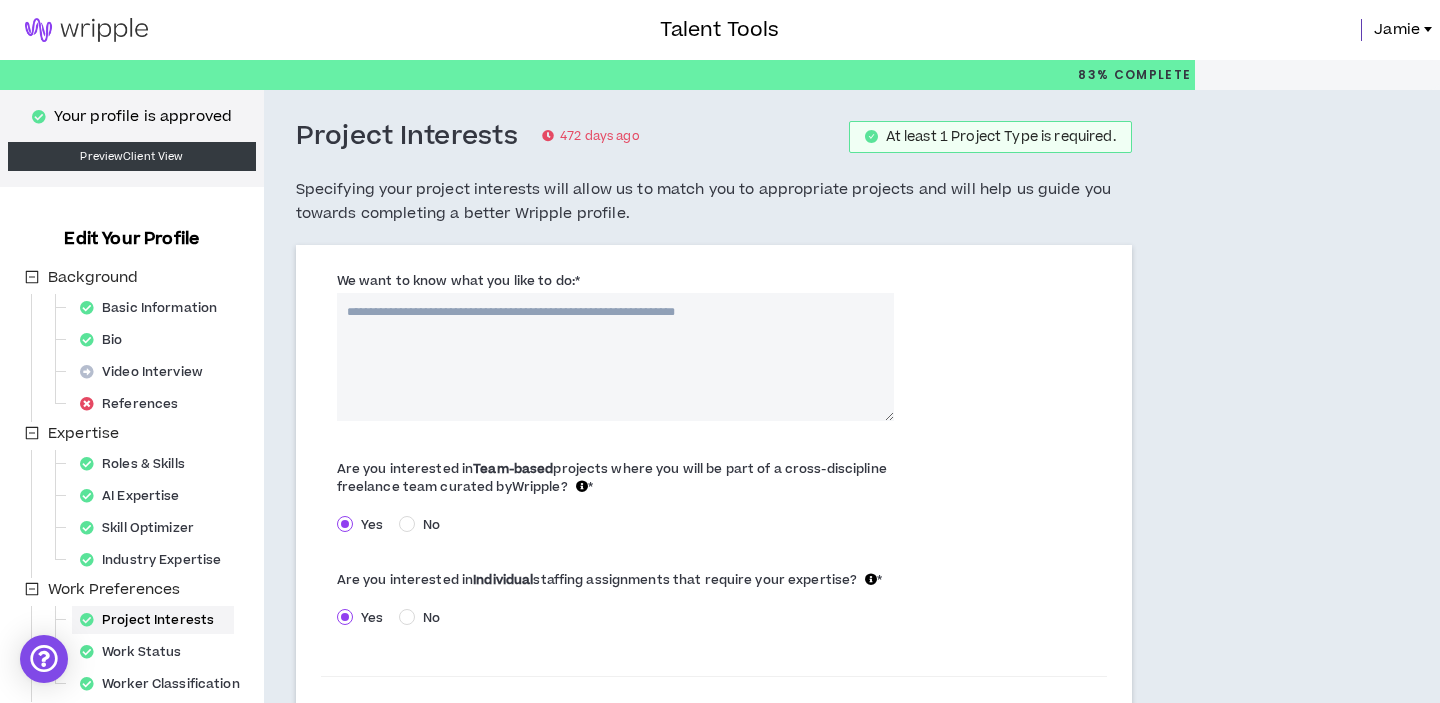 scroll, scrollTop: 0, scrollLeft: 0, axis: both 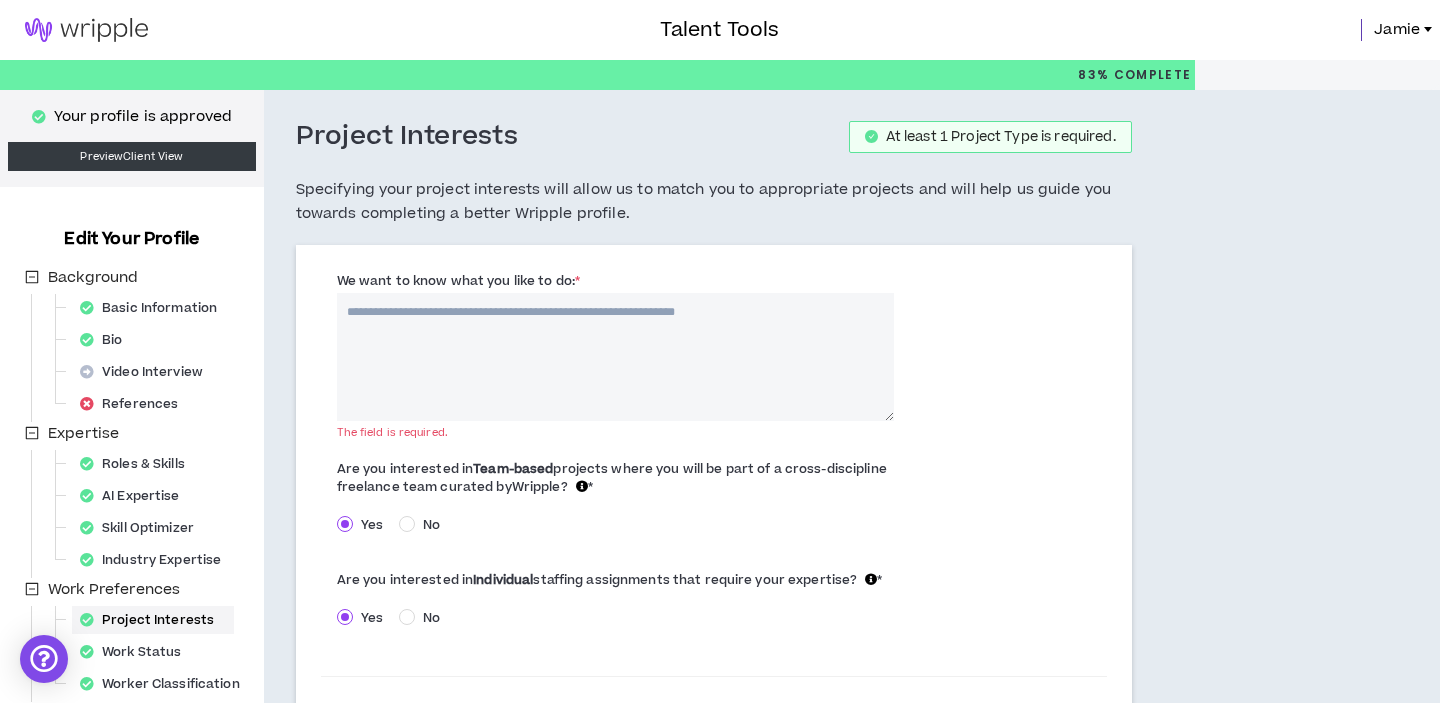 paste 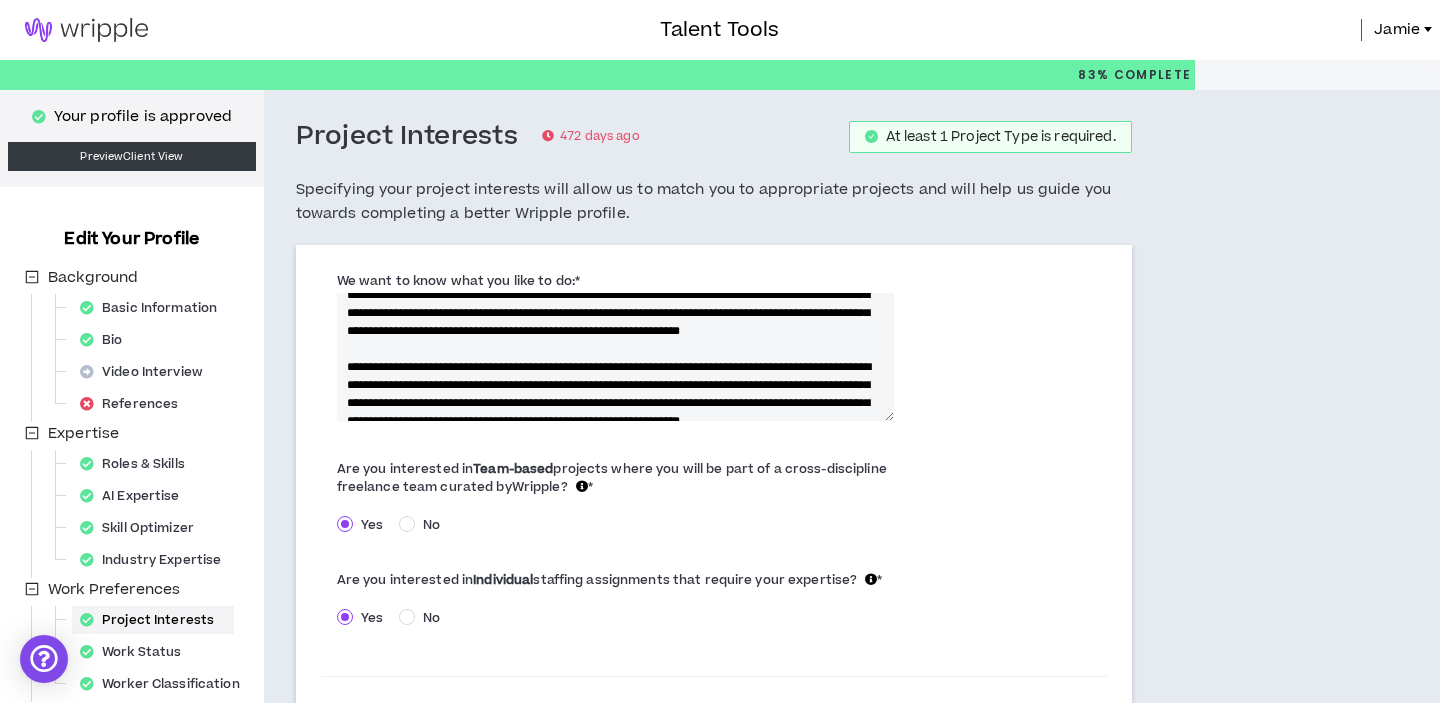 scroll, scrollTop: 0, scrollLeft: 0, axis: both 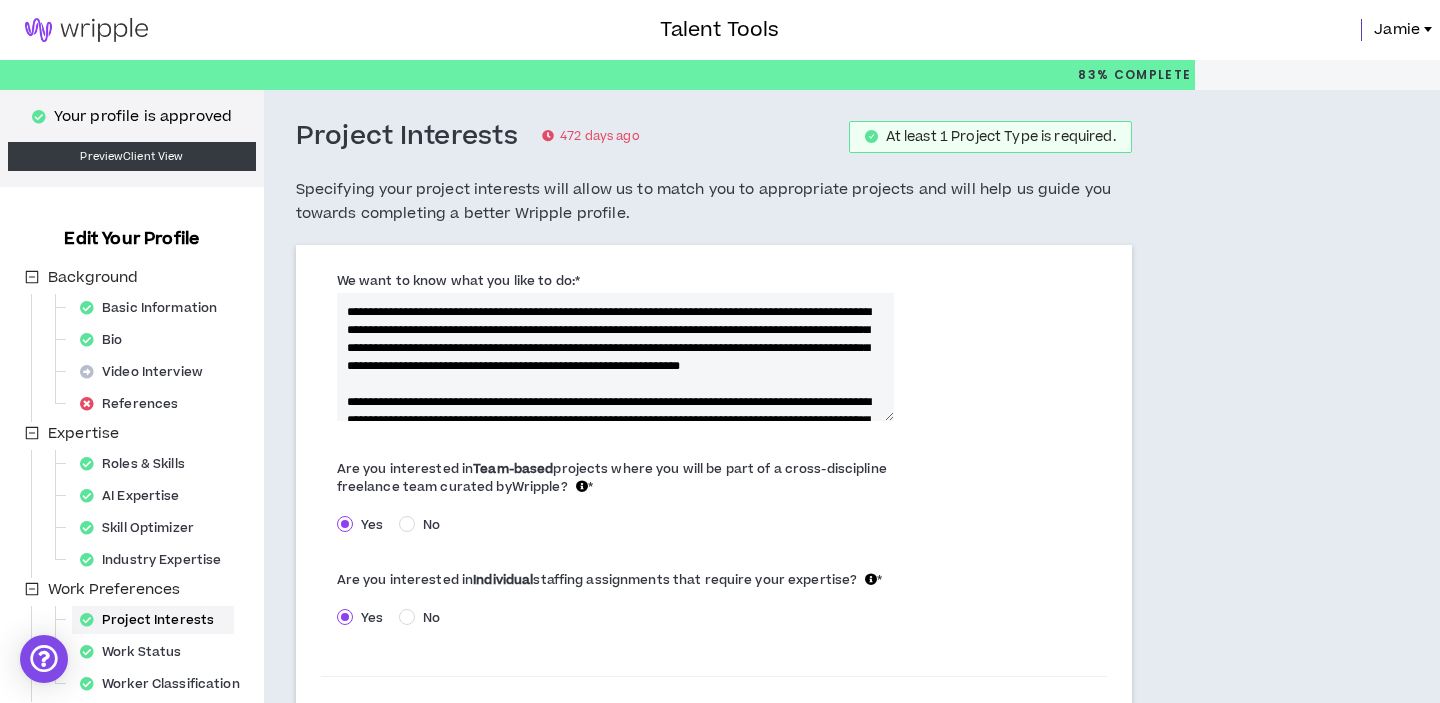 drag, startPoint x: 392, startPoint y: 310, endPoint x: 311, endPoint y: 303, distance: 81.3019 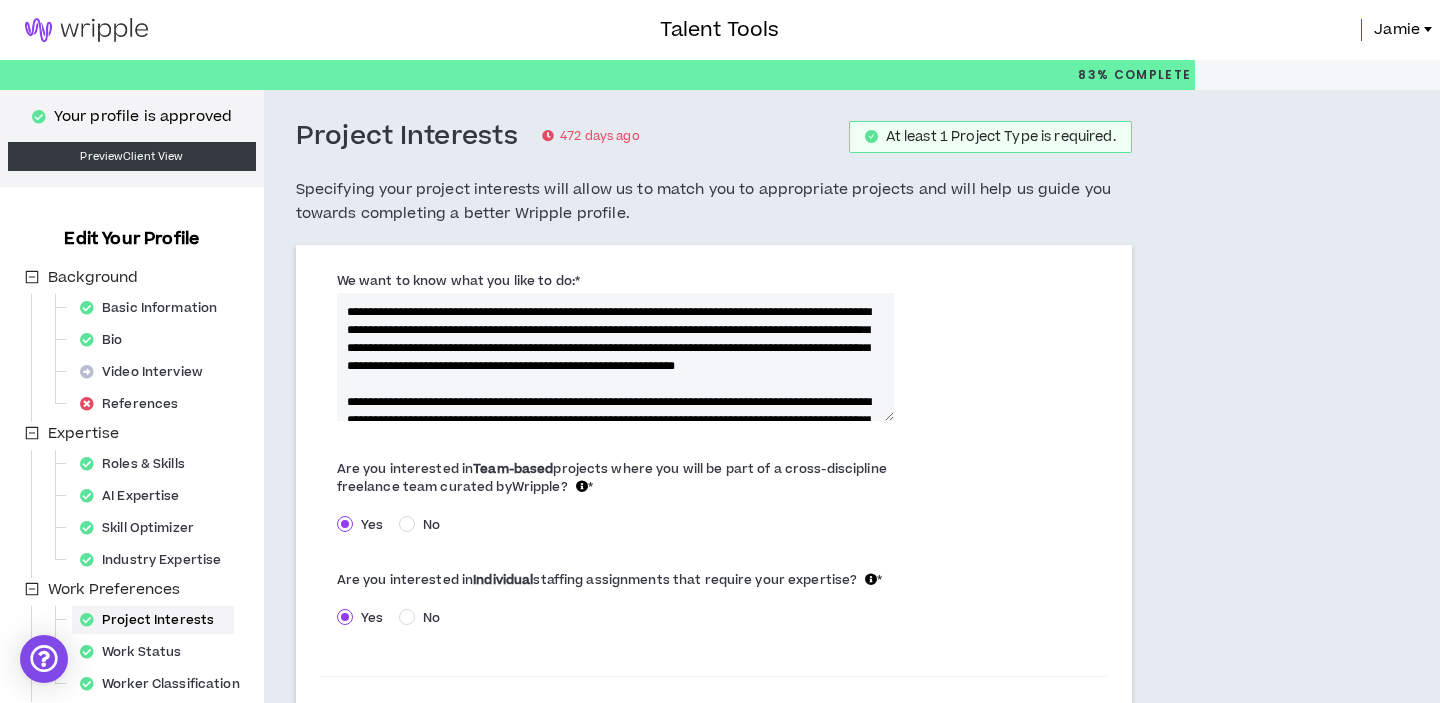 drag, startPoint x: 410, startPoint y: 310, endPoint x: 320, endPoint y: 309, distance: 90.005554 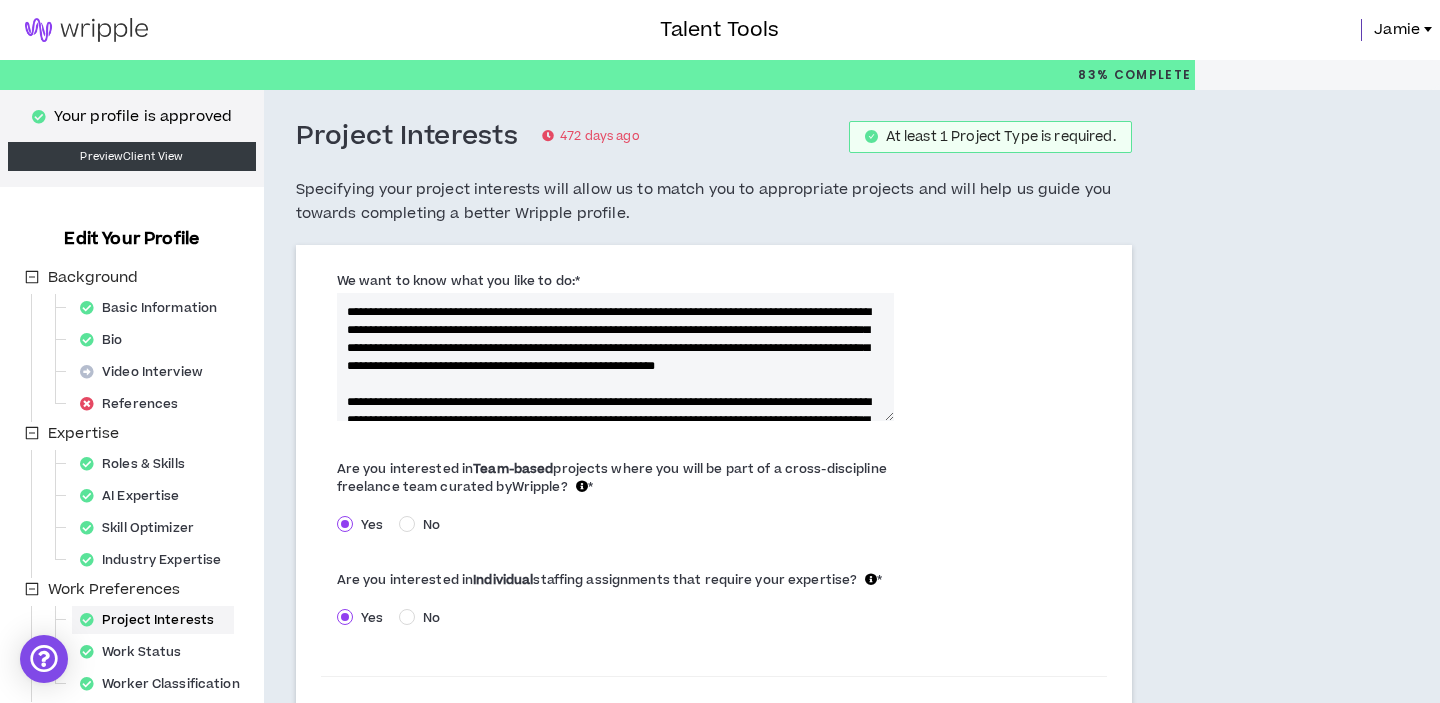 drag, startPoint x: 747, startPoint y: 346, endPoint x: 697, endPoint y: 348, distance: 50.039986 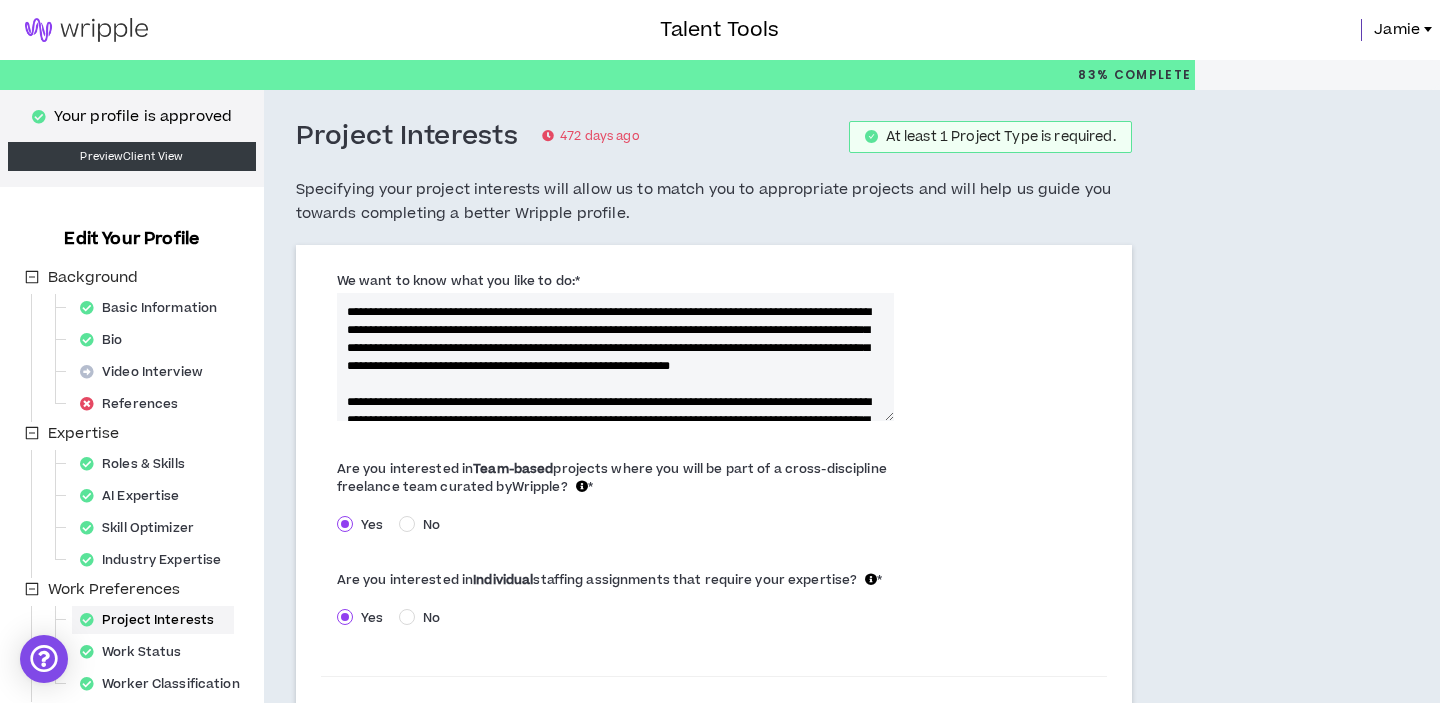 click on "**********" at bounding box center (616, 357) 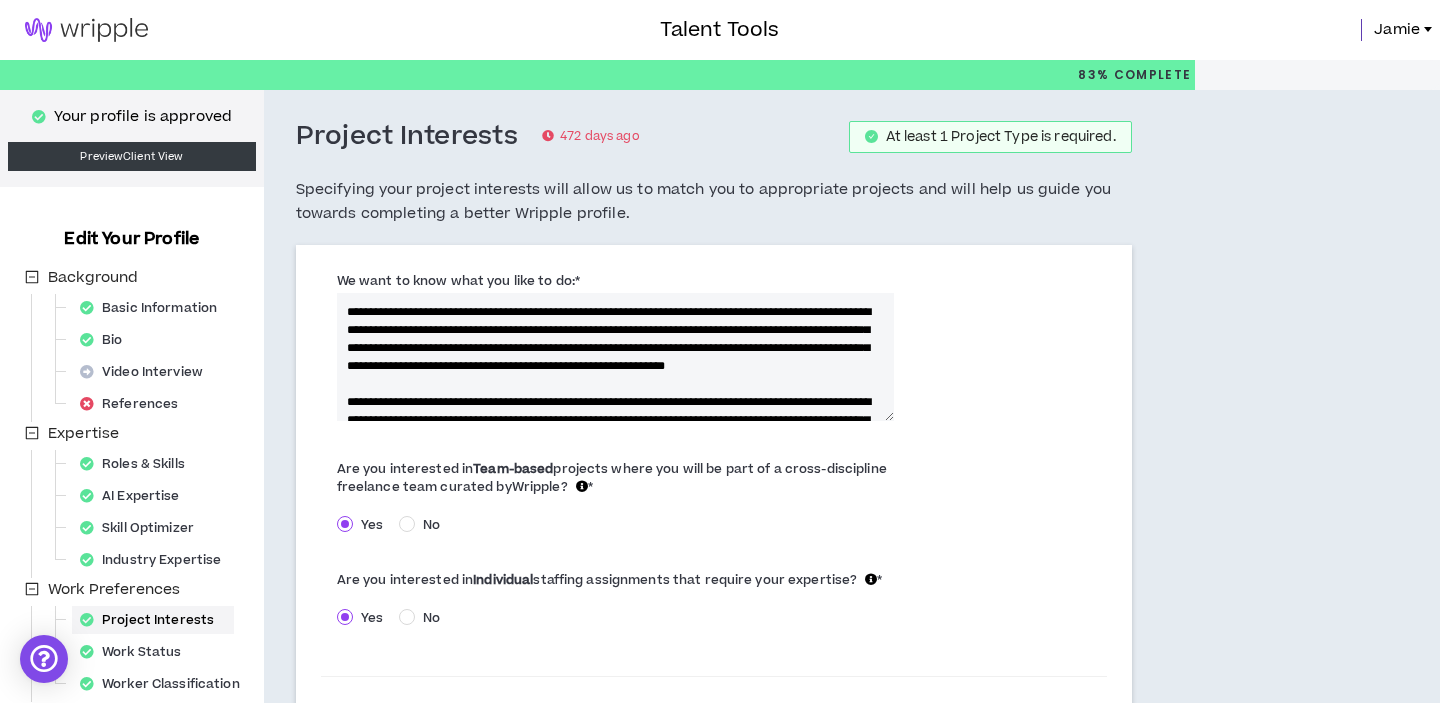 click on "**********" at bounding box center (616, 357) 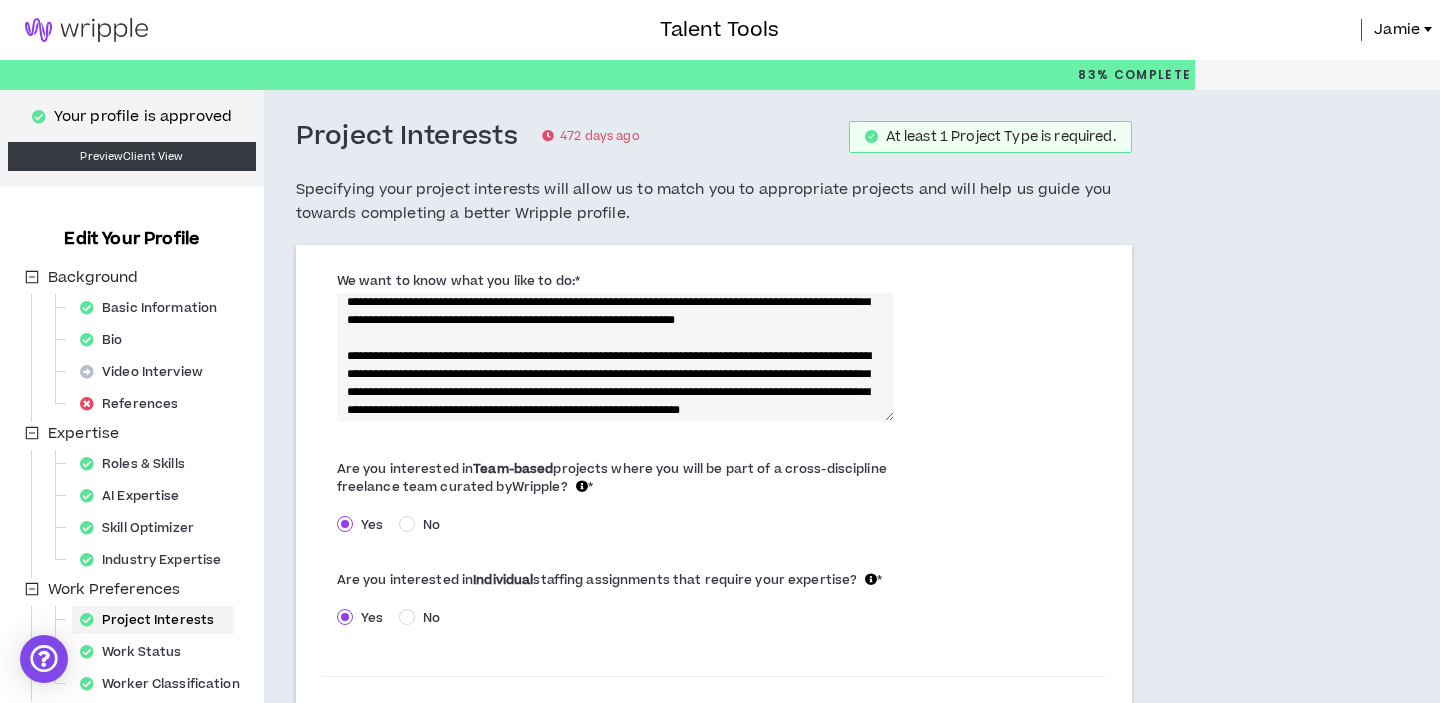 scroll, scrollTop: 53, scrollLeft: 0, axis: vertical 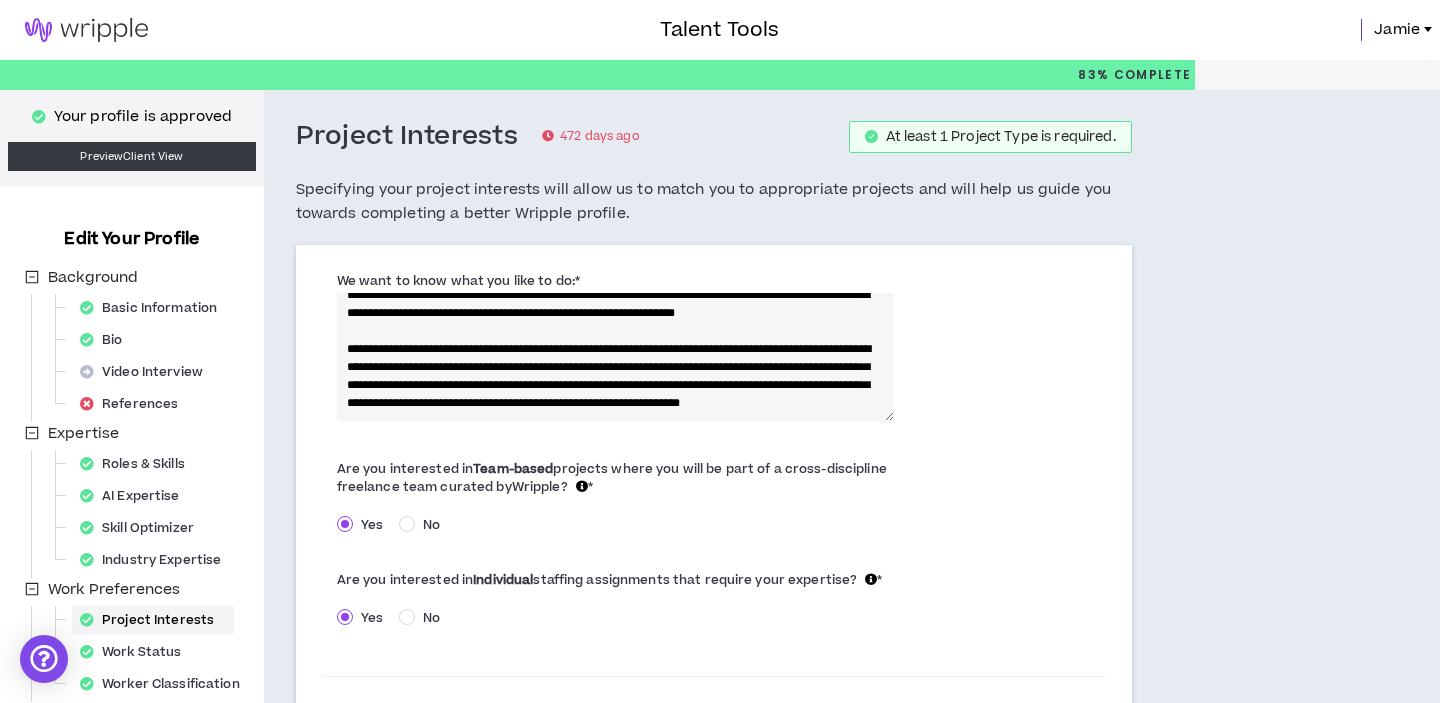 click at bounding box center [616, 357] 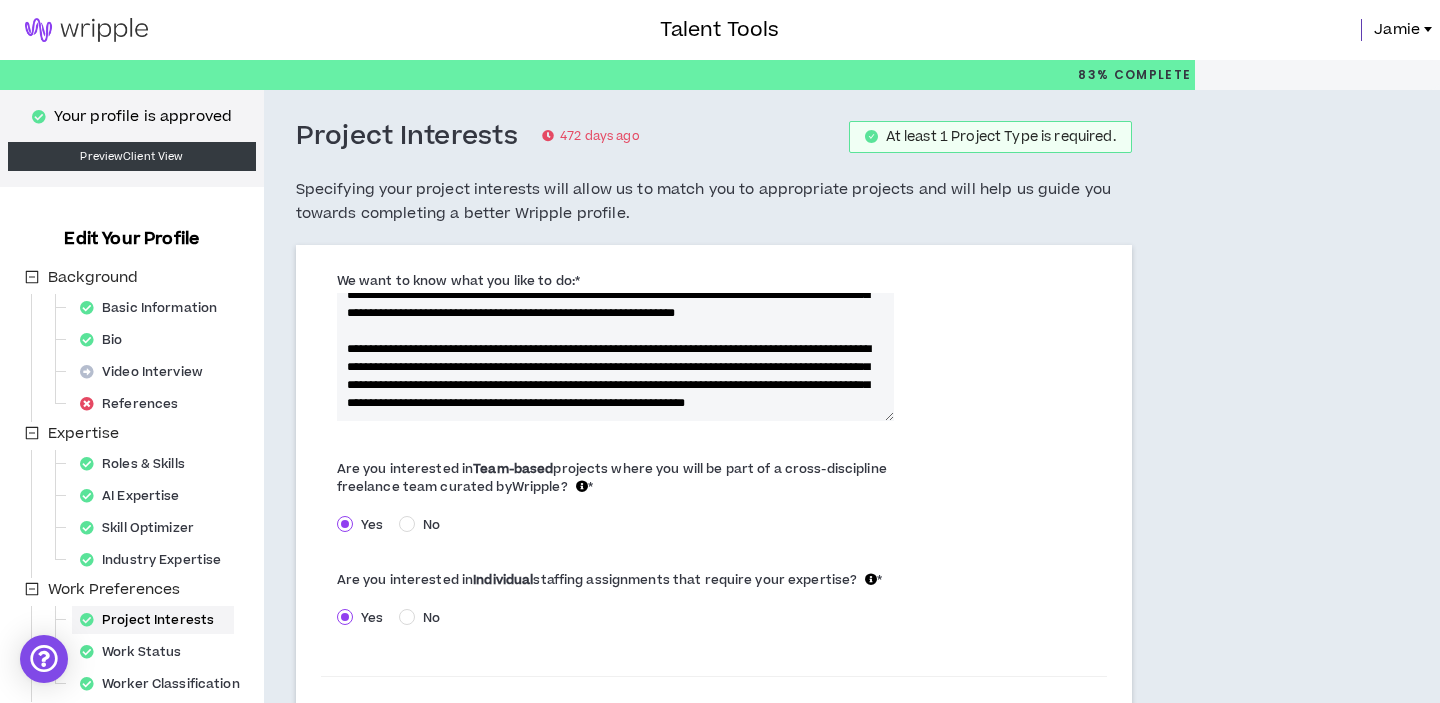 click on "**********" at bounding box center [616, 357] 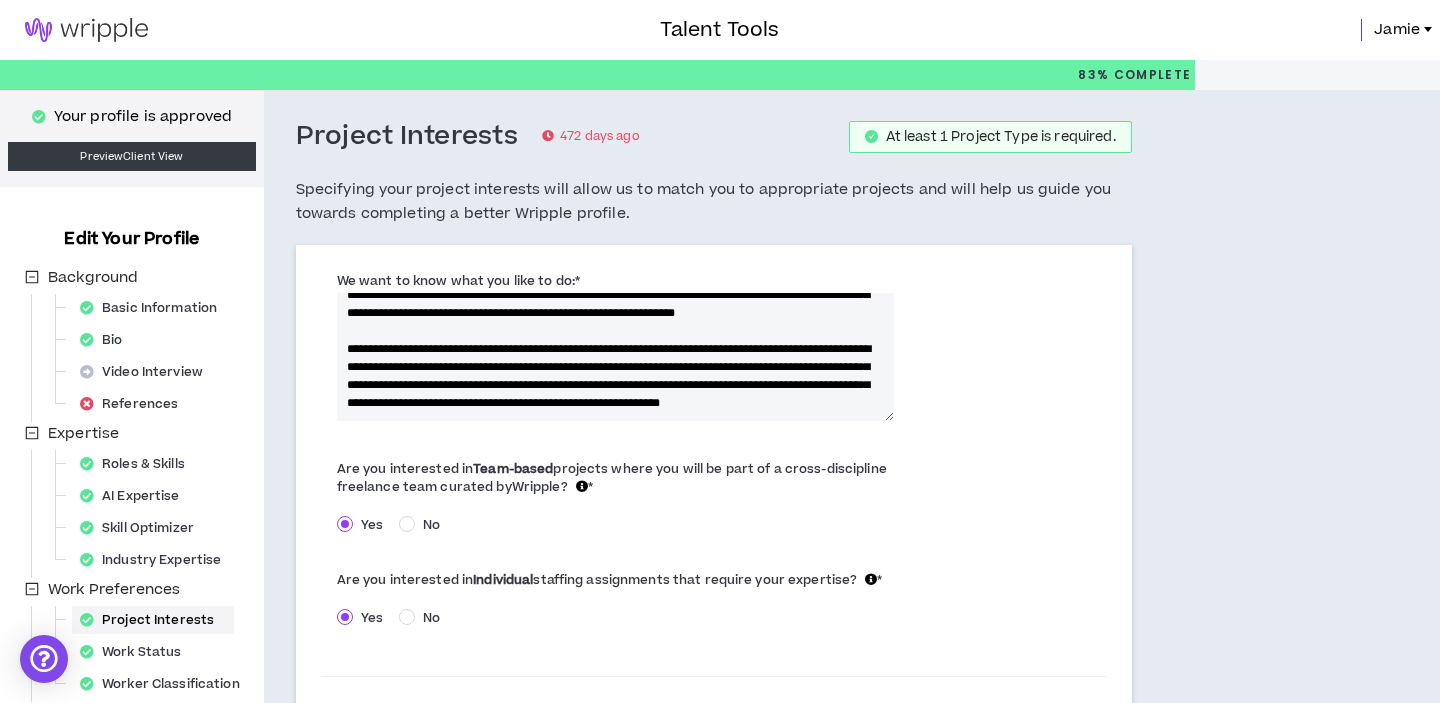 click at bounding box center [616, 357] 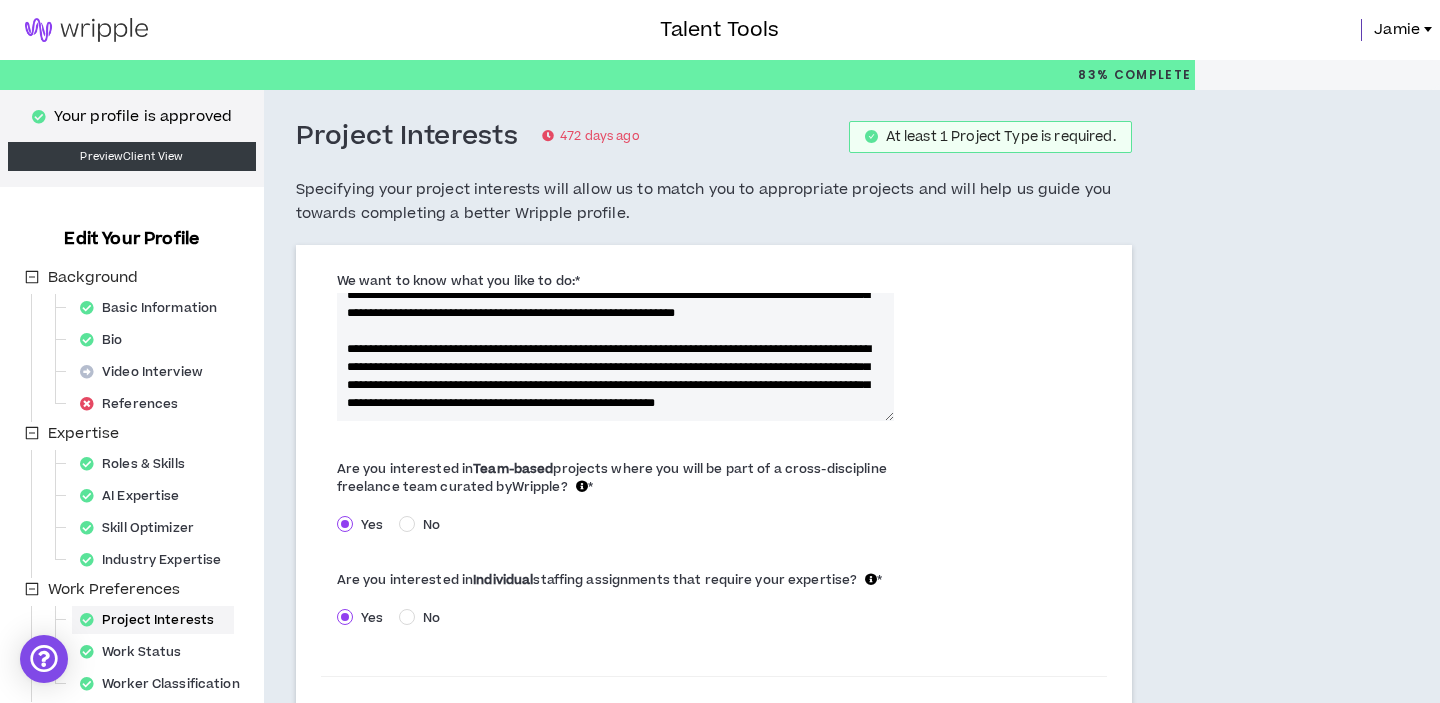 click at bounding box center [616, 357] 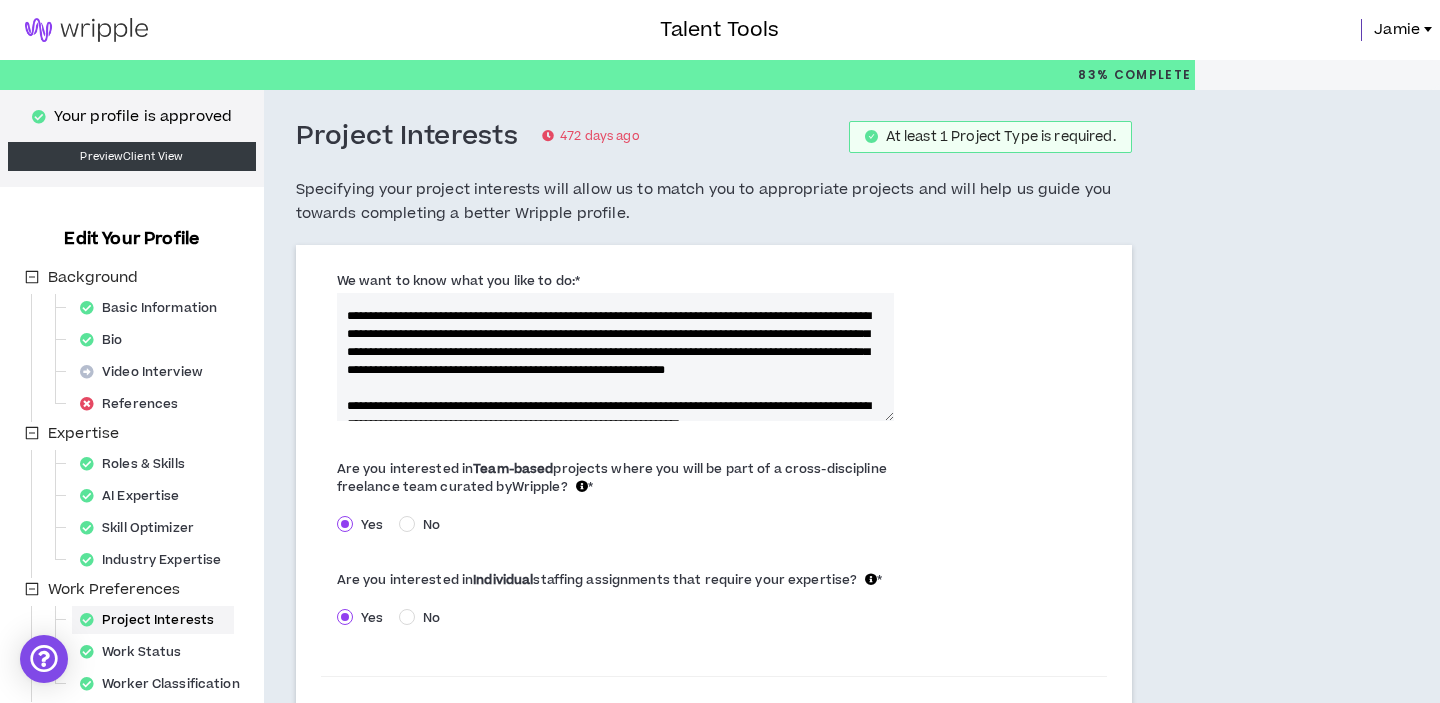 scroll, scrollTop: 96, scrollLeft: 0, axis: vertical 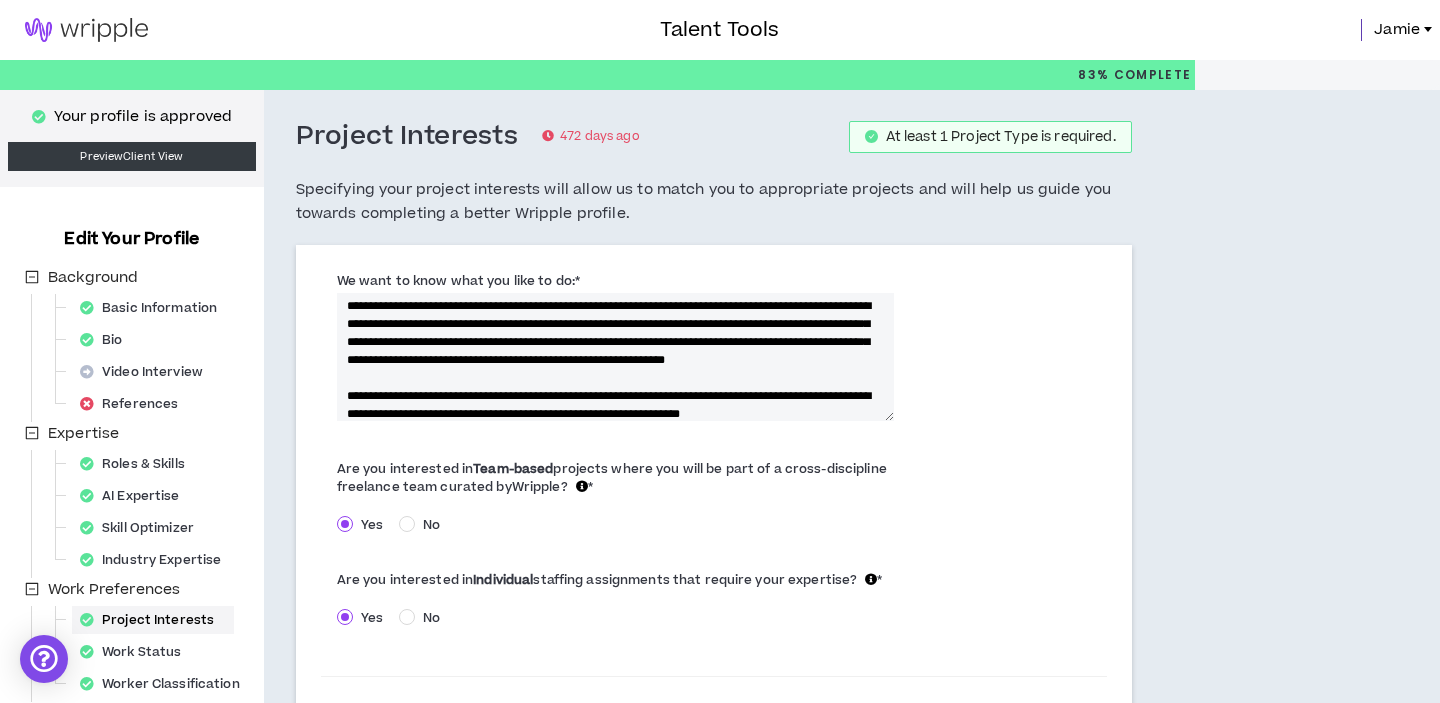 drag, startPoint x: 573, startPoint y: 343, endPoint x: 548, endPoint y: 343, distance: 25 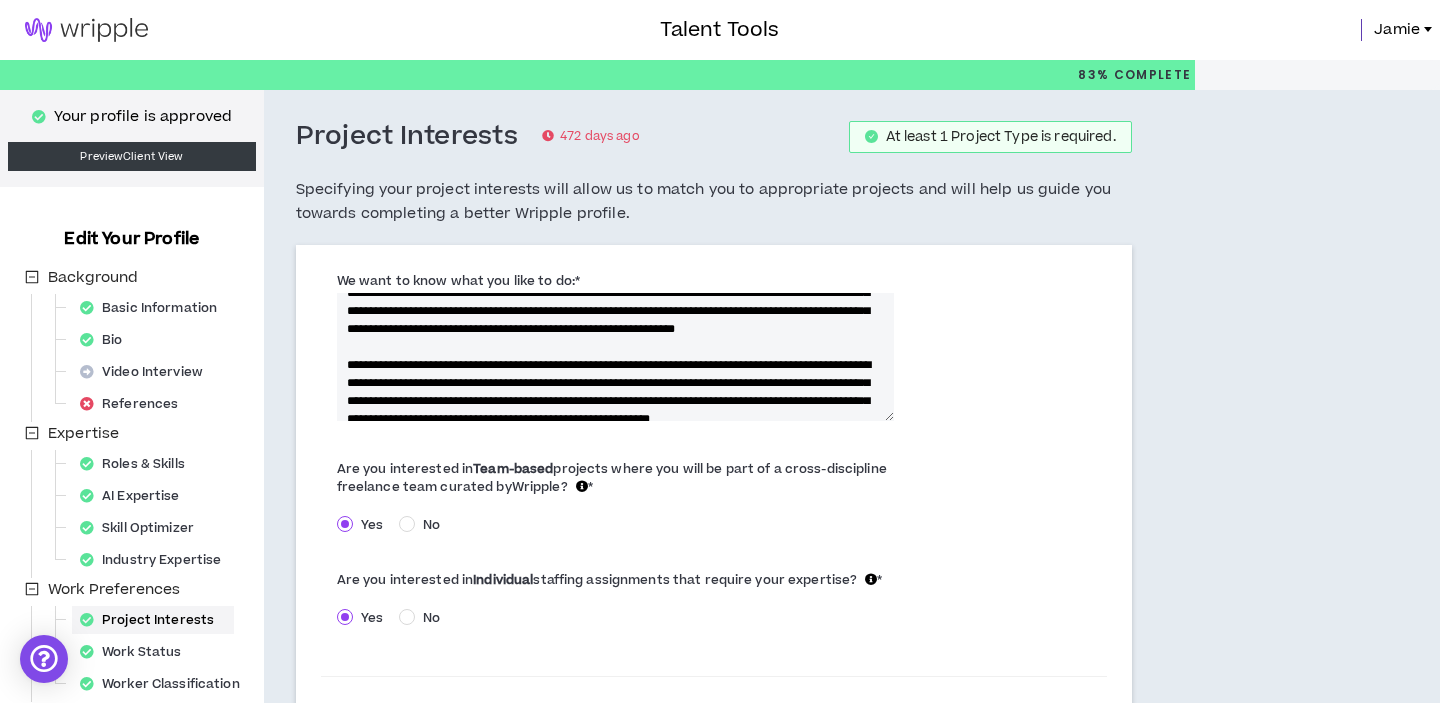 scroll, scrollTop: 0, scrollLeft: 0, axis: both 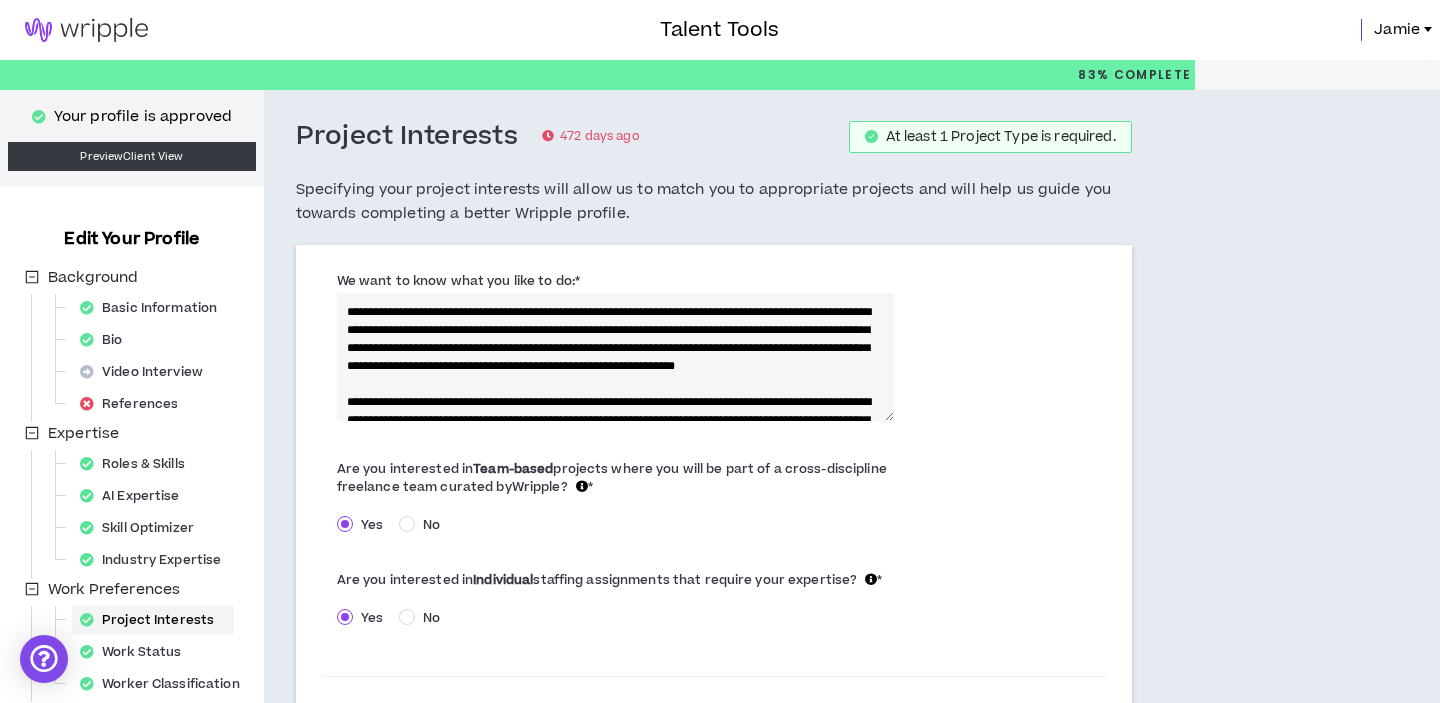 drag, startPoint x: 697, startPoint y: 398, endPoint x: 314, endPoint y: 282, distance: 400.1812 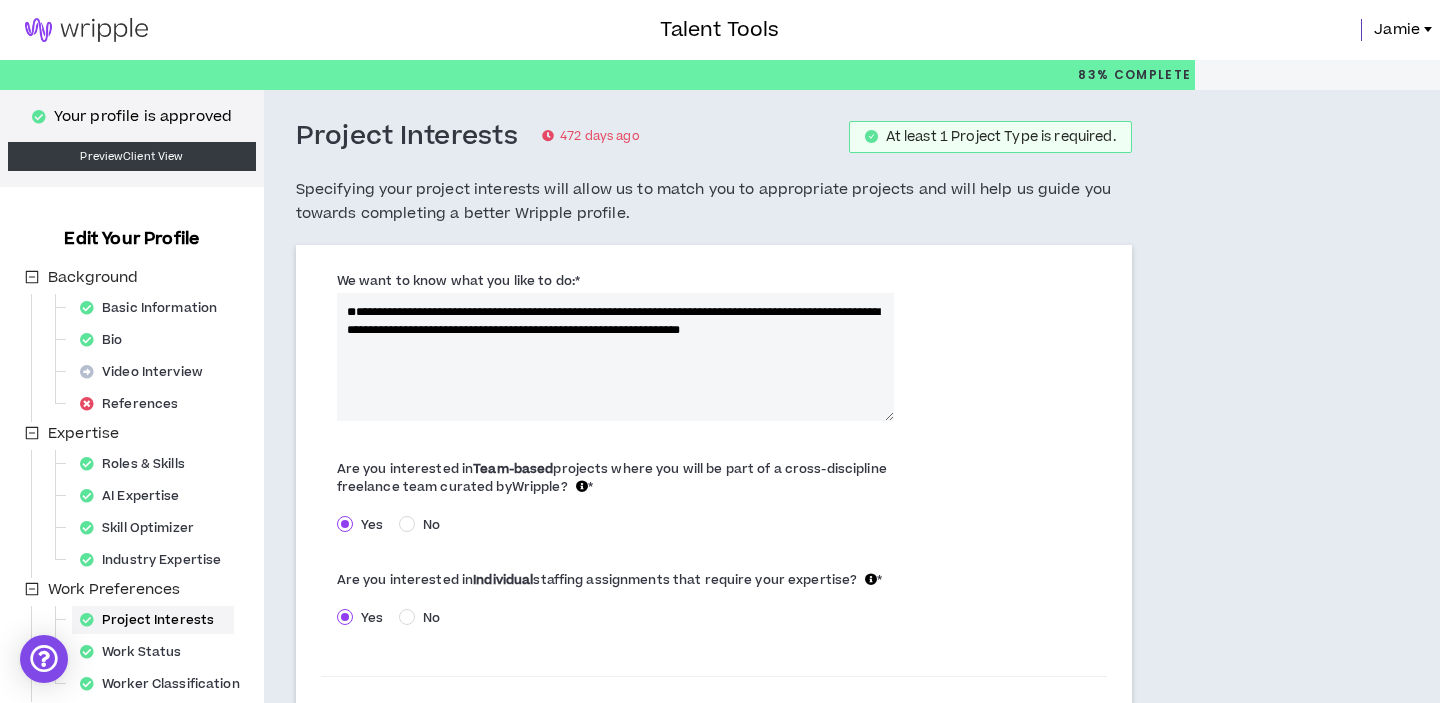 drag, startPoint x: 471, startPoint y: 388, endPoint x: 330, endPoint y: 345, distance: 147.411 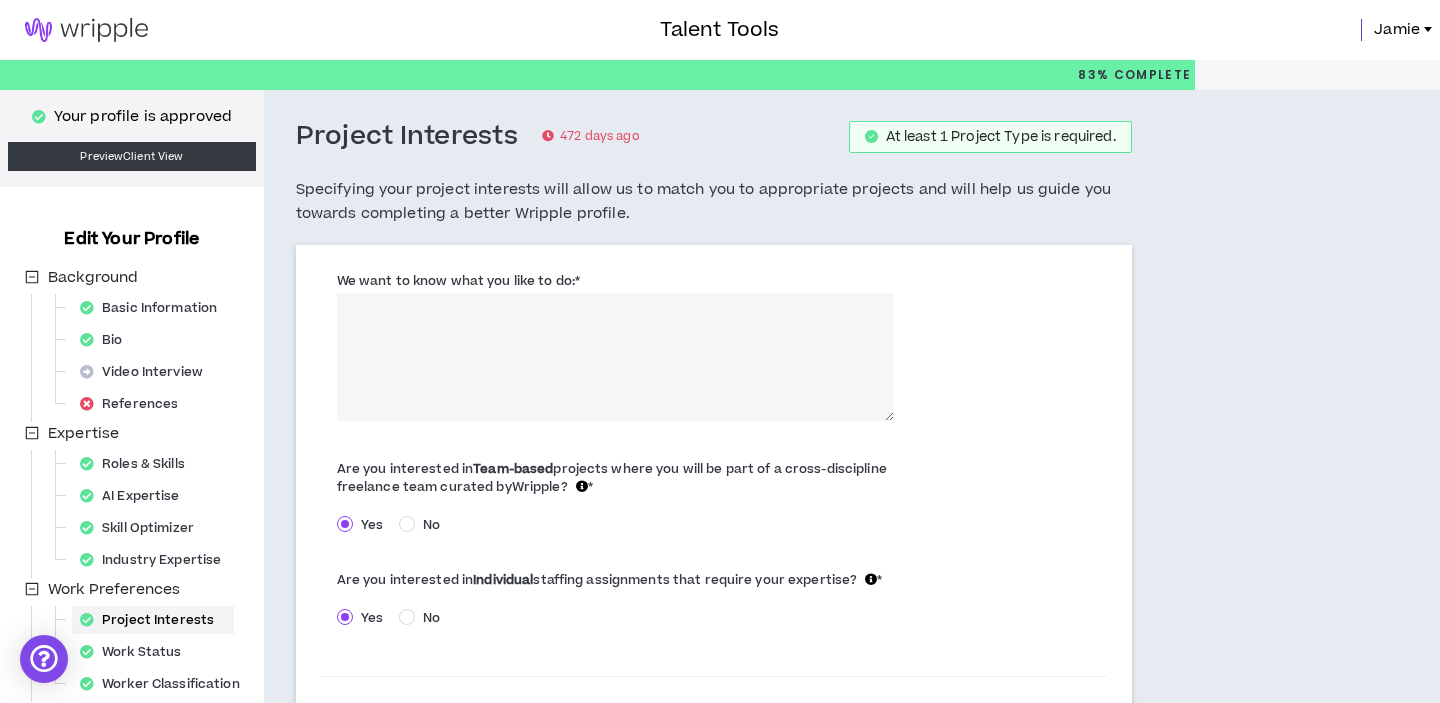 paste on "**********" 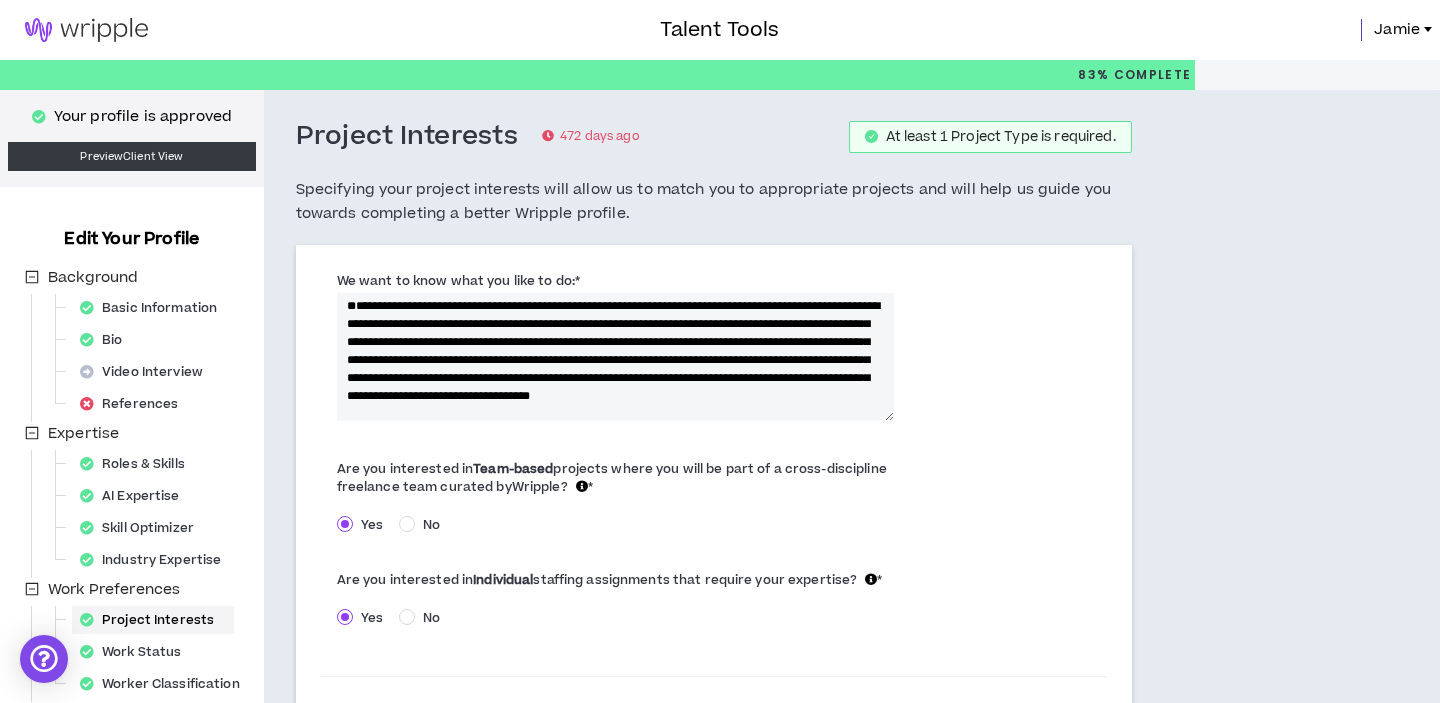 scroll, scrollTop: 0, scrollLeft: 0, axis: both 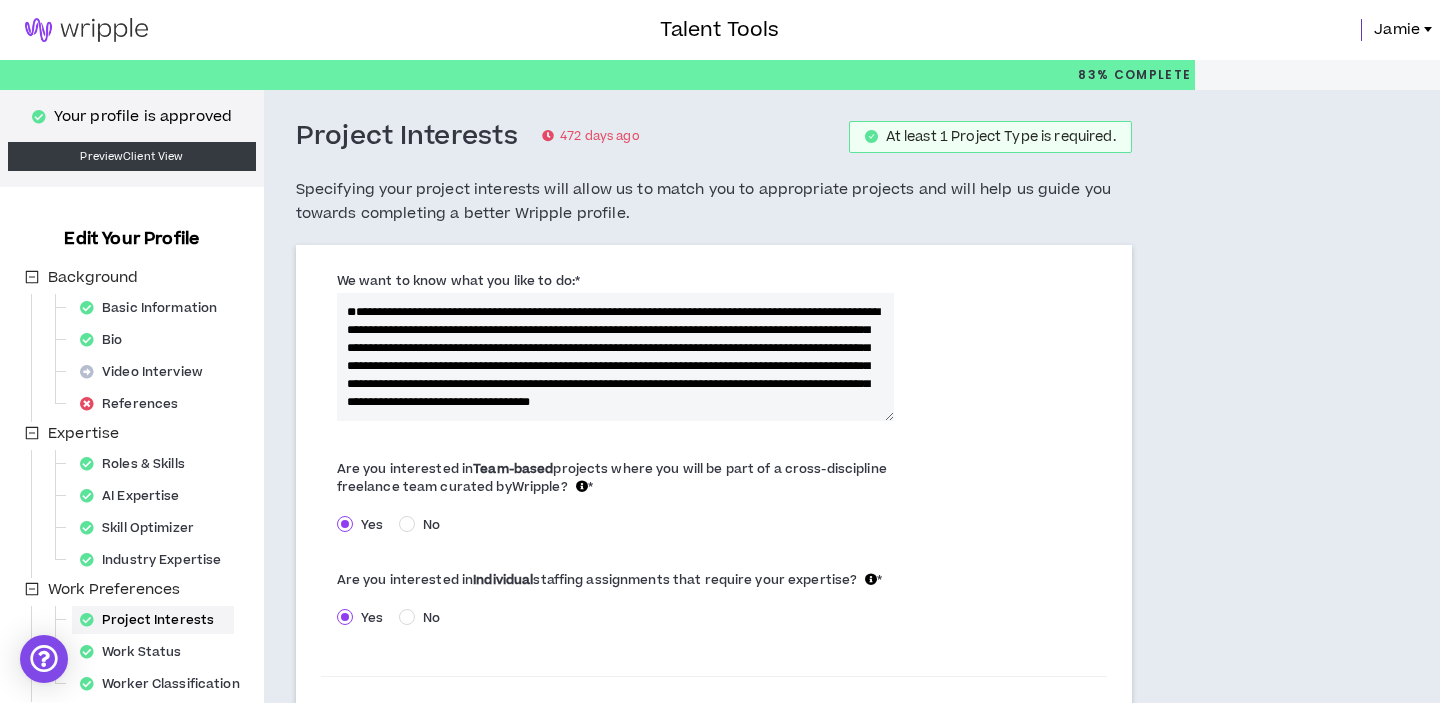 click on "We want to know what you like to do:  *" at bounding box center [616, 357] 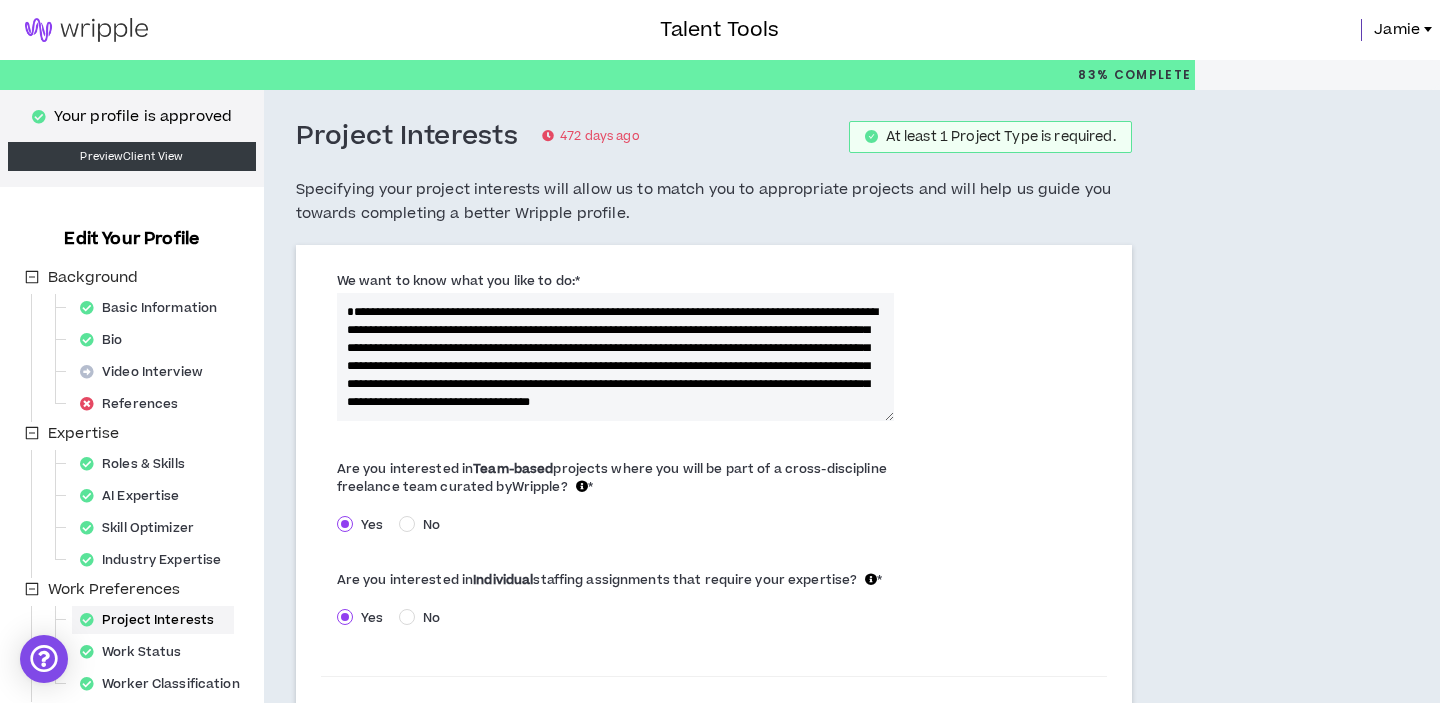 click on "We want to know what you like to do:  *" at bounding box center (616, 357) 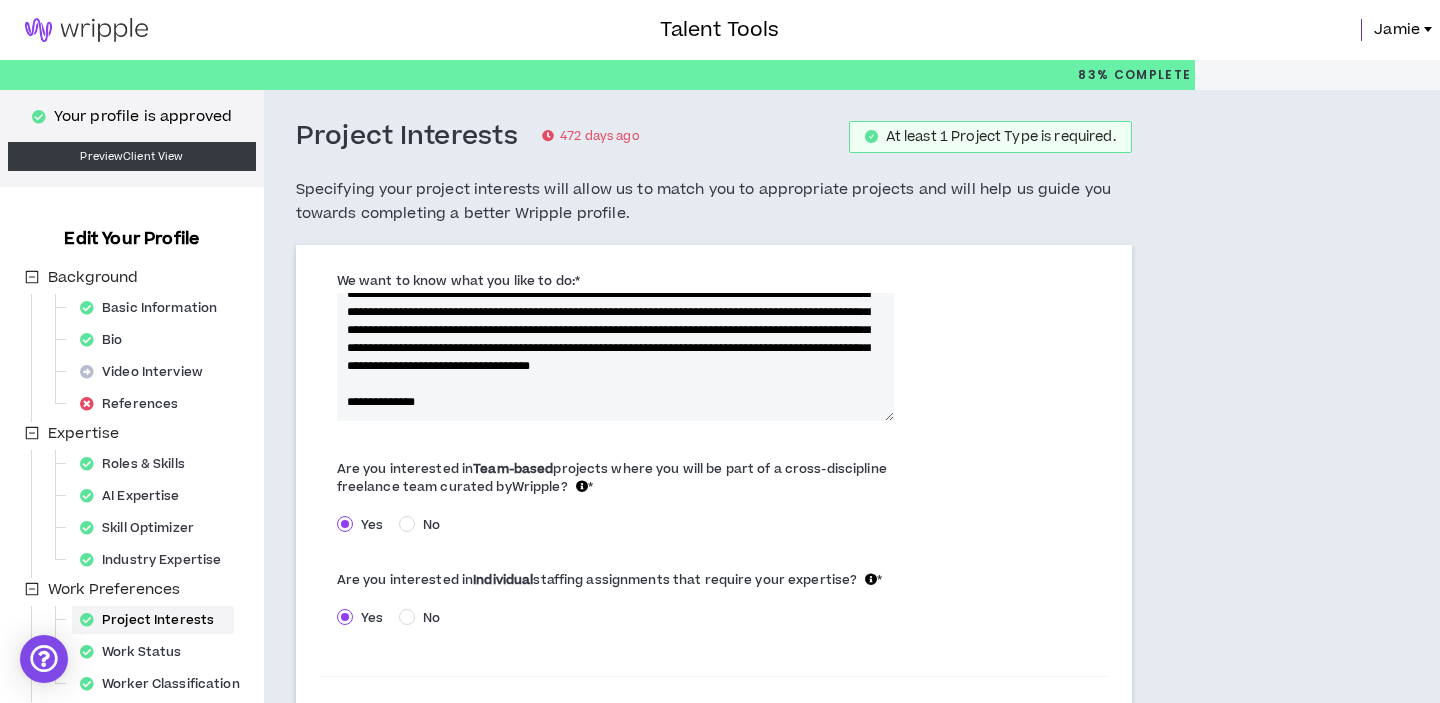 scroll, scrollTop: 40, scrollLeft: 0, axis: vertical 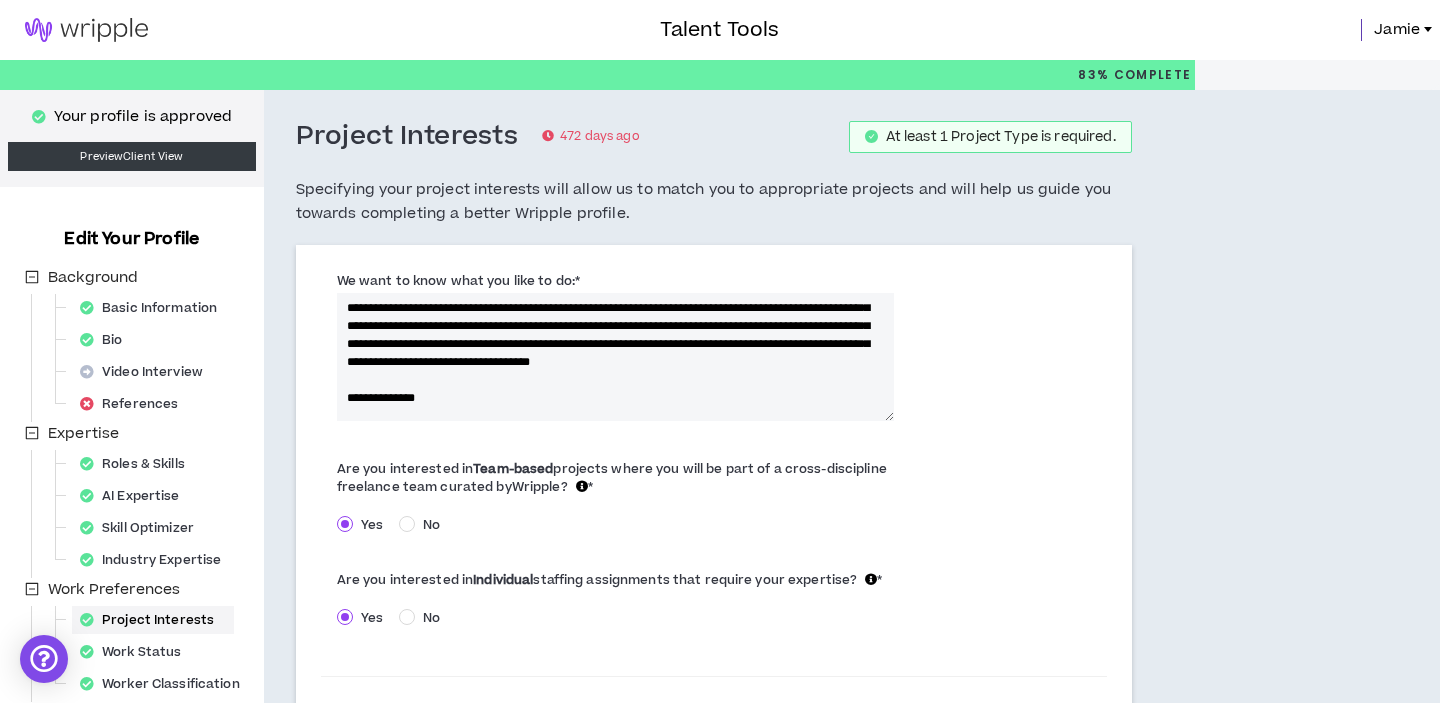 drag, startPoint x: 426, startPoint y: 380, endPoint x: 434, endPoint y: 390, distance: 12.806249 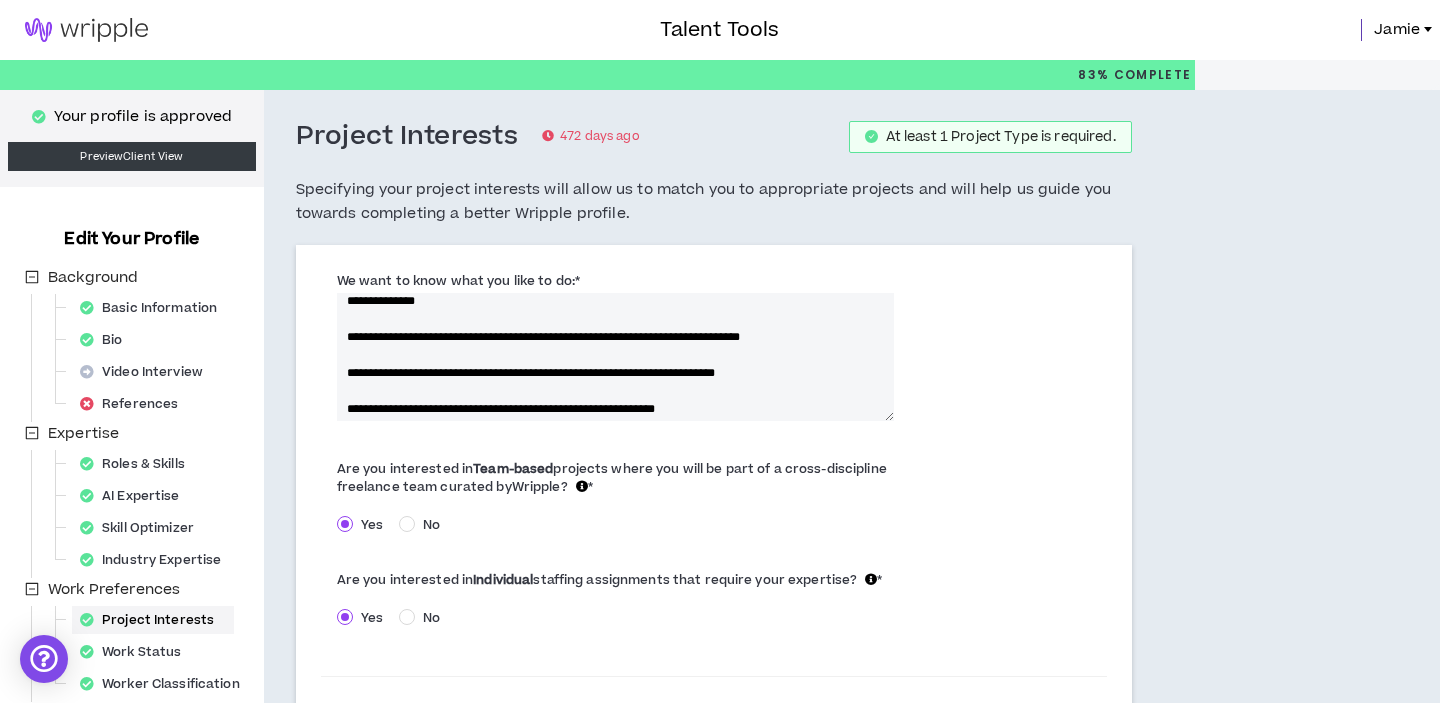 scroll, scrollTop: 115, scrollLeft: 0, axis: vertical 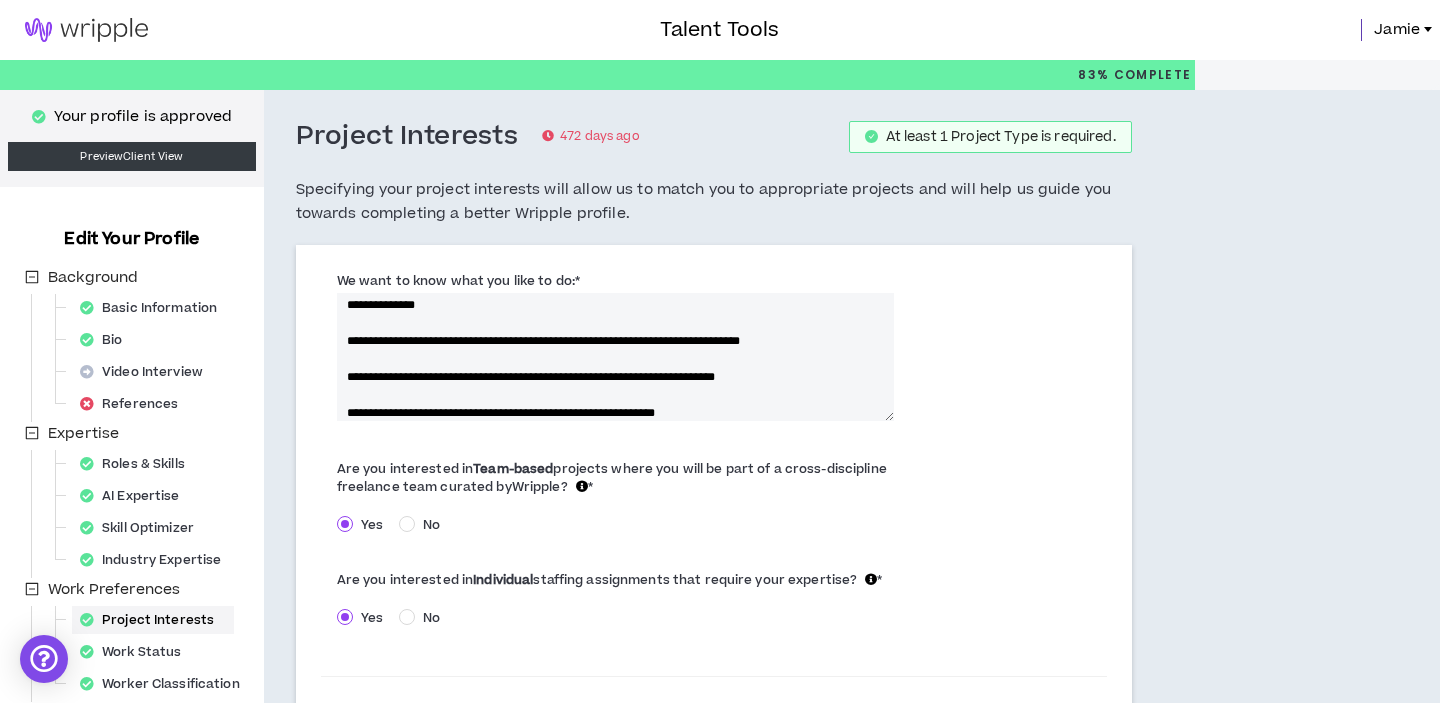 click on "**********" at bounding box center (616, 357) 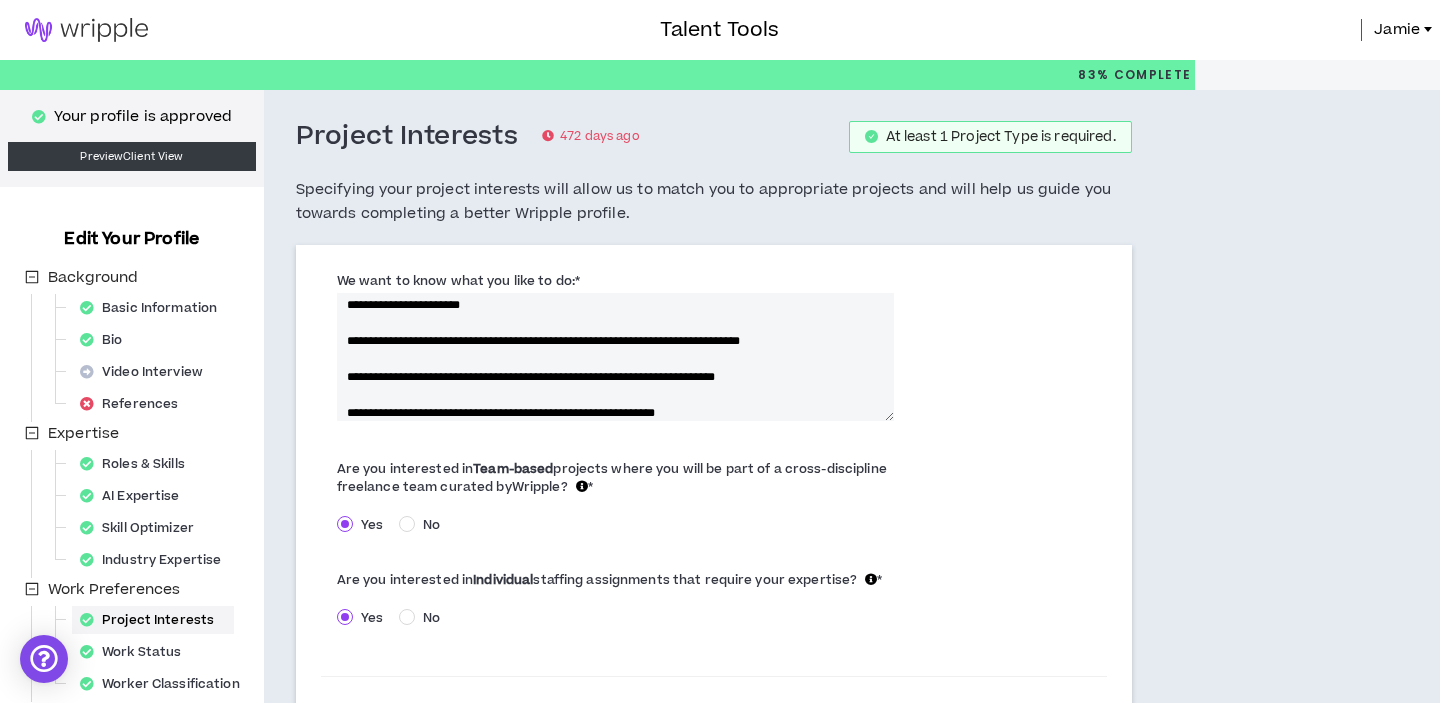 click on "**********" at bounding box center (616, 357) 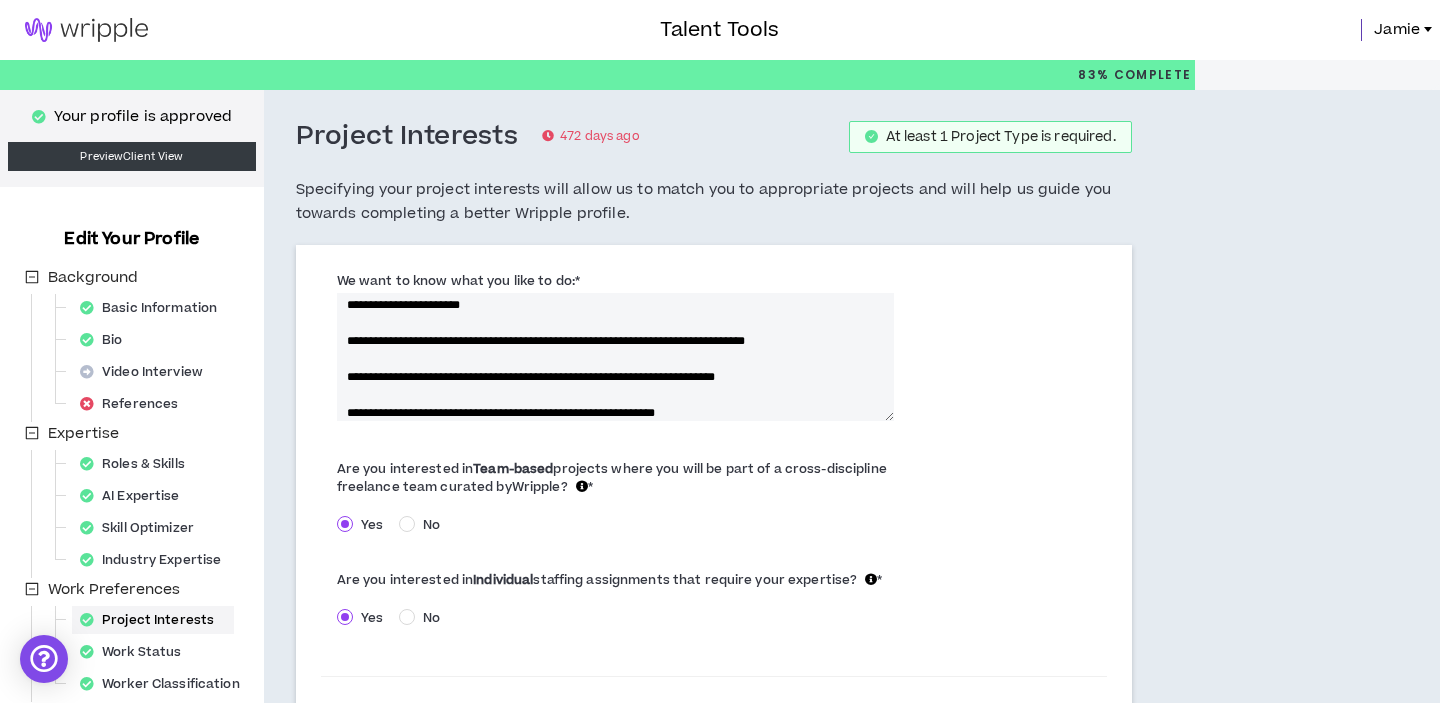 click at bounding box center [616, 357] 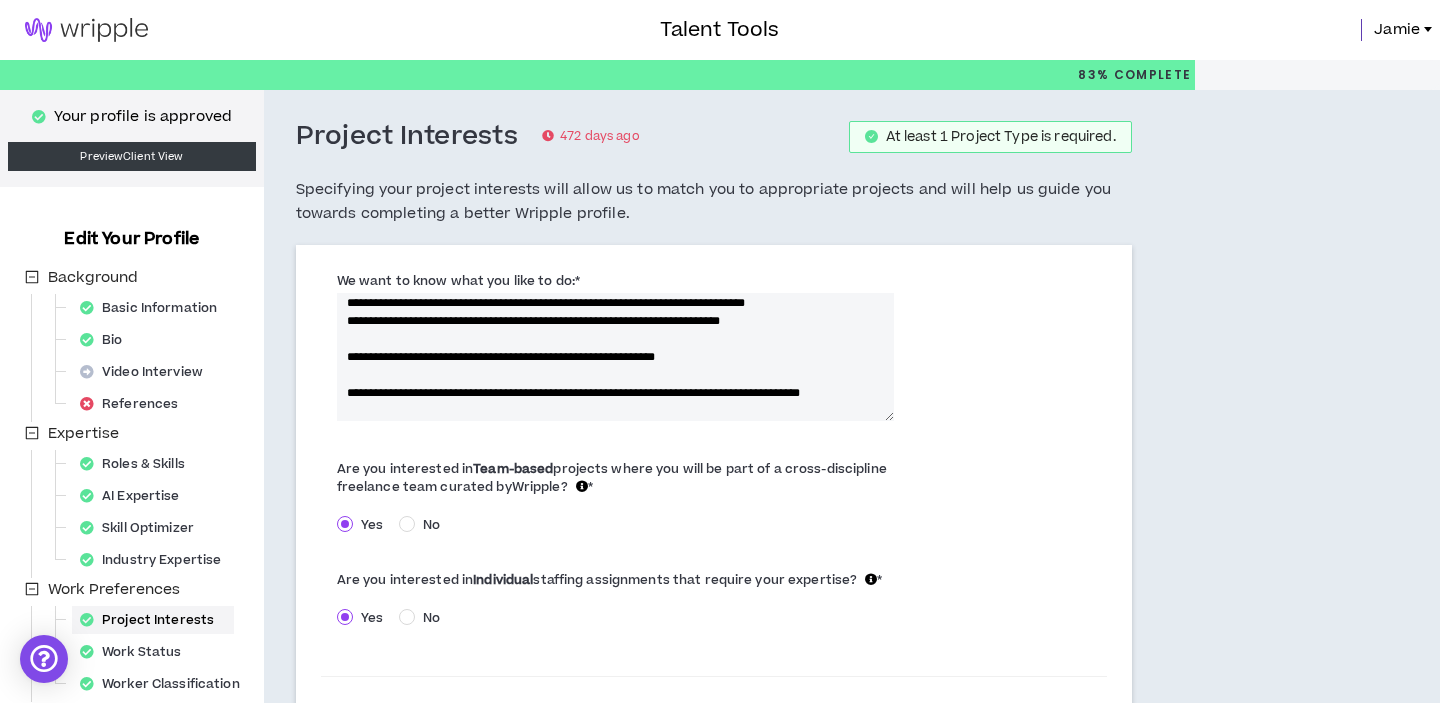 scroll, scrollTop: 157, scrollLeft: 0, axis: vertical 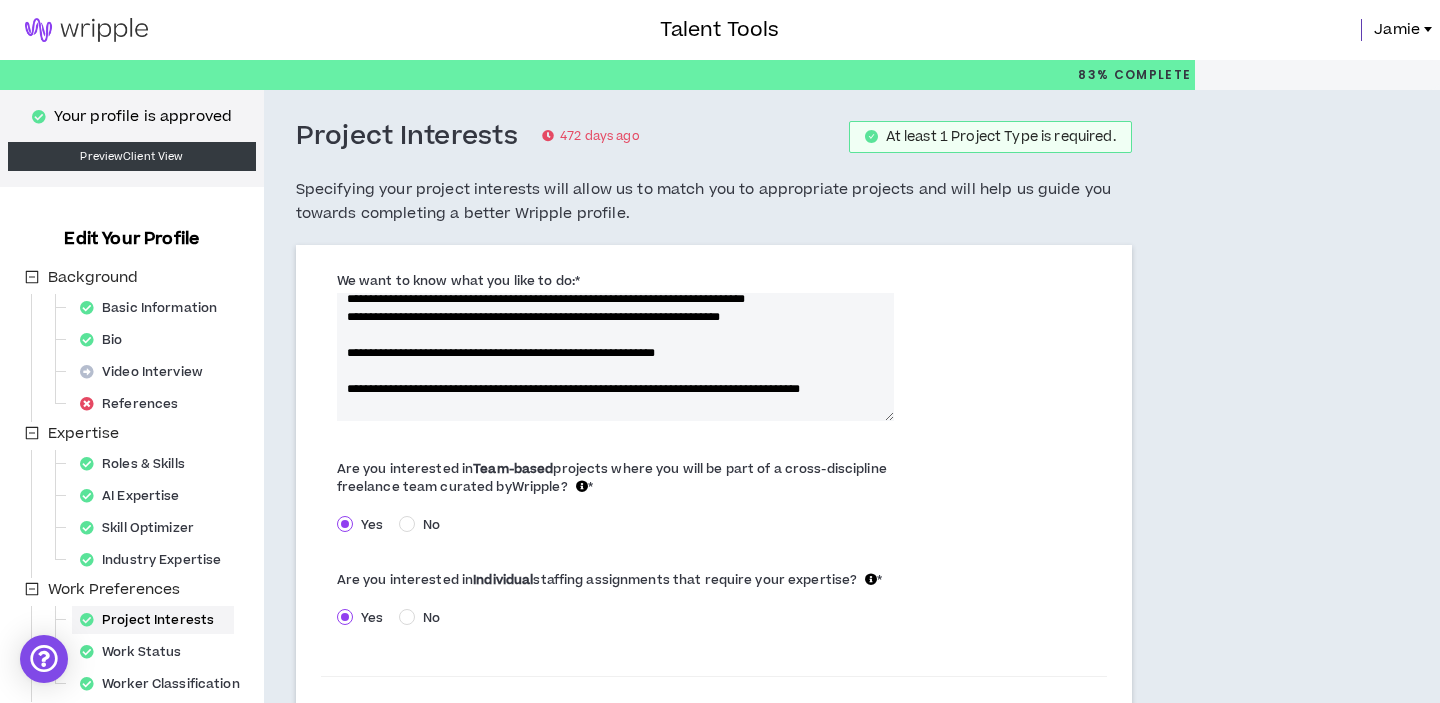 click on "**********" at bounding box center (616, 357) 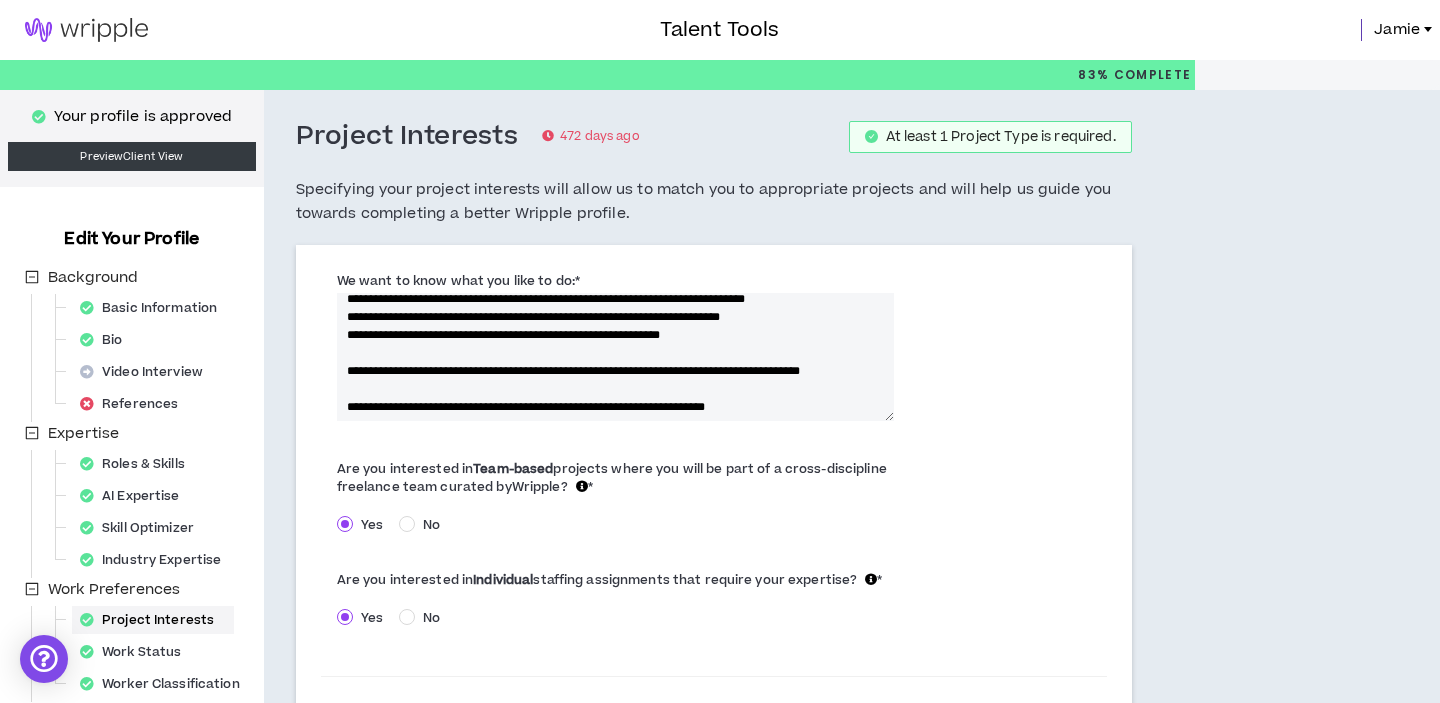 click at bounding box center (616, 357) 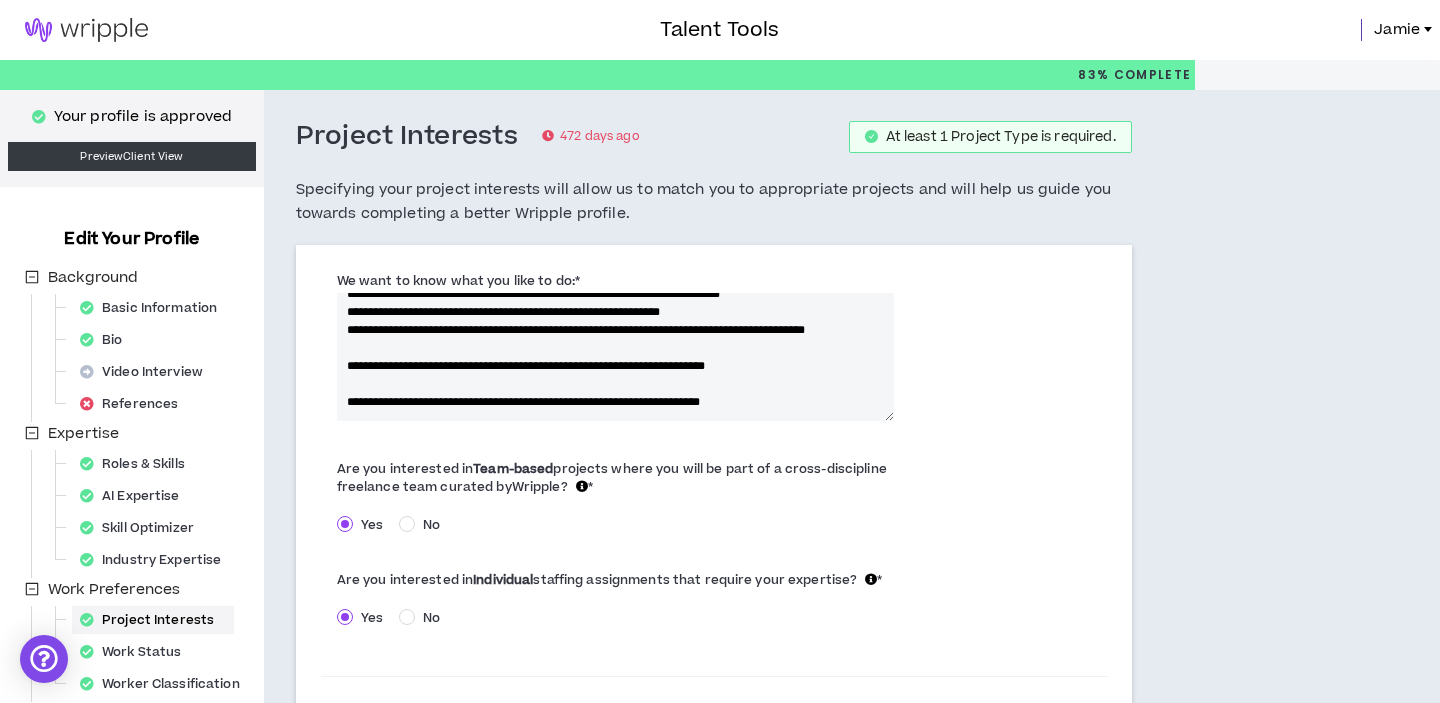 scroll, scrollTop: 207, scrollLeft: 0, axis: vertical 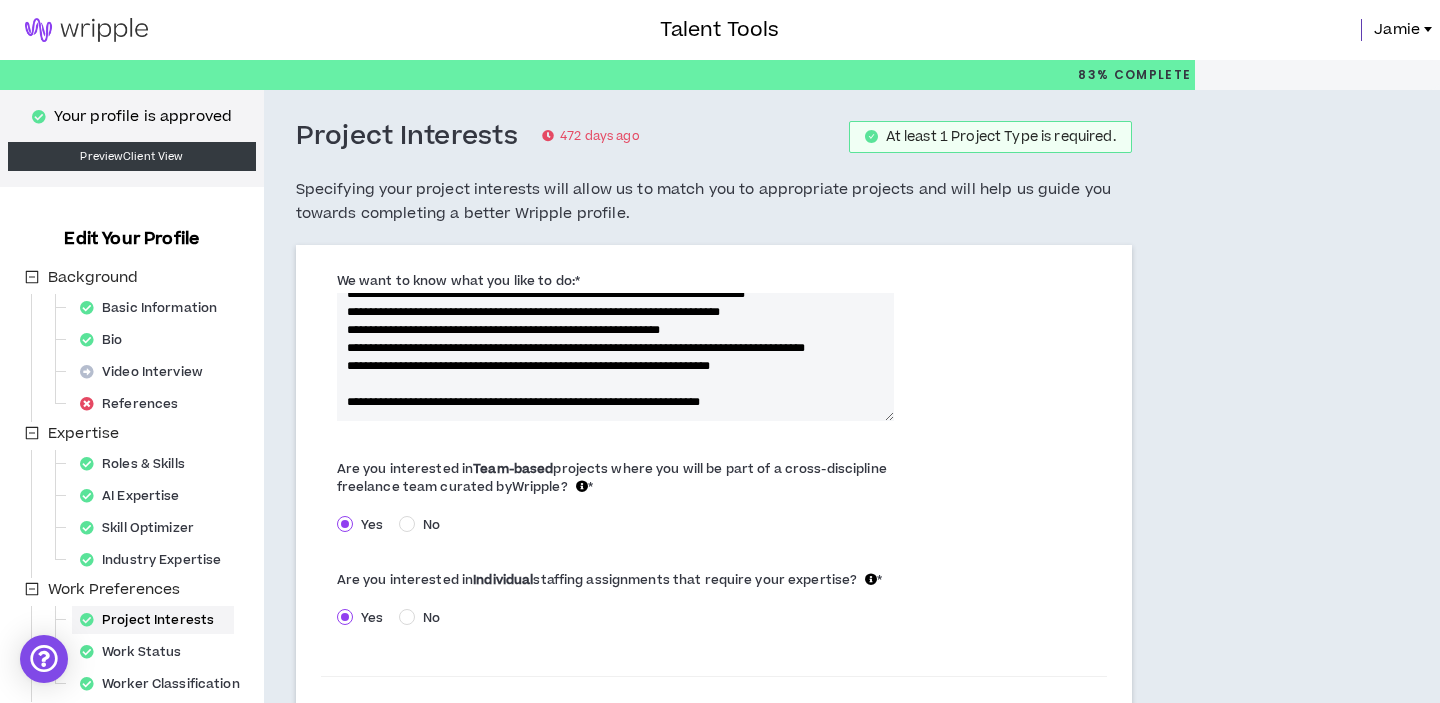 click at bounding box center [616, 357] 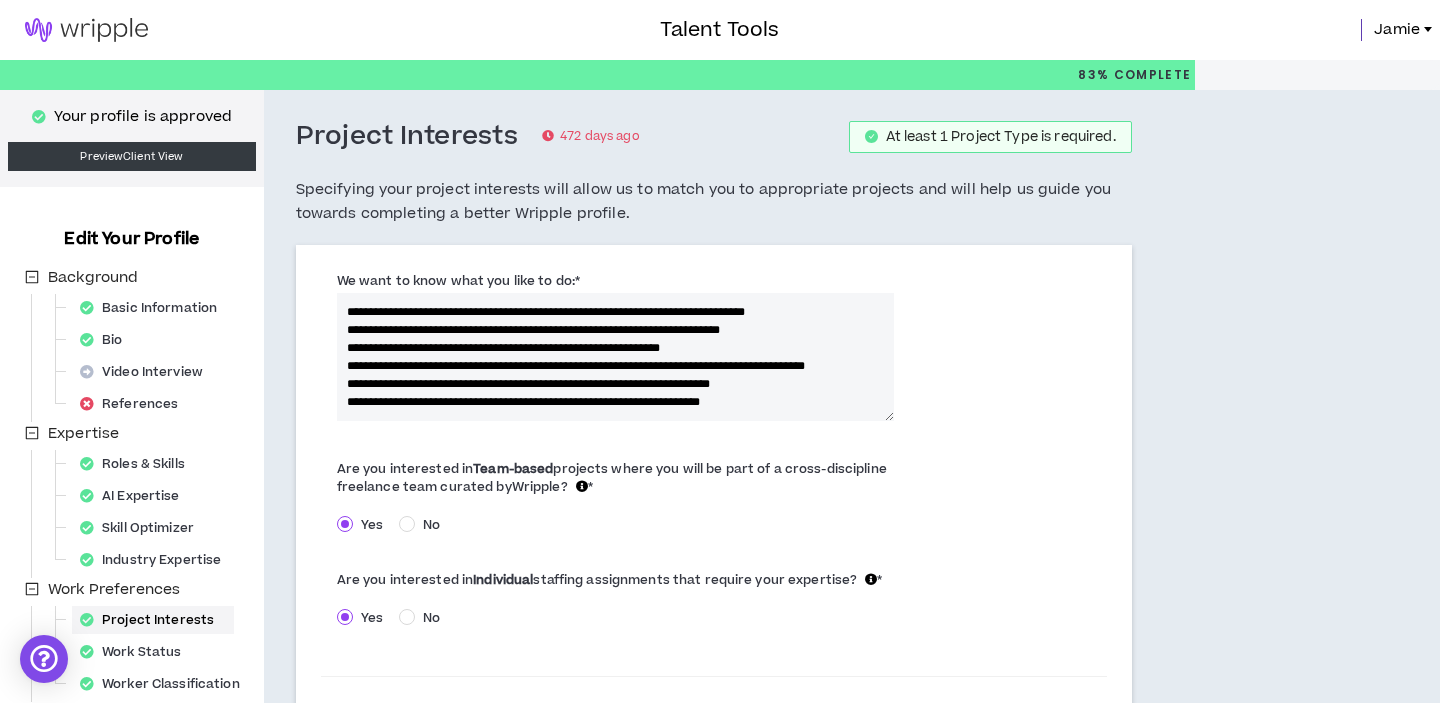 scroll, scrollTop: 198, scrollLeft: 0, axis: vertical 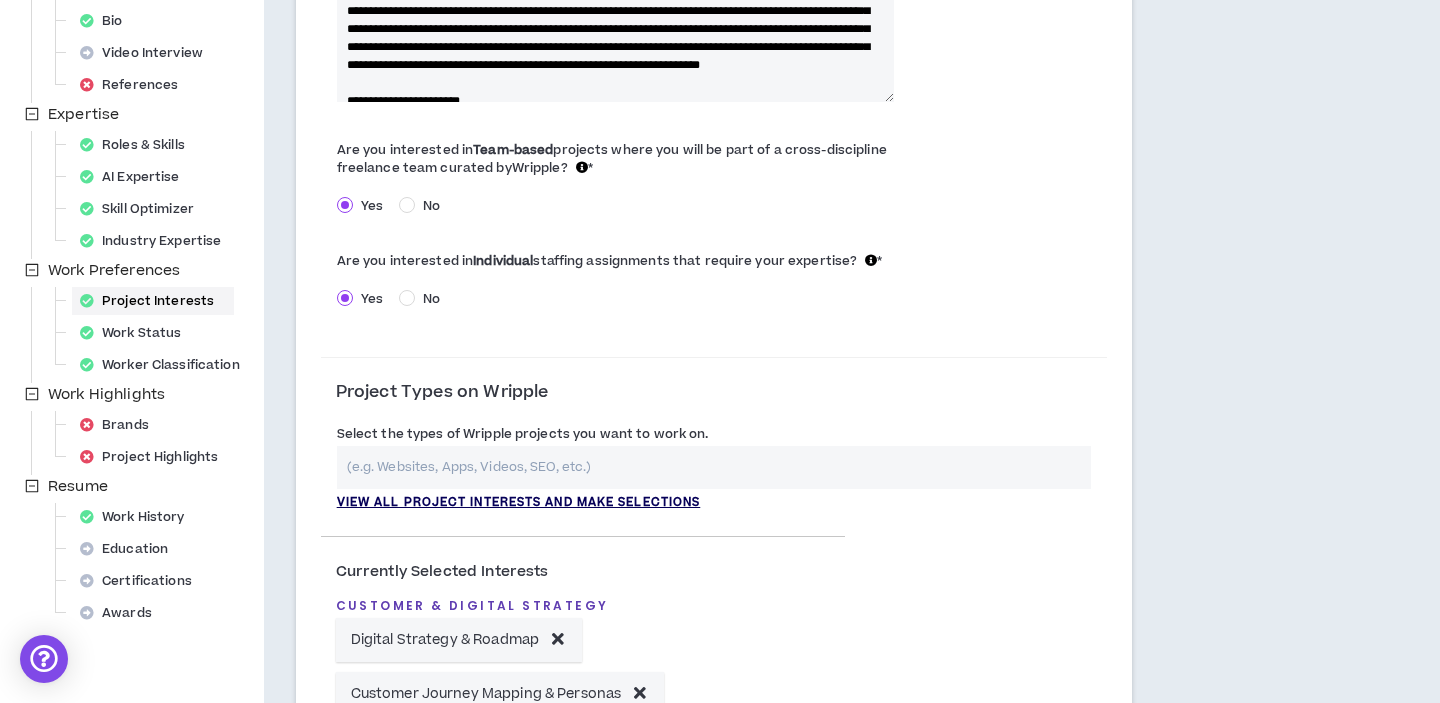 type 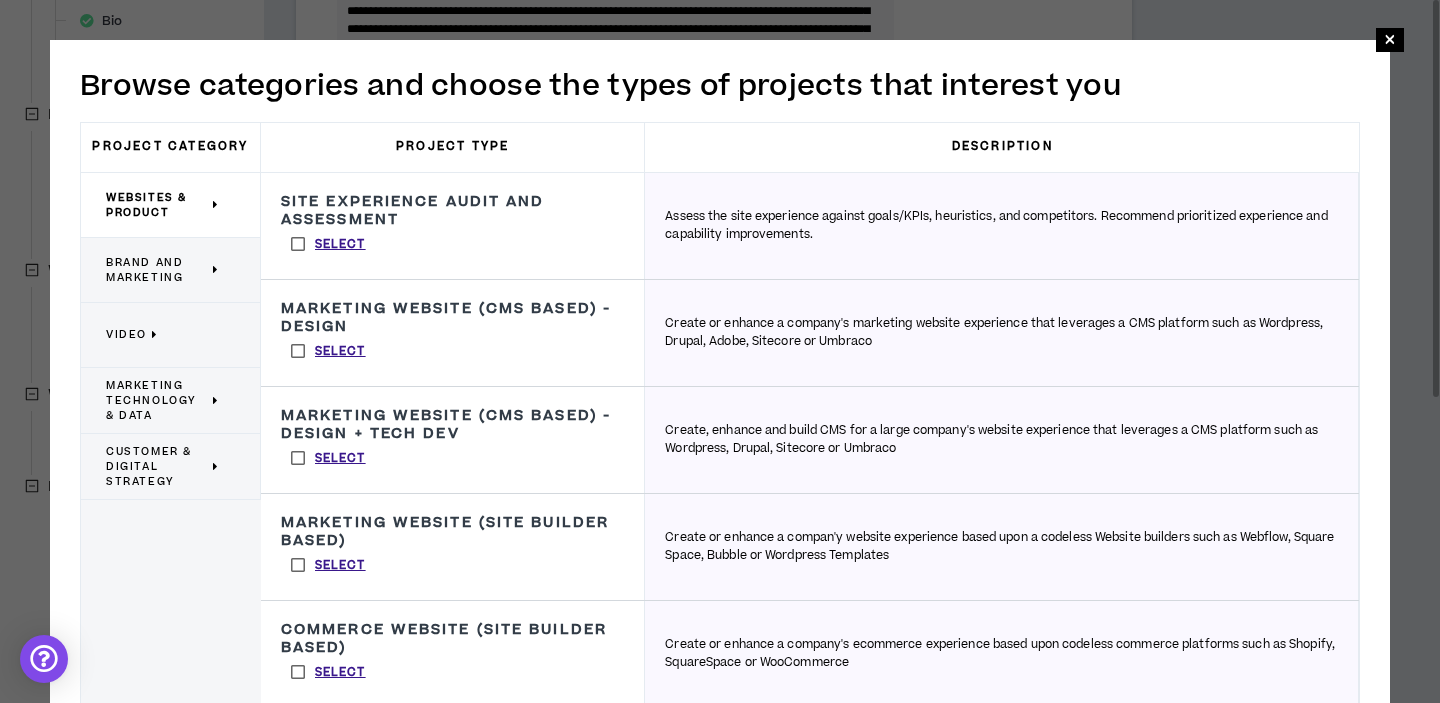 click on "Brand and Marketing" at bounding box center (157, 270) 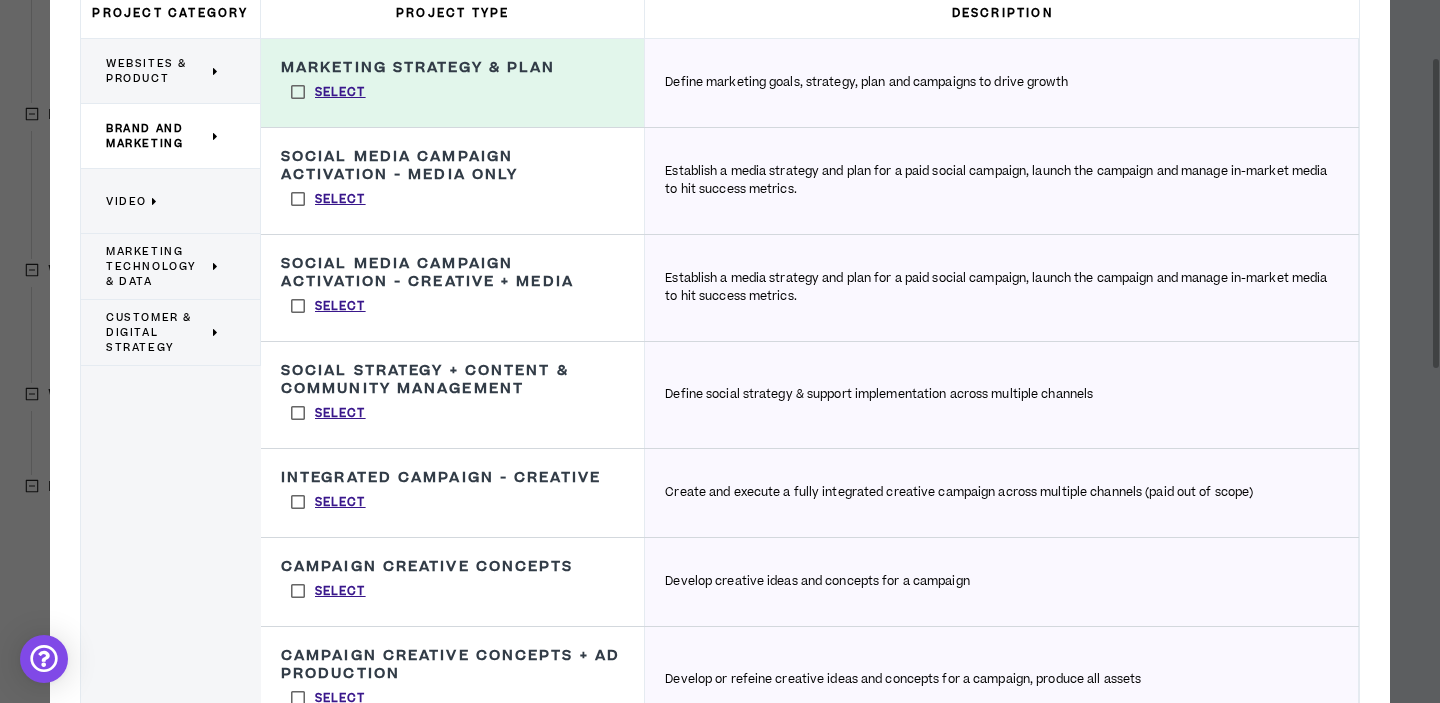 click on "Select" at bounding box center (328, 502) 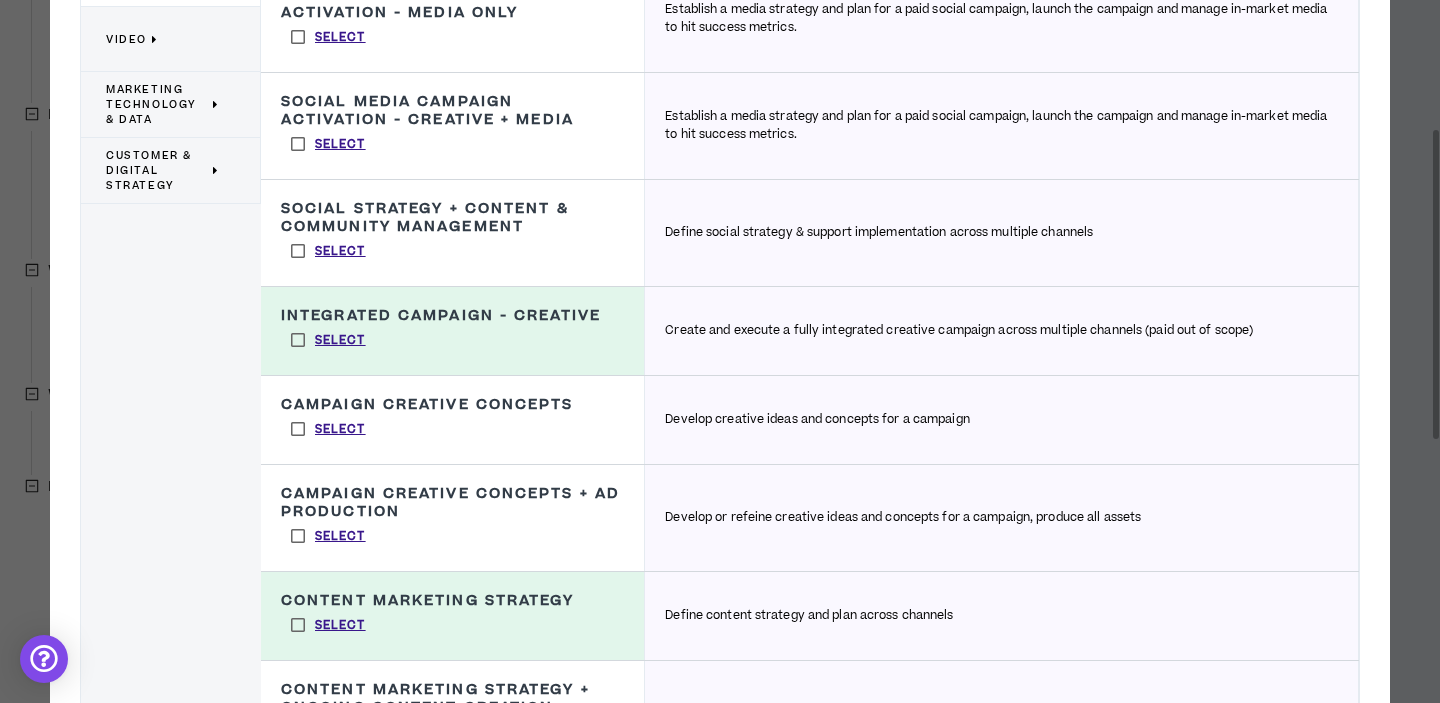 click on "Select" at bounding box center [328, 429] 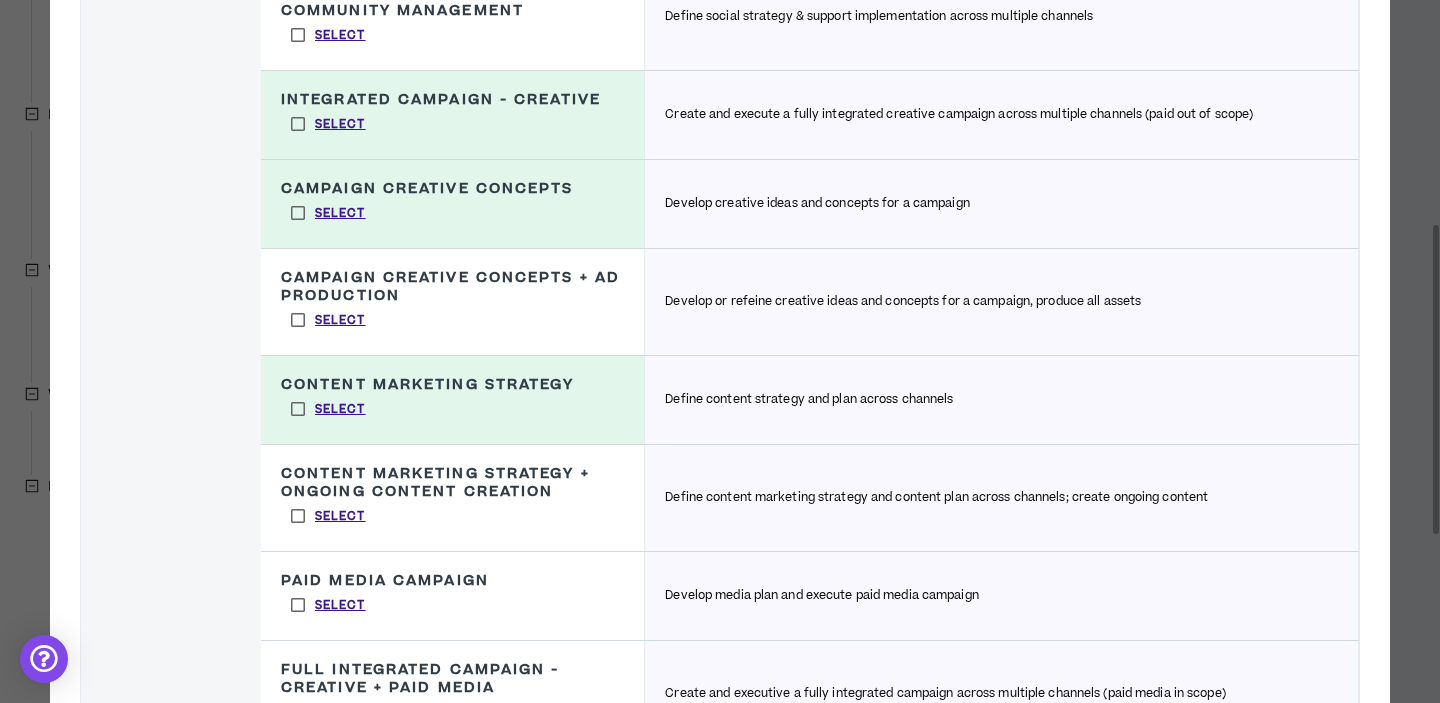 click on "Select" at bounding box center (328, 516) 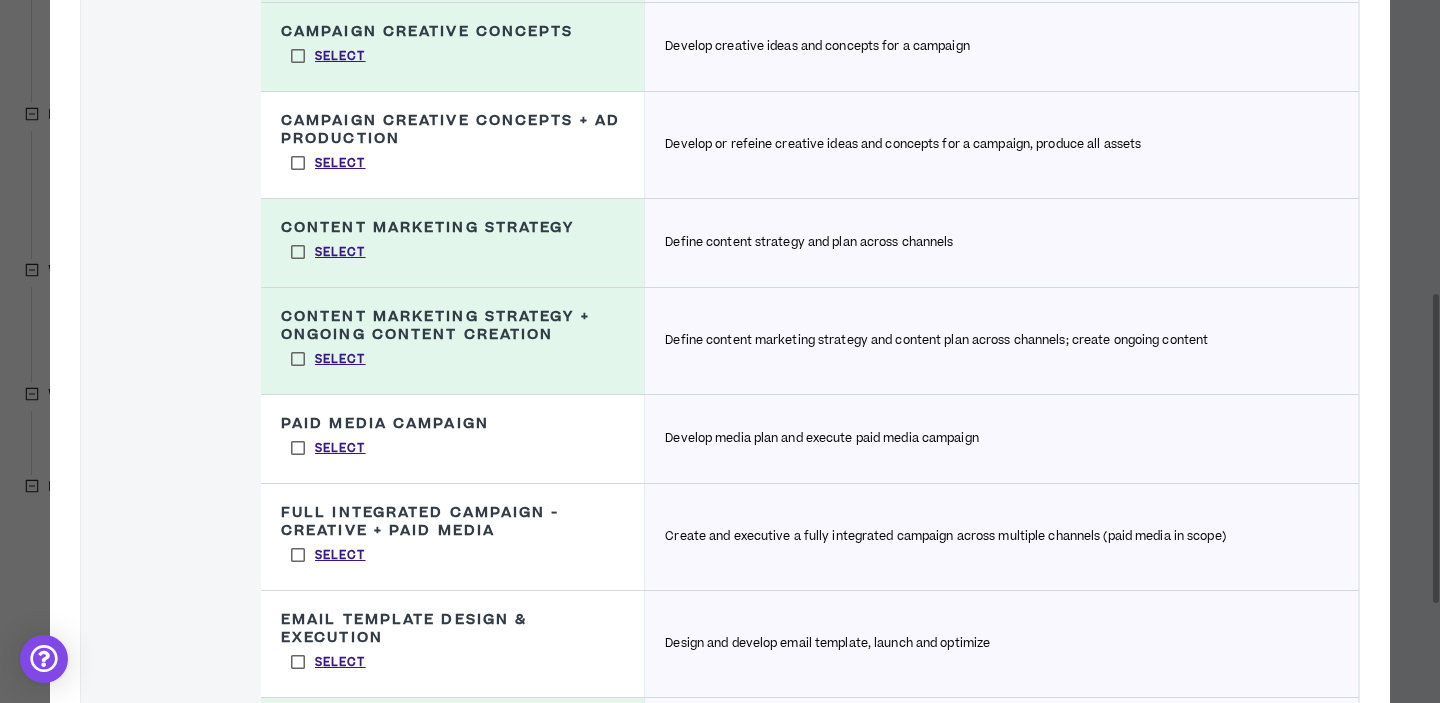click on "Select" at bounding box center (328, 555) 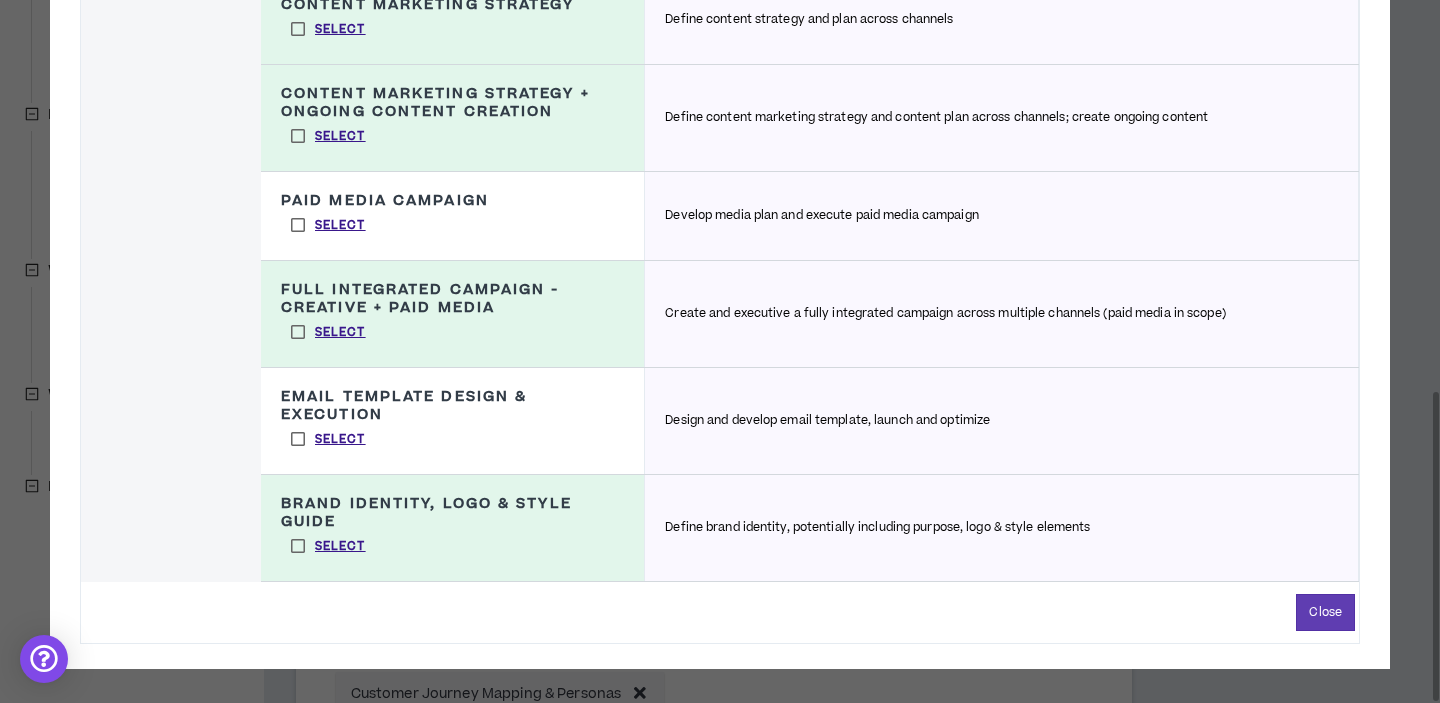 click on "Select" at bounding box center (328, 439) 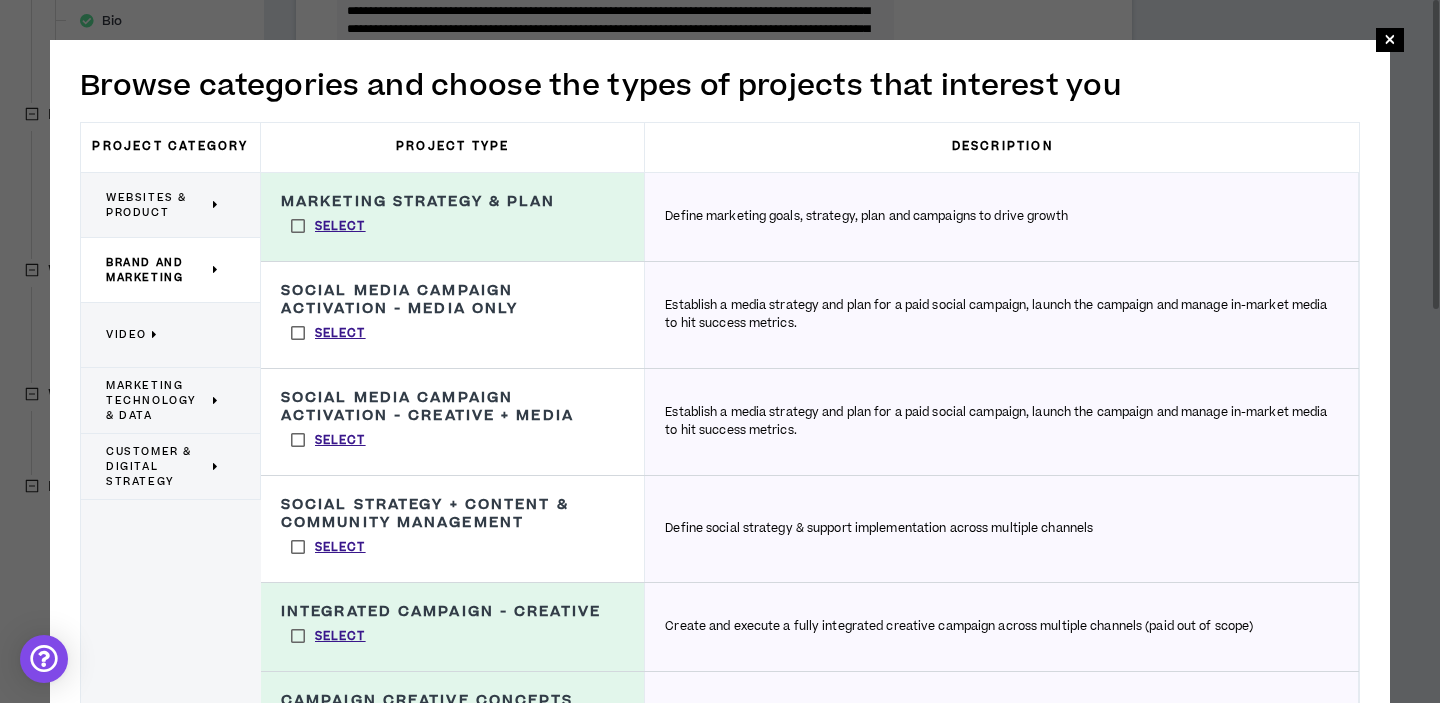 click on "Video" at bounding box center (163, 335) 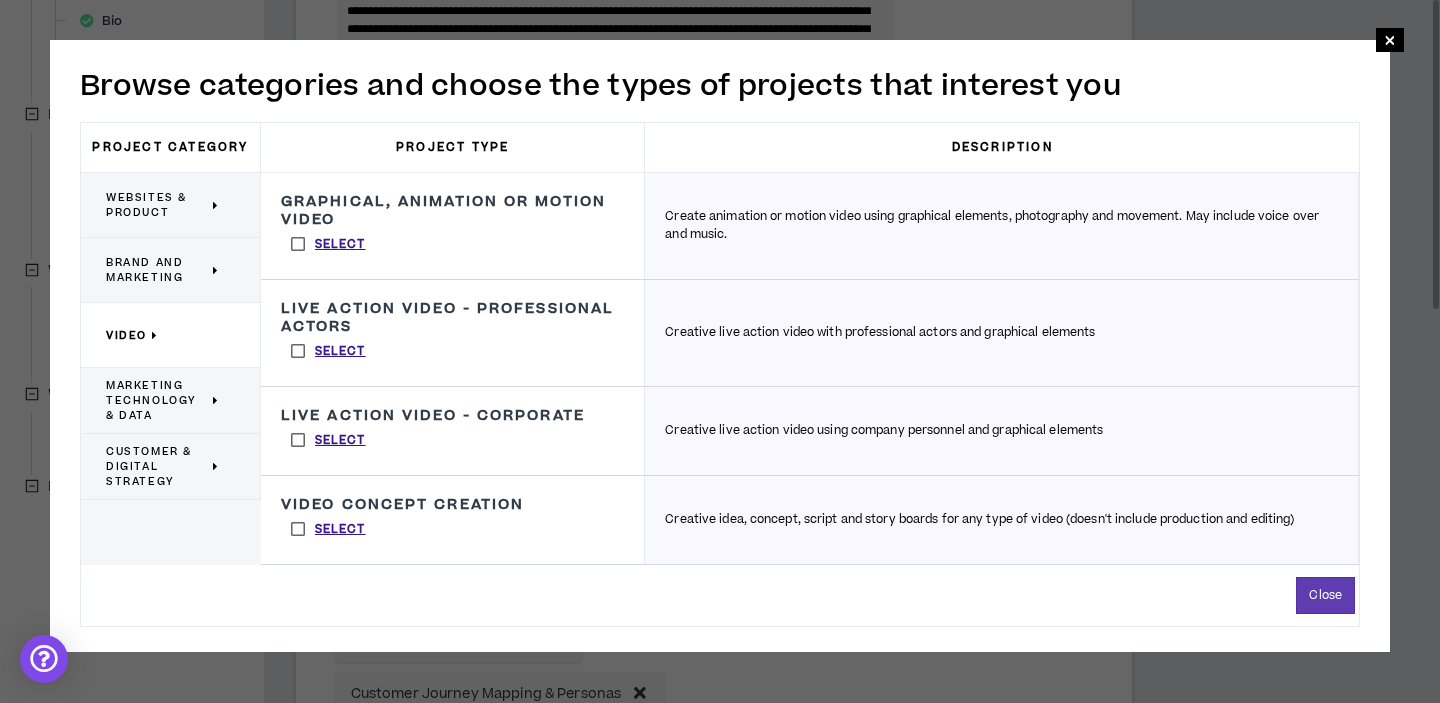 click on "Marketing Technology & Data" at bounding box center (157, 400) 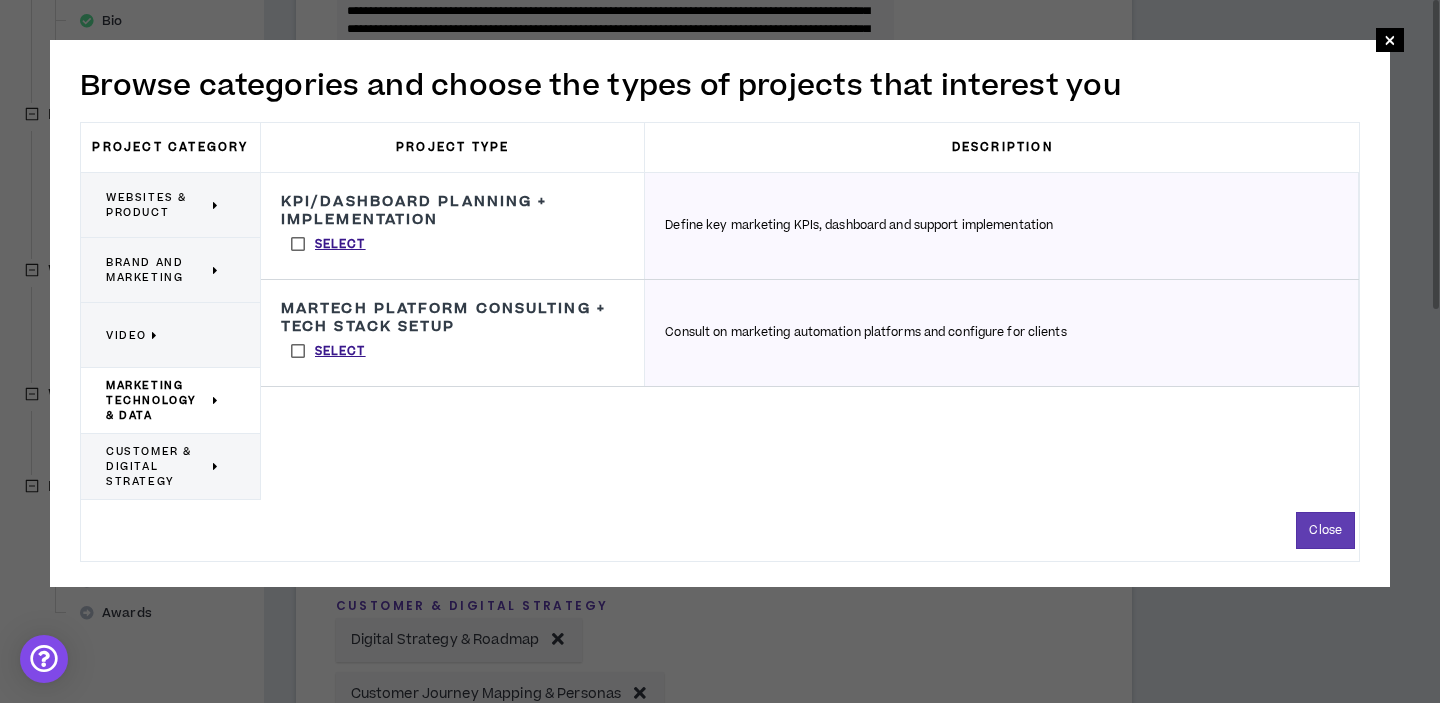 click on "Customer & Digital Strategy" at bounding box center (157, 466) 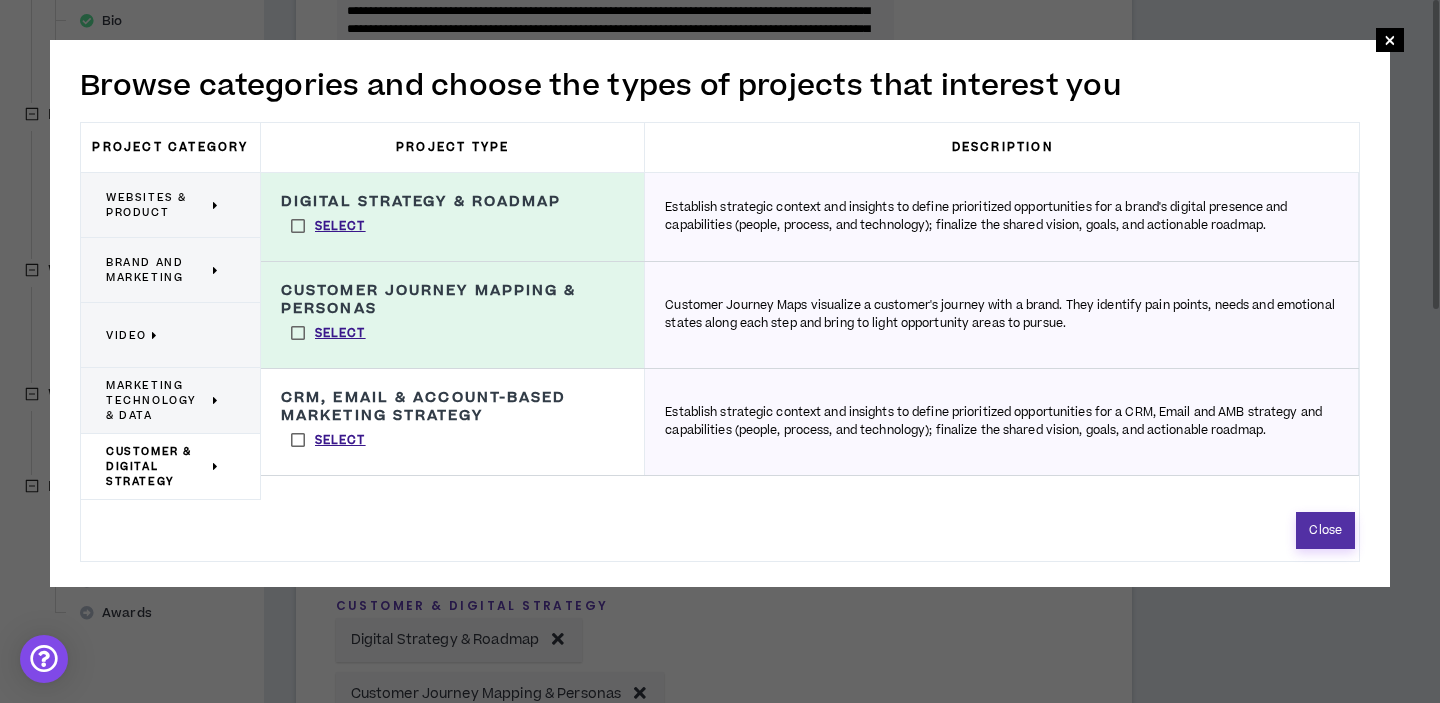 click on "Close" at bounding box center (1325, 530) 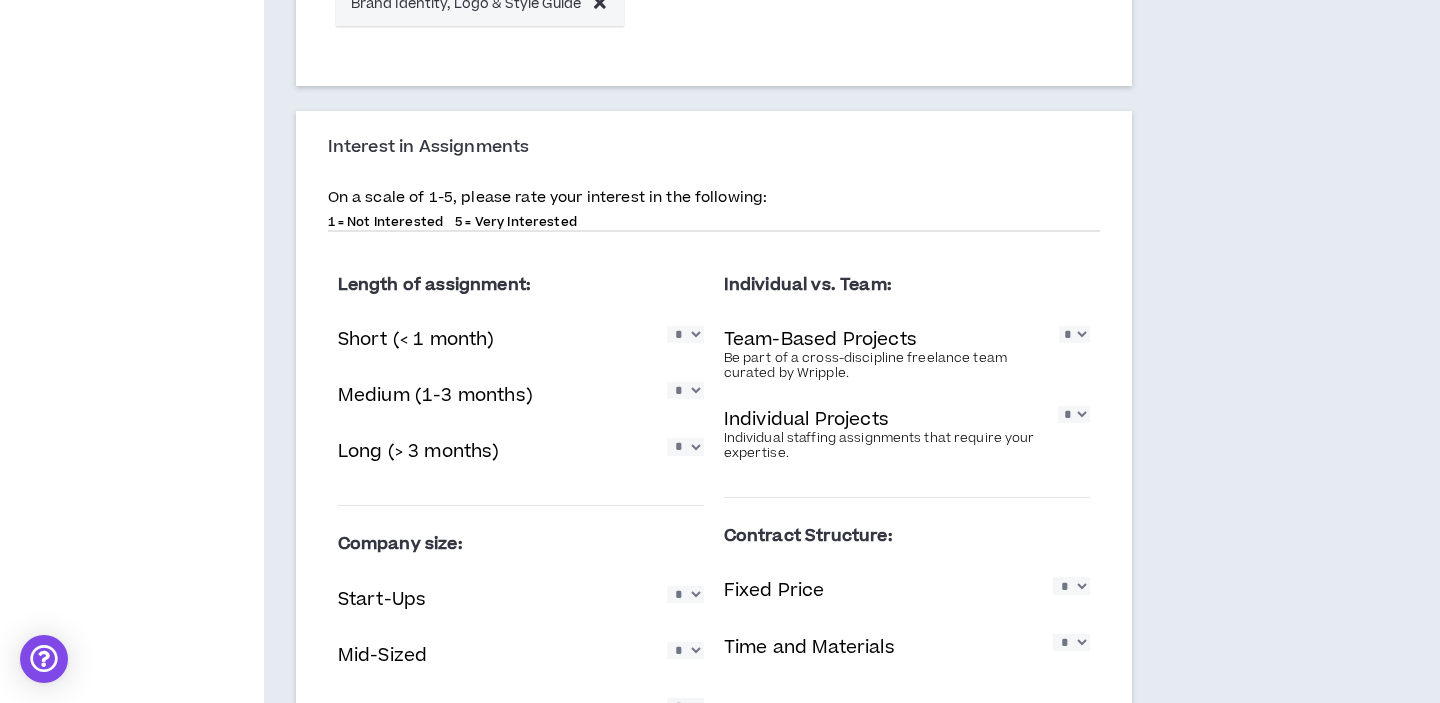 scroll, scrollTop: 1484, scrollLeft: 0, axis: vertical 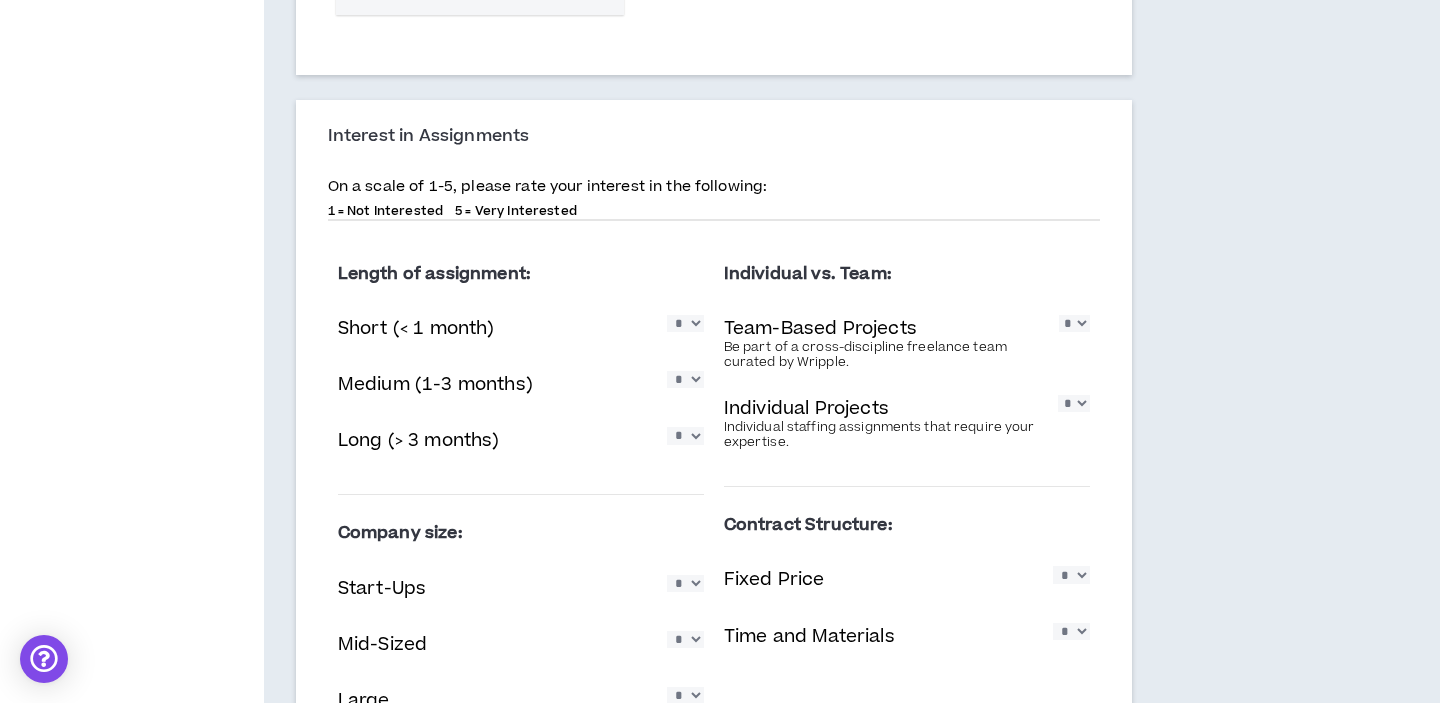 click on "* * * * *" at bounding box center [685, 323] 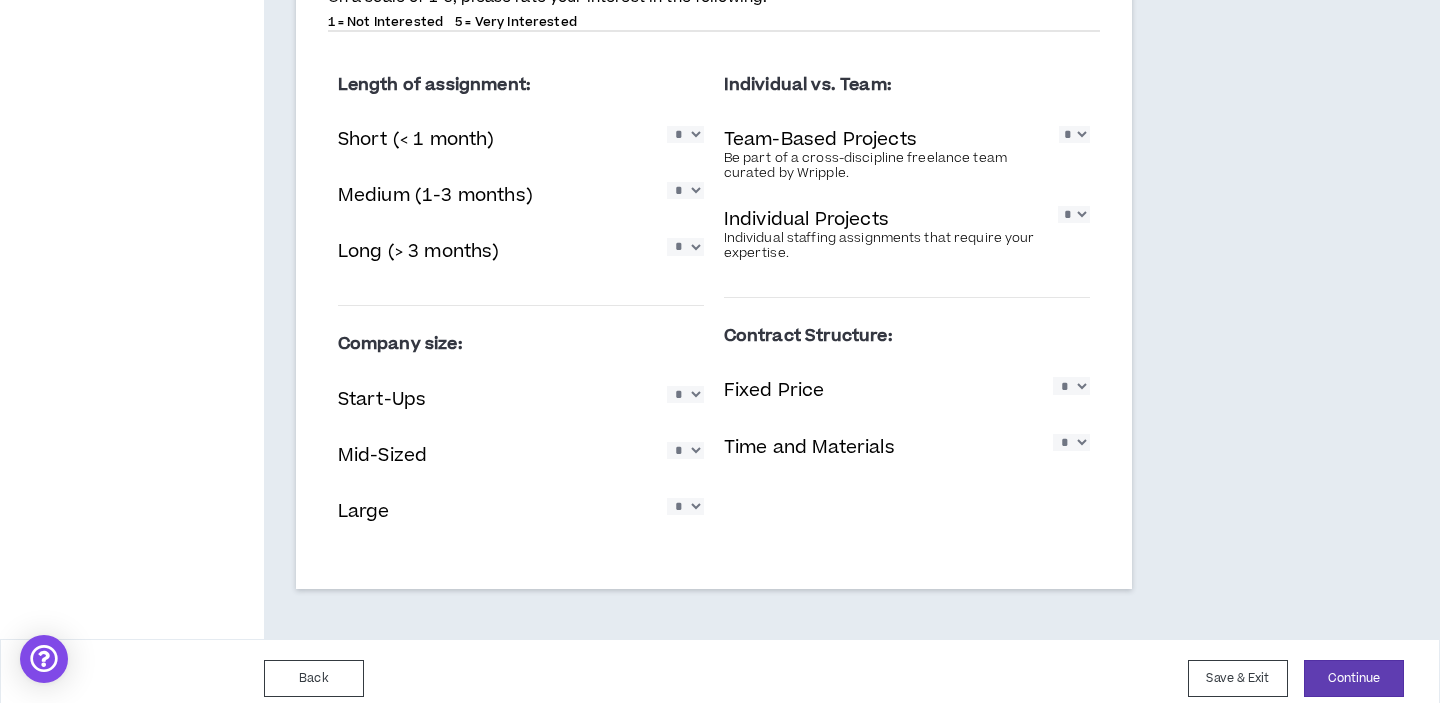 scroll, scrollTop: 1689, scrollLeft: 0, axis: vertical 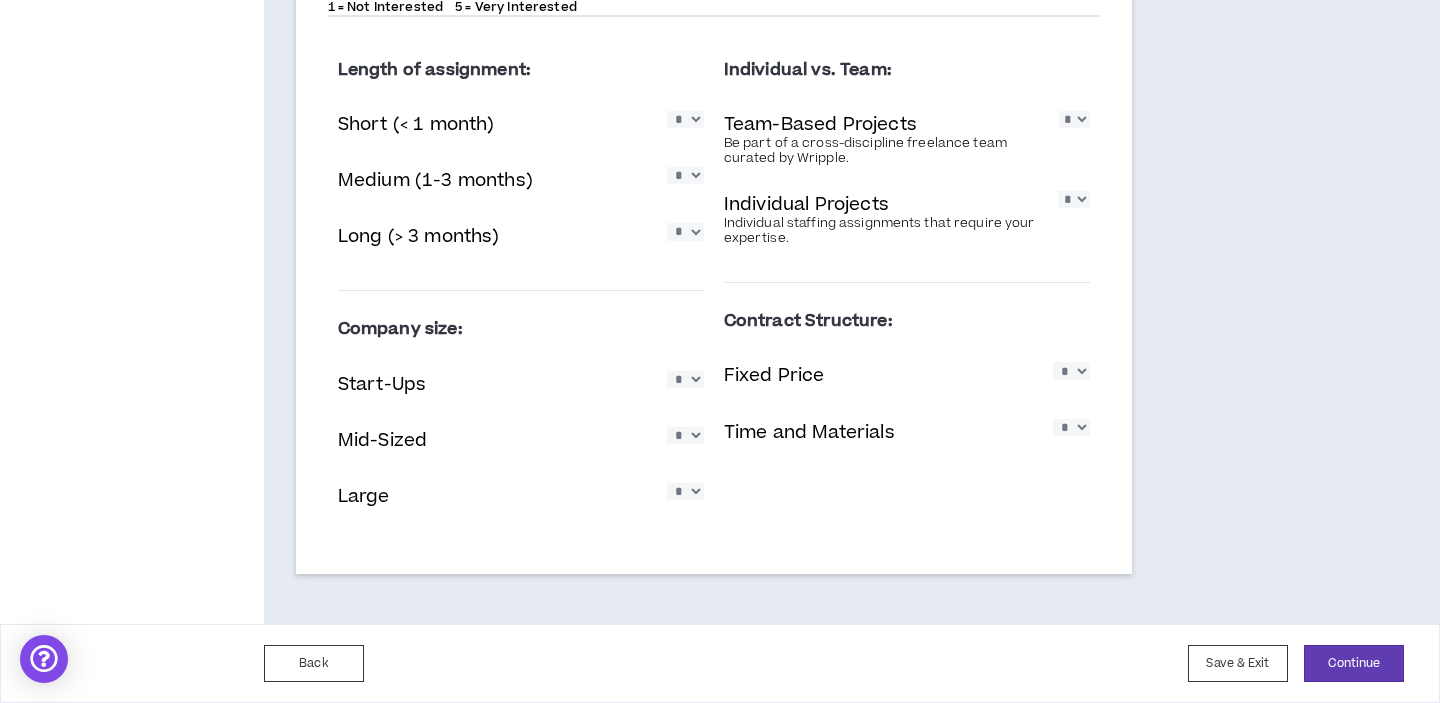 click on "* * * * *" at bounding box center [685, 379] 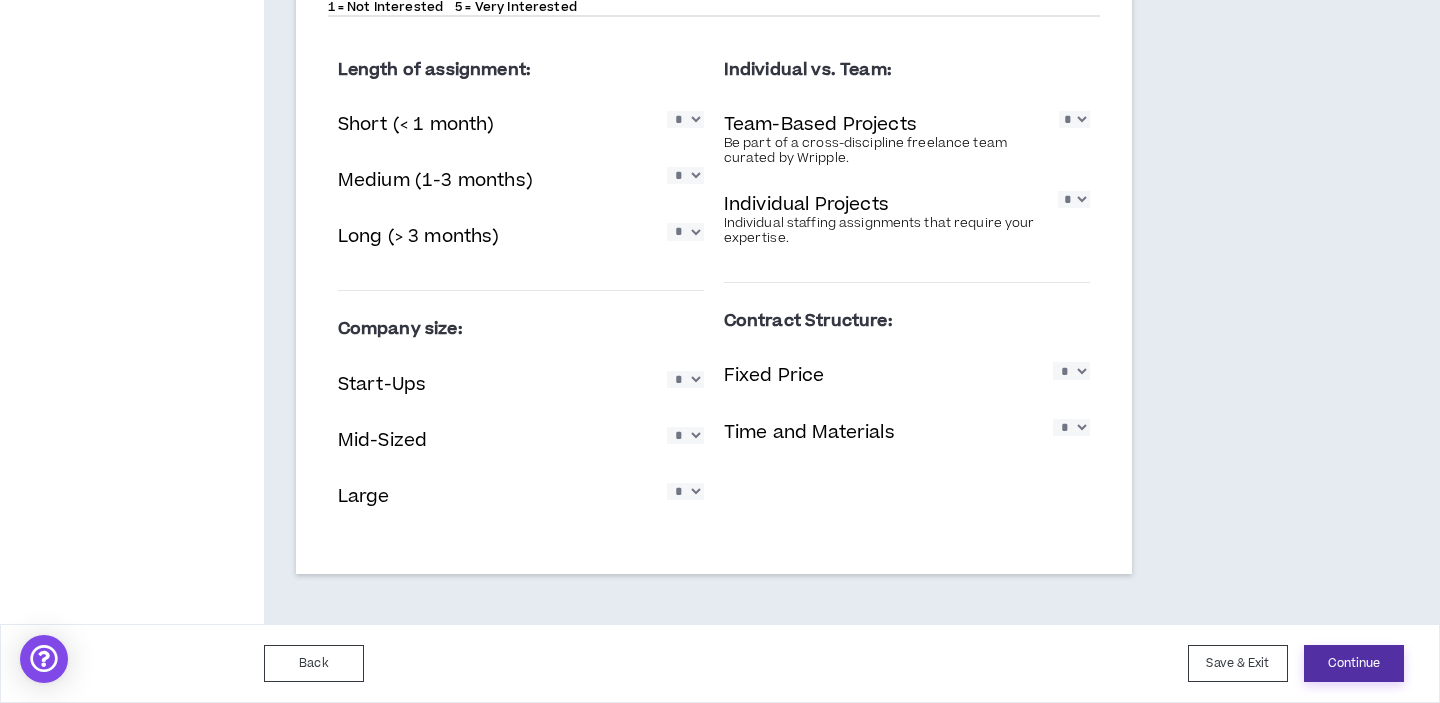 click on "Continue" at bounding box center [1354, 663] 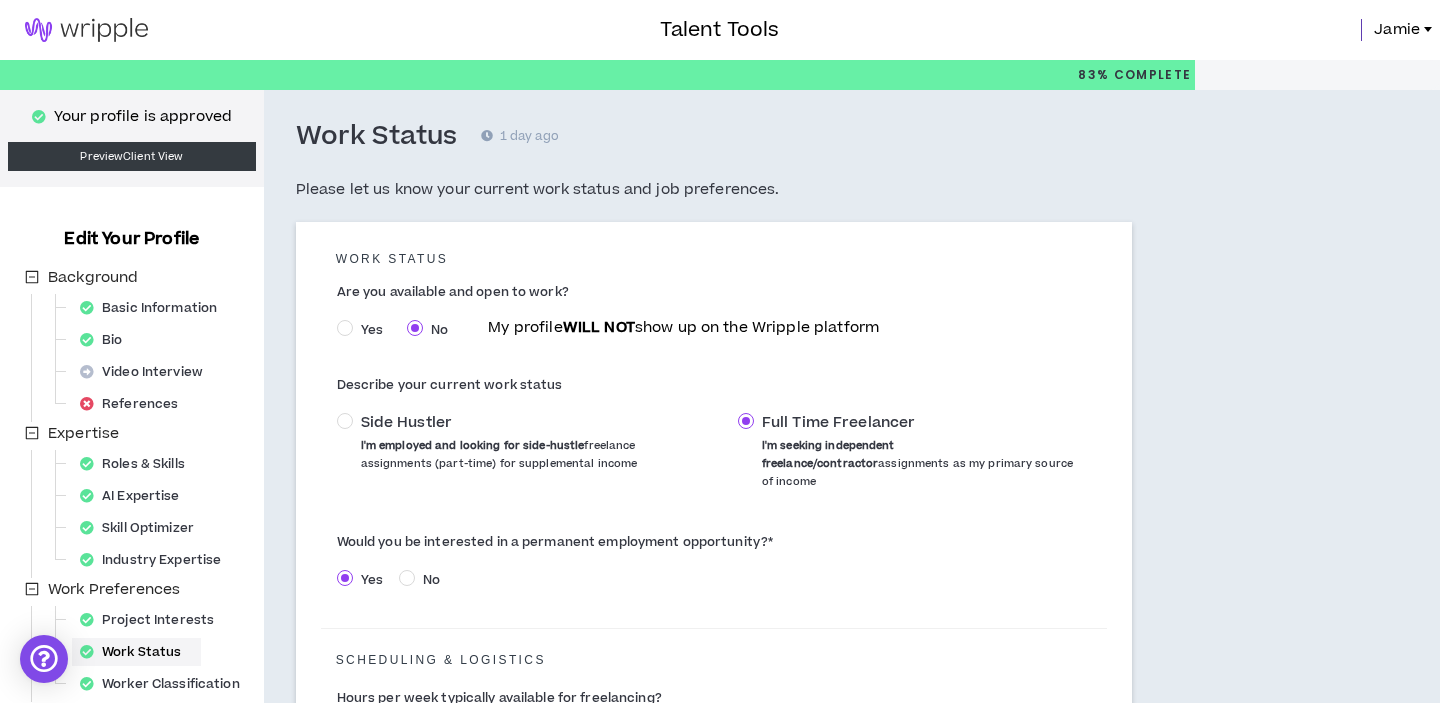 scroll, scrollTop: 0, scrollLeft: 0, axis: both 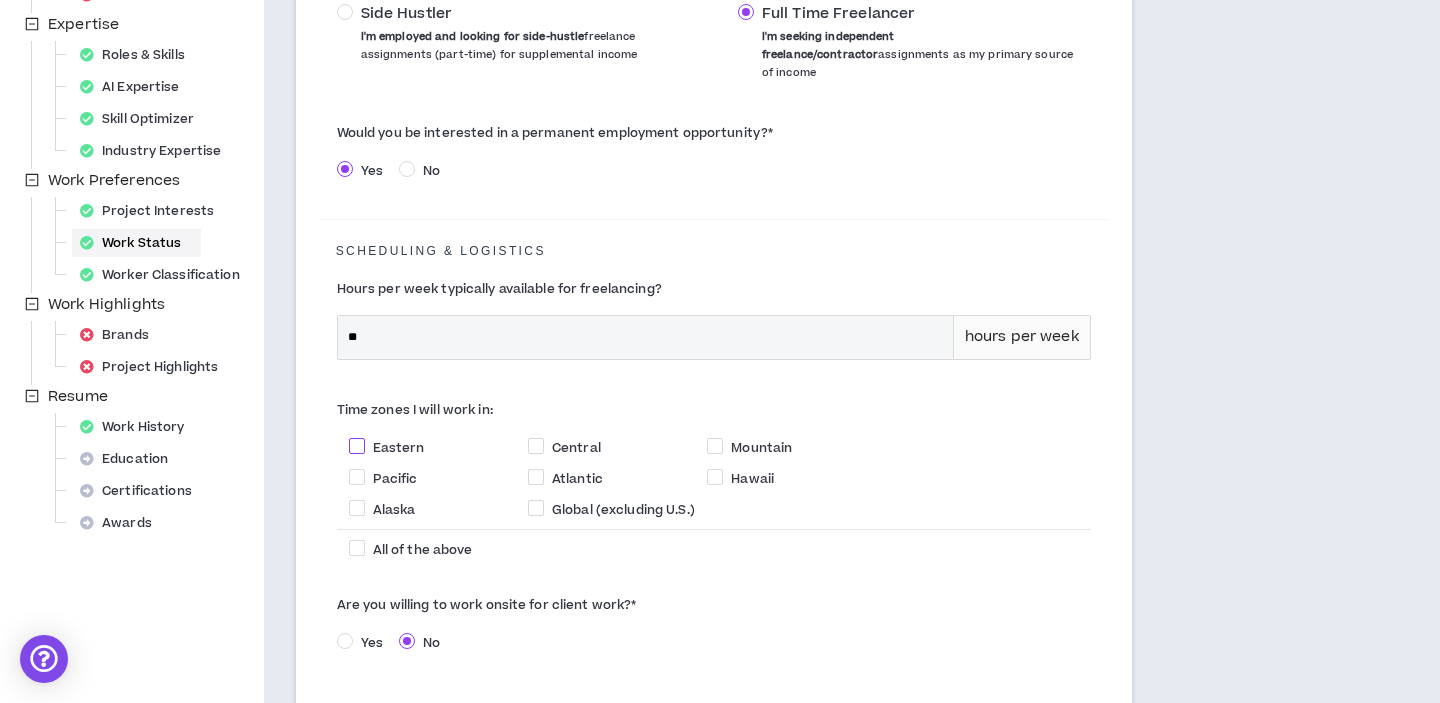 click at bounding box center (357, 446) 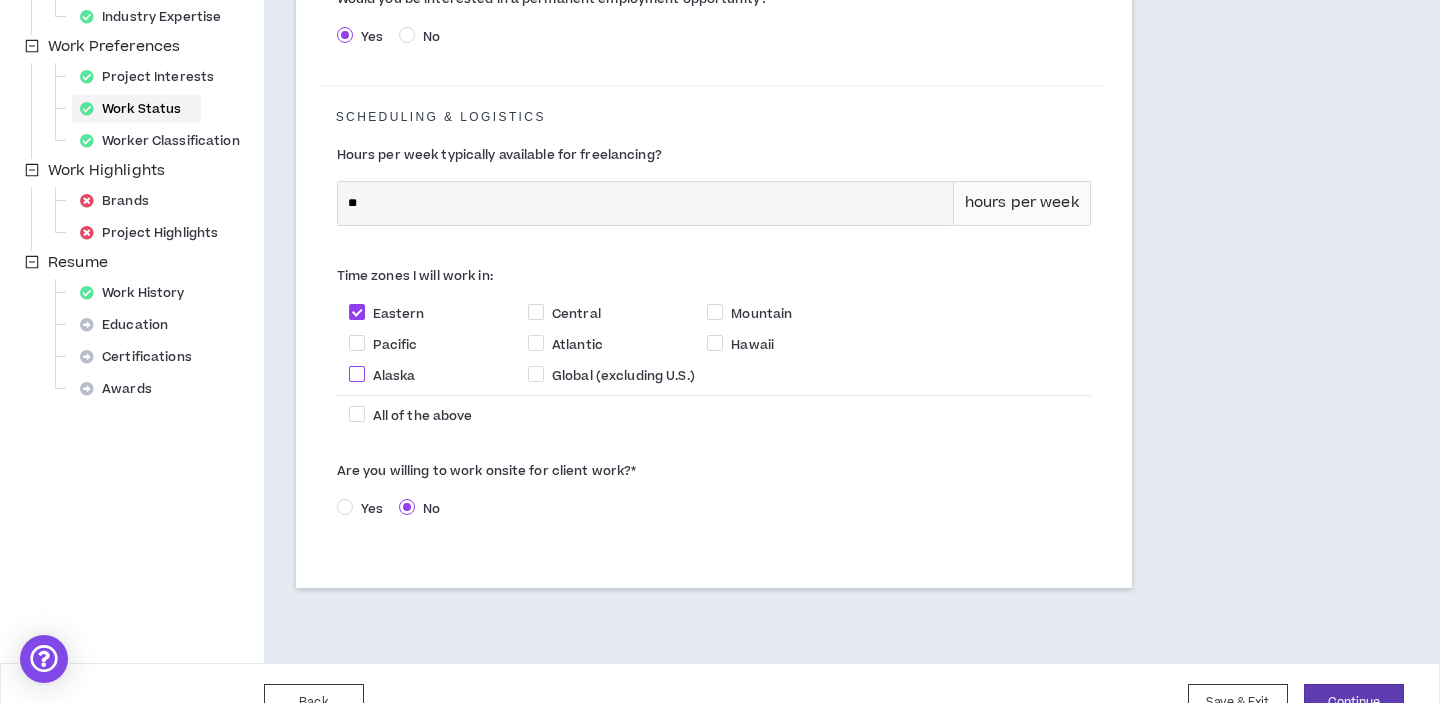 scroll, scrollTop: 566, scrollLeft: 0, axis: vertical 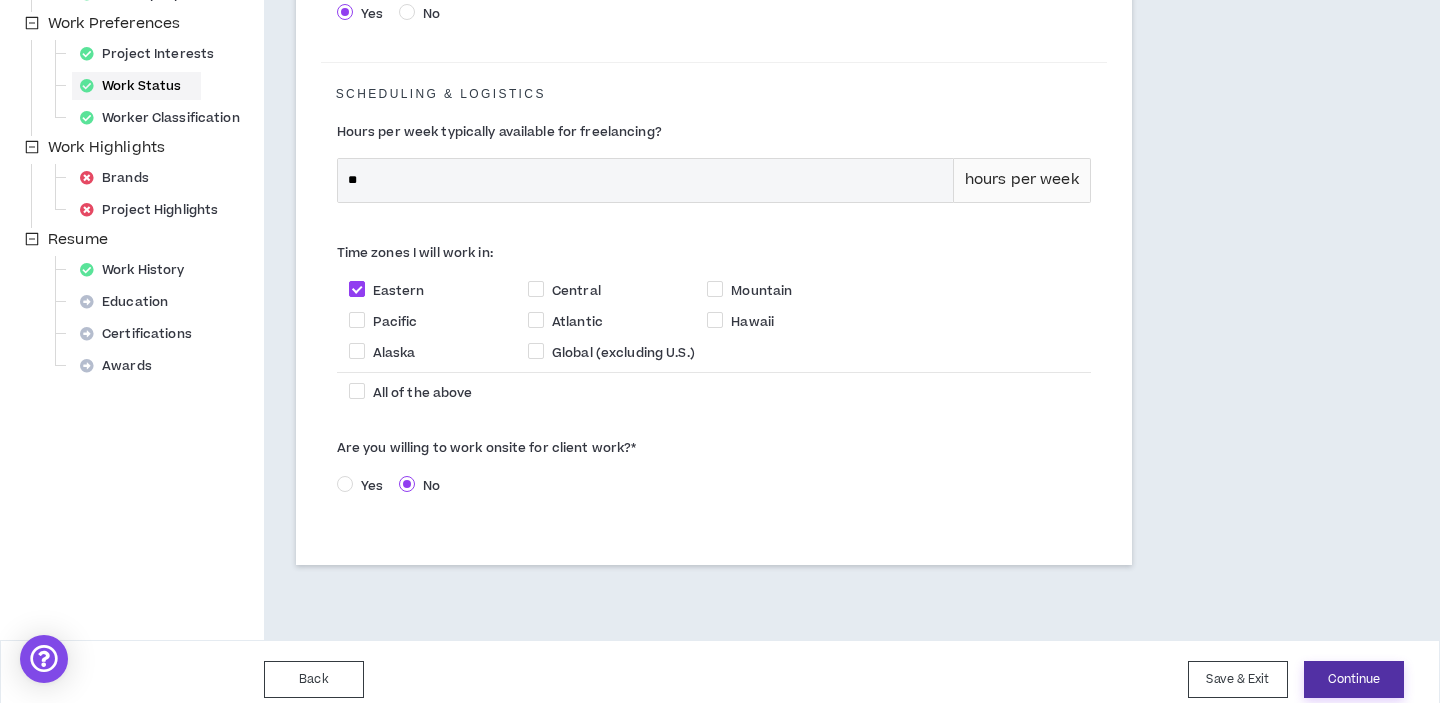 click on "Continue" at bounding box center [1354, 679] 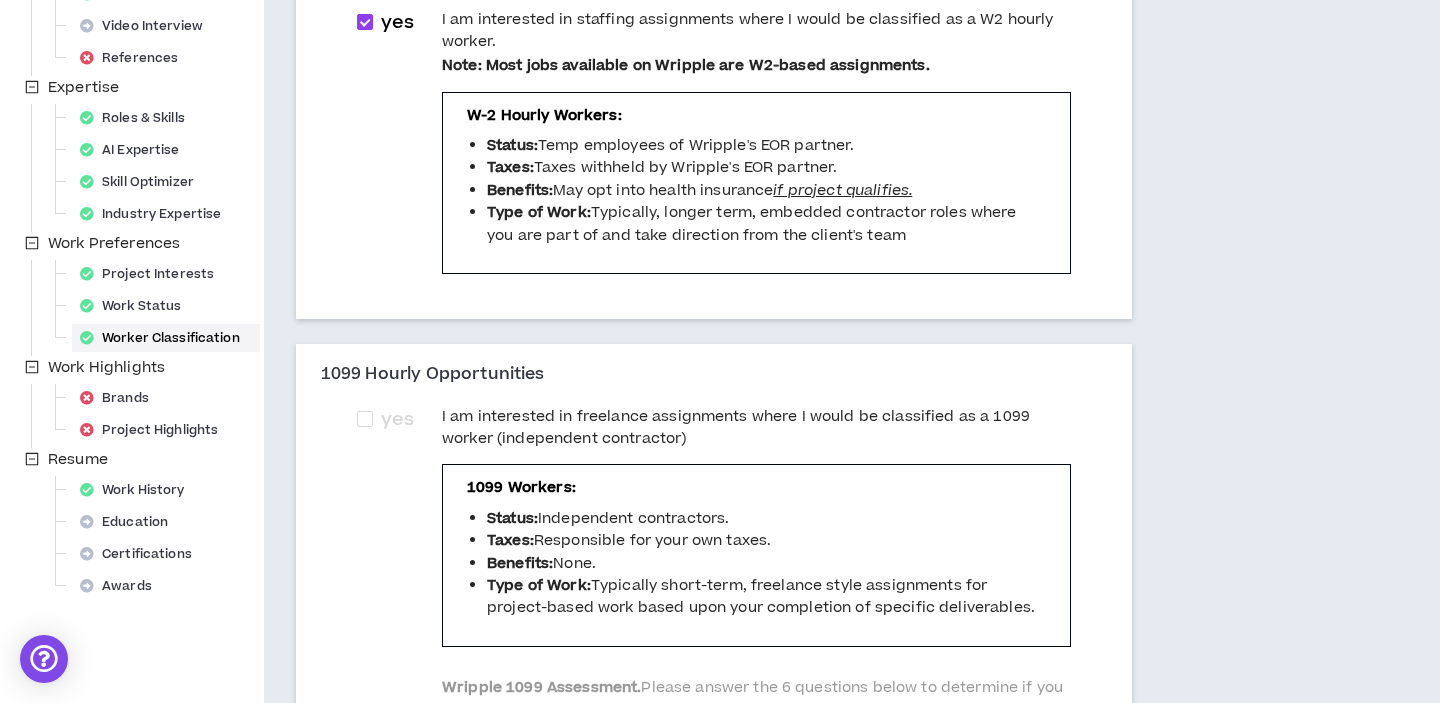 scroll, scrollTop: 350, scrollLeft: 0, axis: vertical 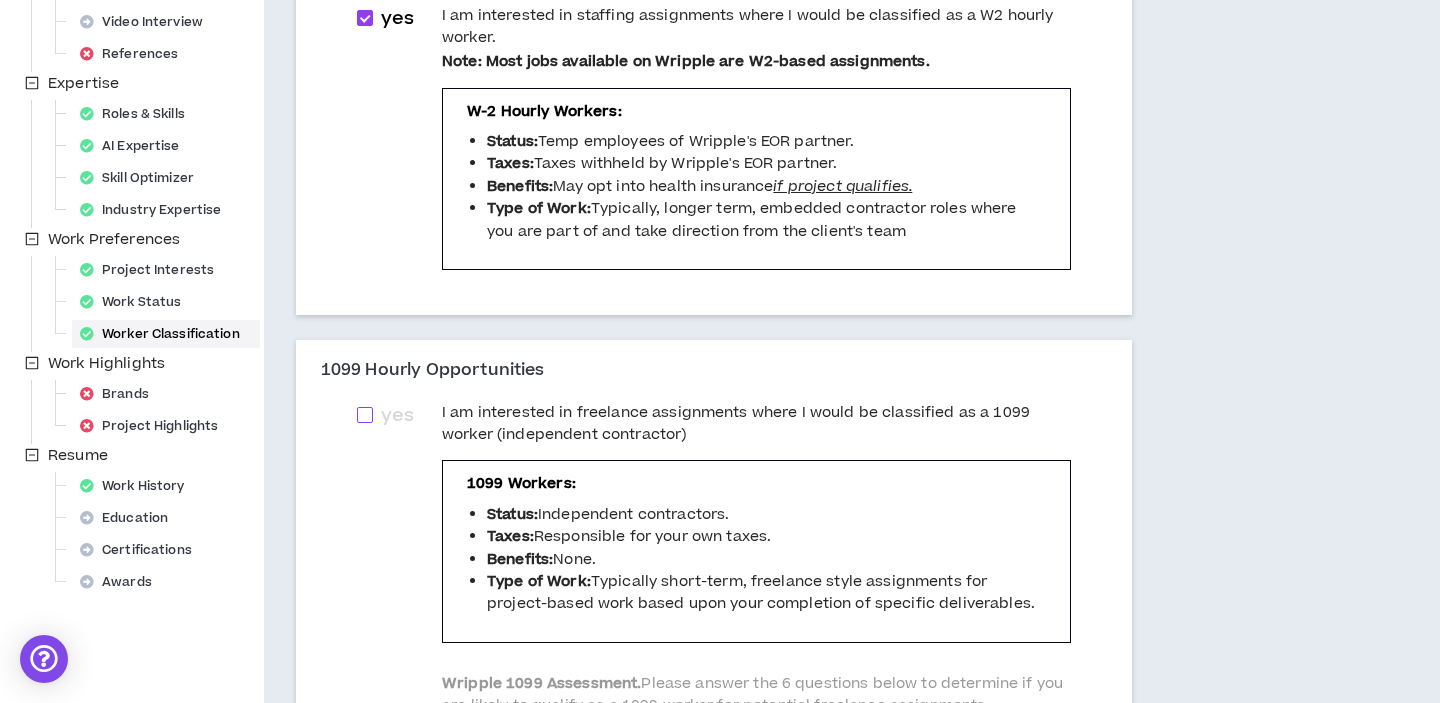 click at bounding box center [365, 415] 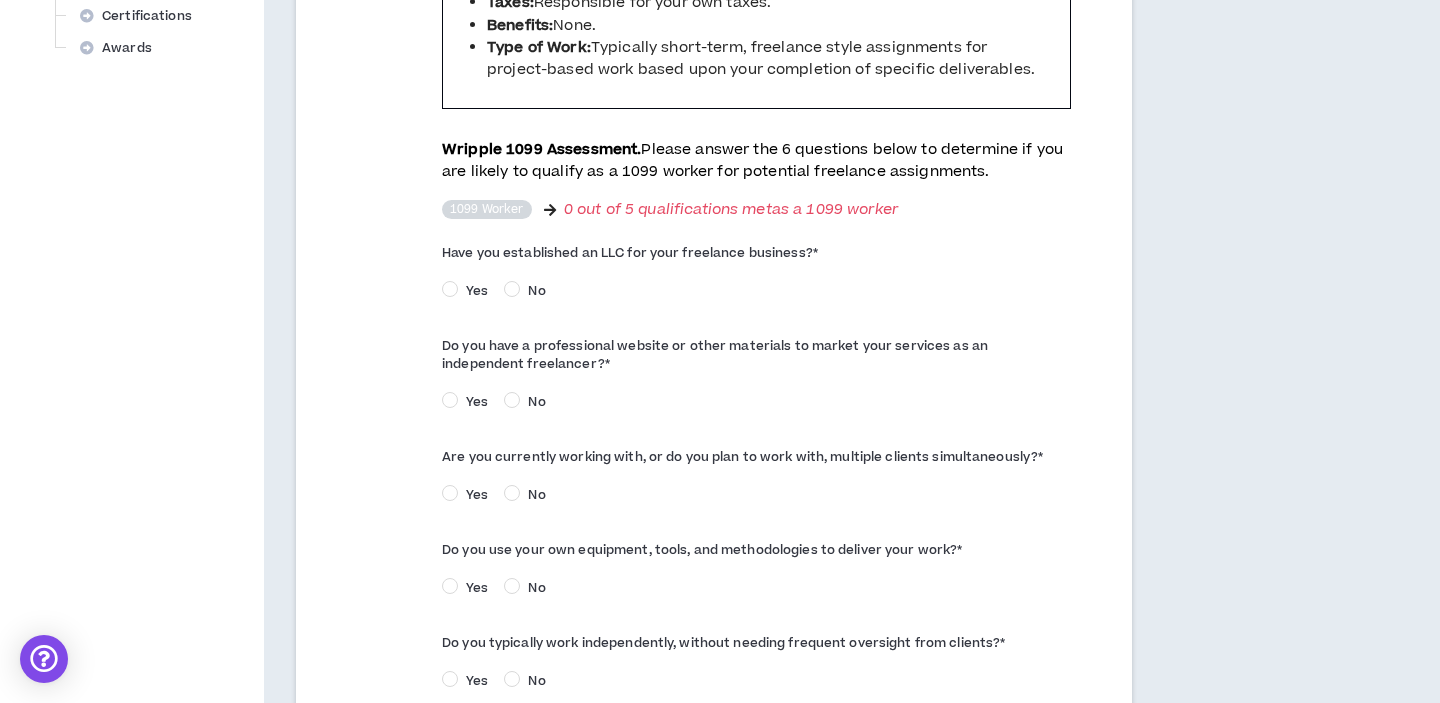 scroll, scrollTop: 891, scrollLeft: 0, axis: vertical 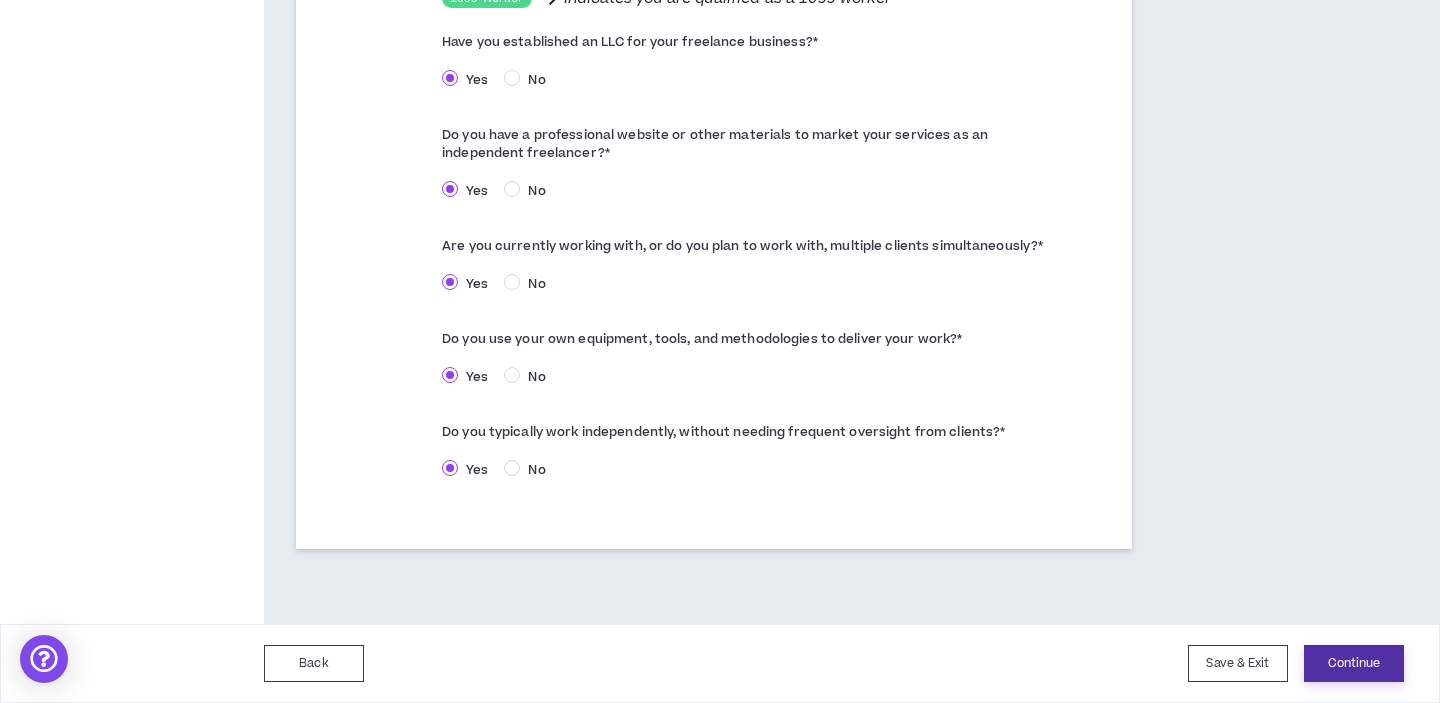 click on "Continue" at bounding box center (1354, 663) 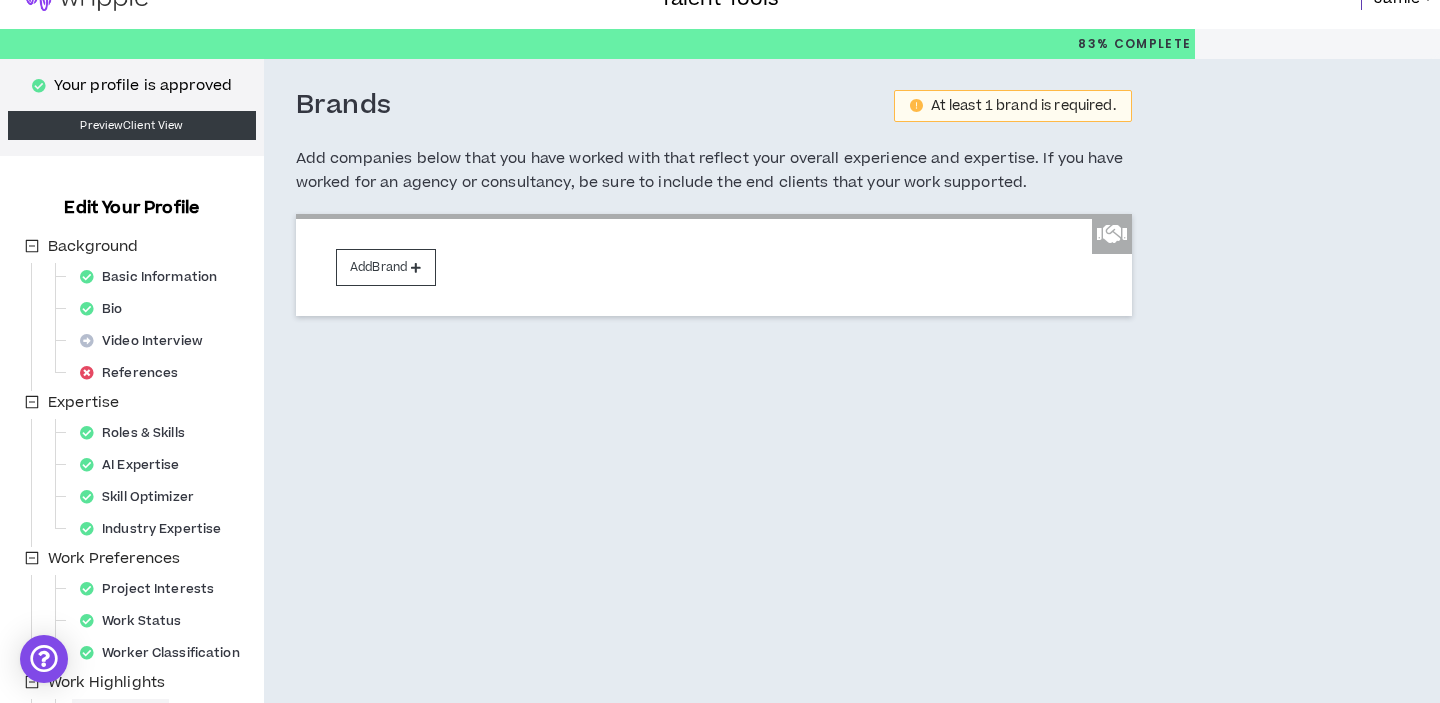 scroll, scrollTop: 0, scrollLeft: 0, axis: both 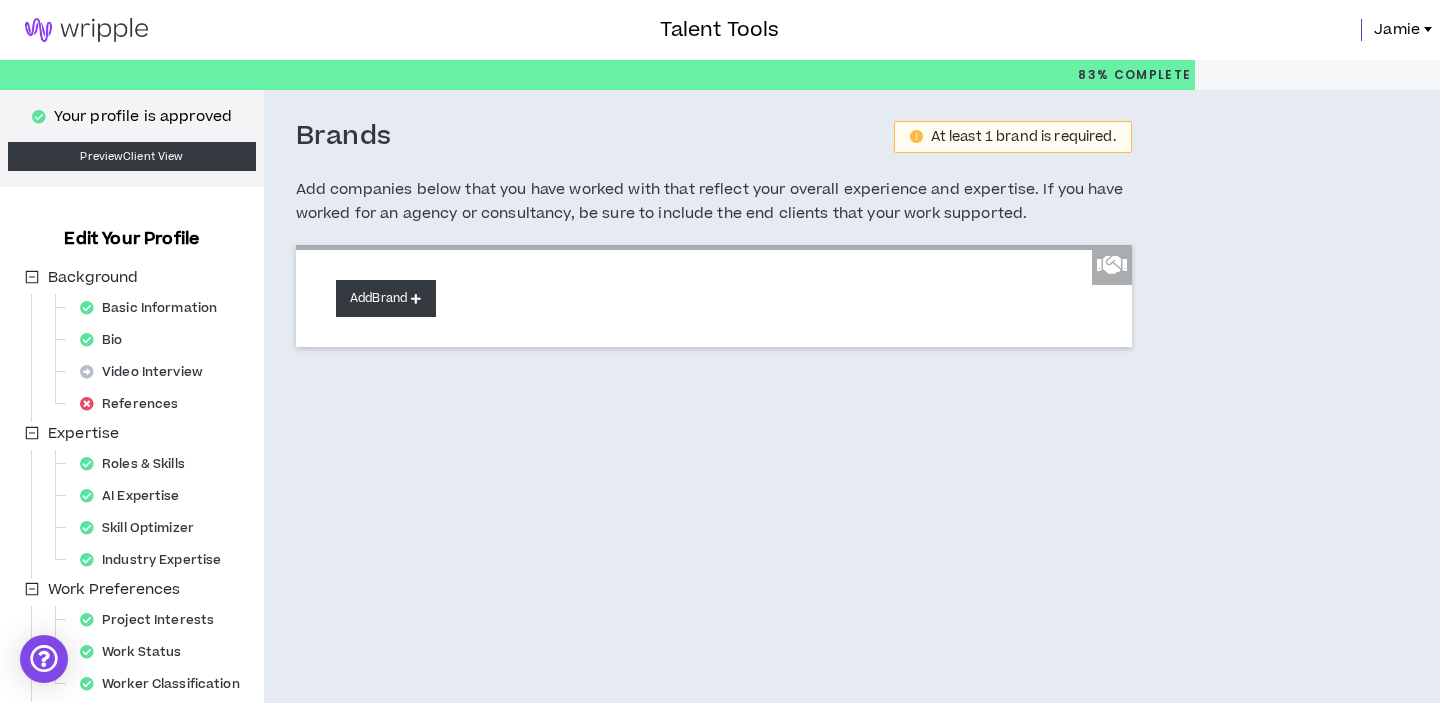click on "Add  Brand" at bounding box center [386, 298] 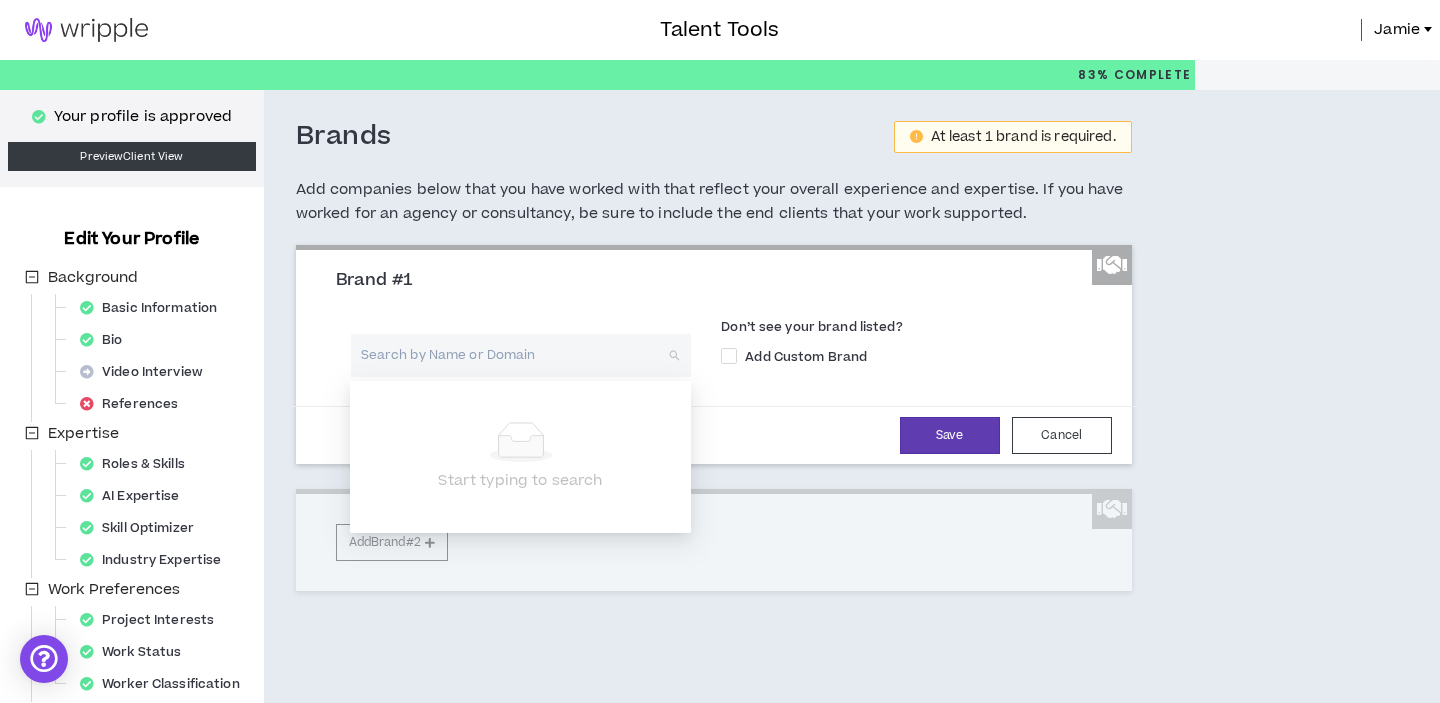 click at bounding box center (514, 355) 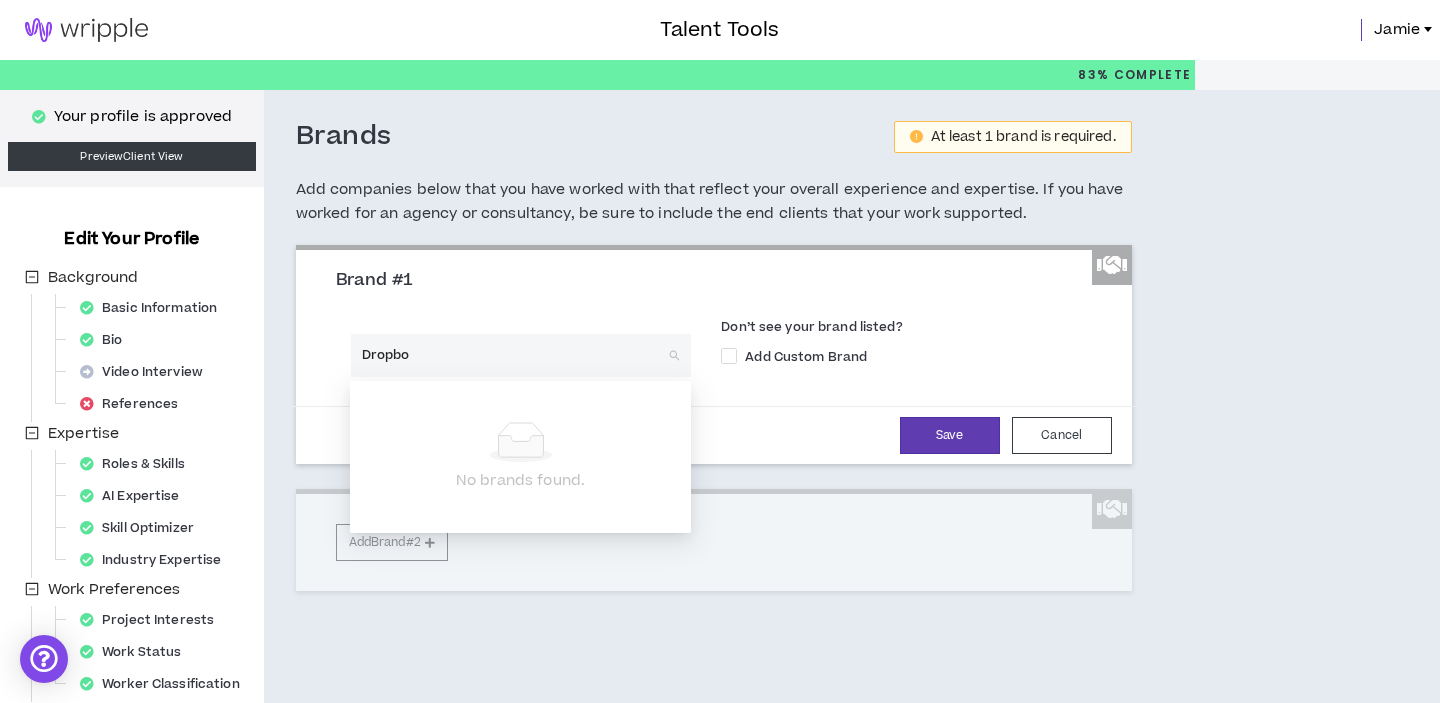type on "Dropbox" 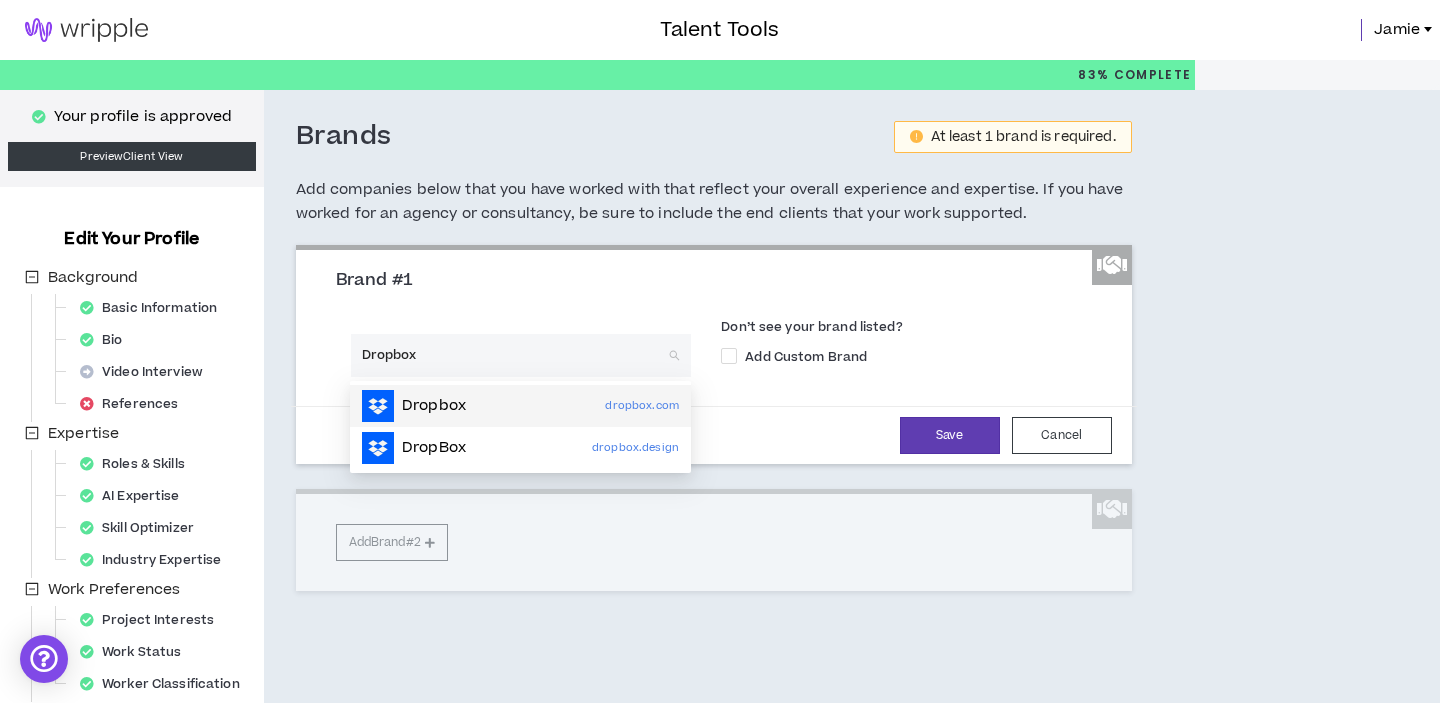 click on "Dropbox" at bounding box center (434, 406) 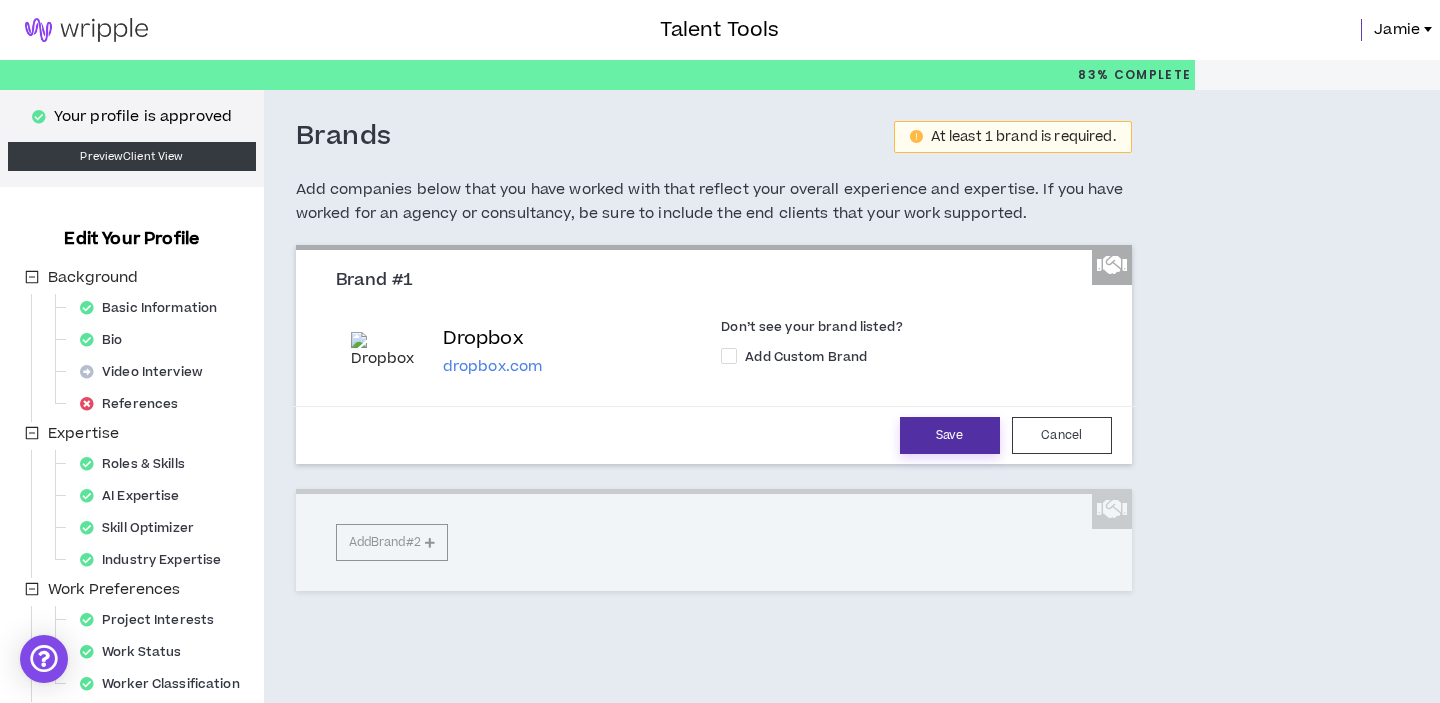click on "Save" at bounding box center (950, 435) 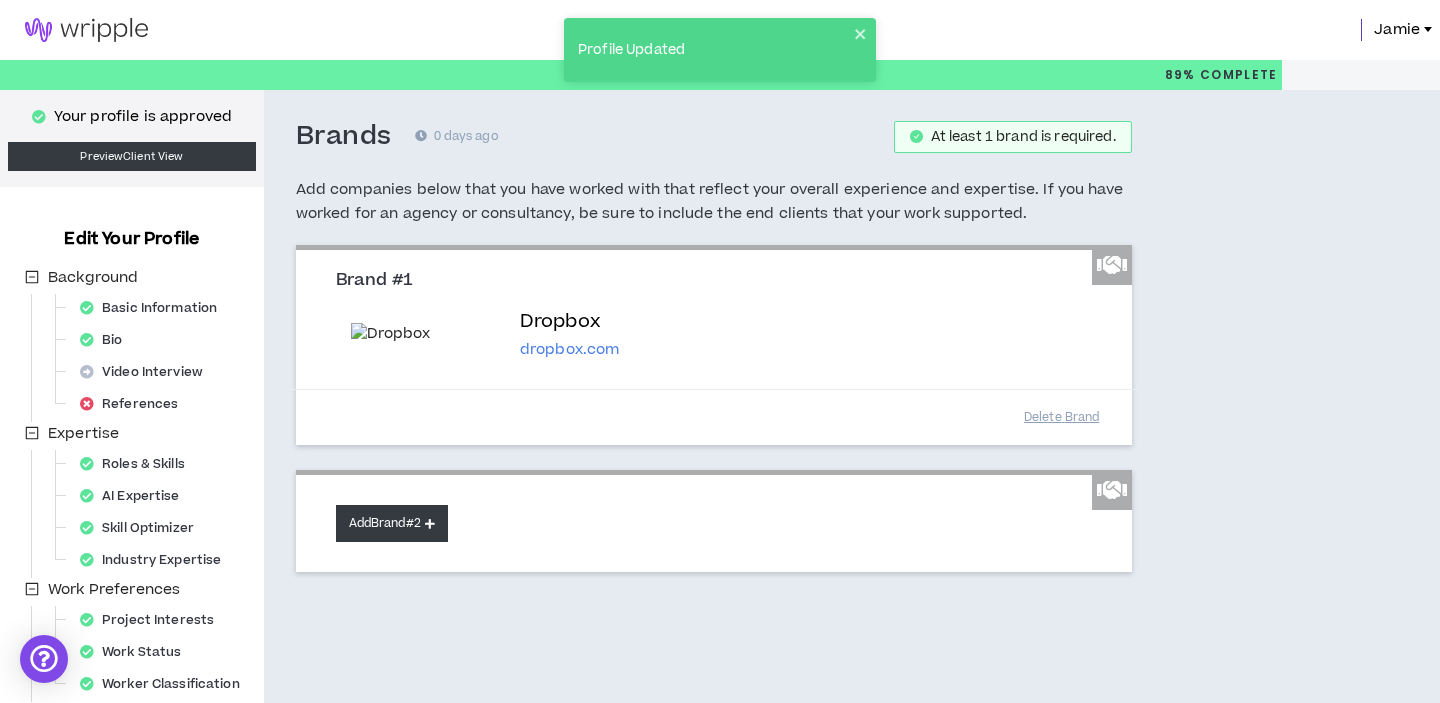 click at bounding box center [430, 523] 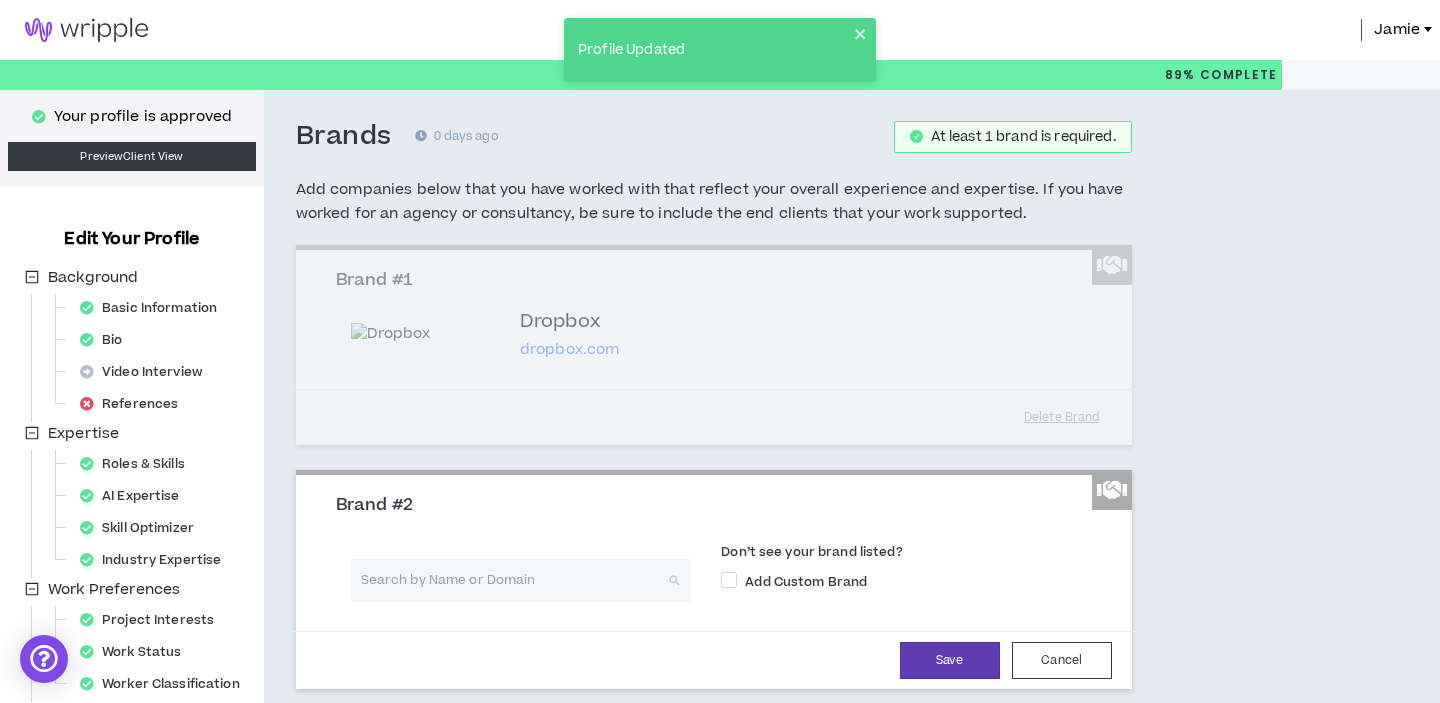 click at bounding box center [514, 580] 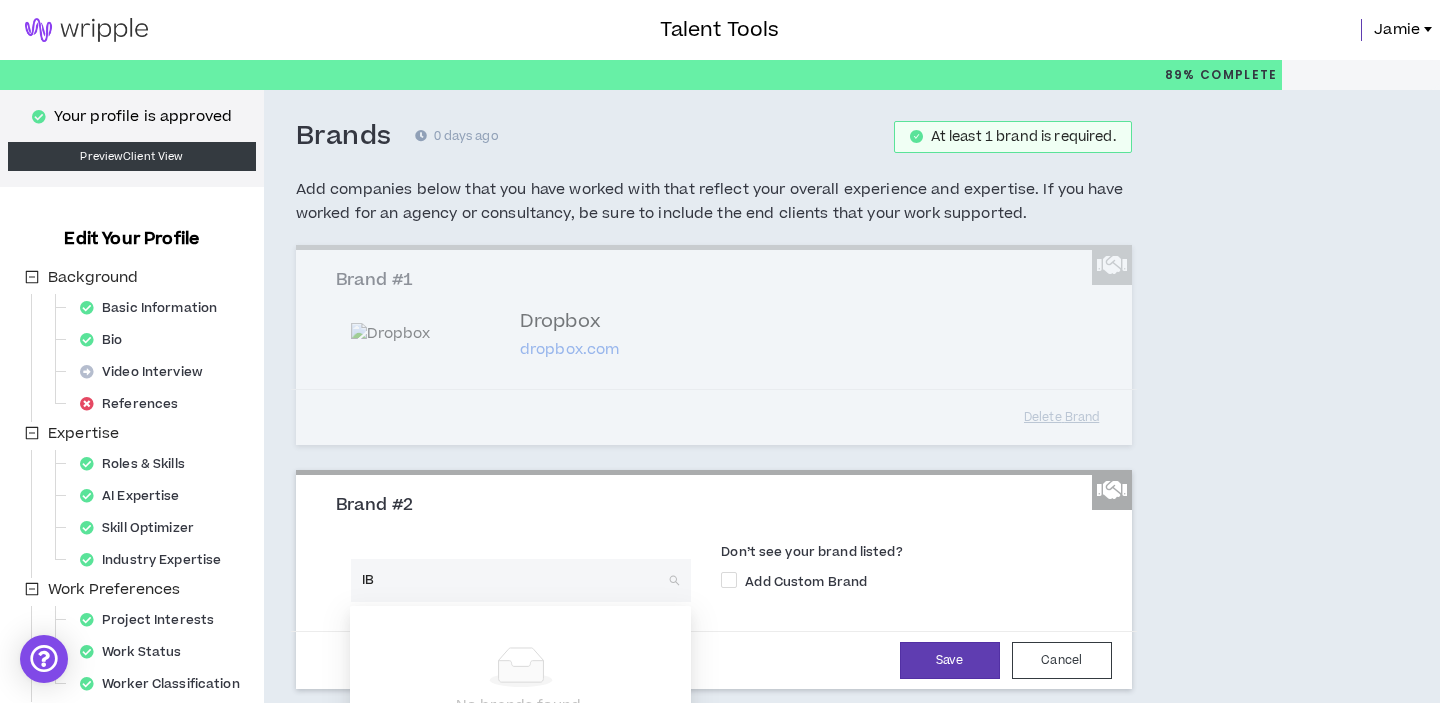 type on "IBM" 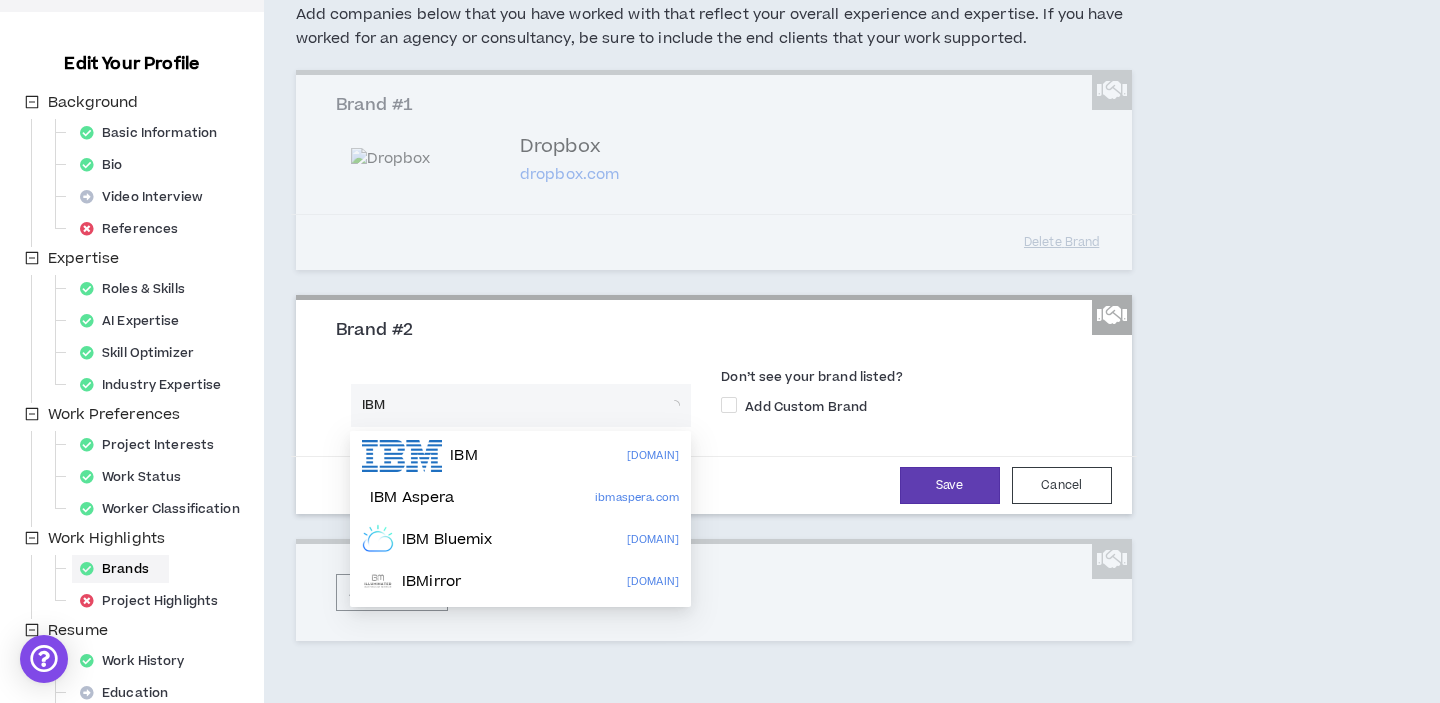 scroll, scrollTop: 182, scrollLeft: 0, axis: vertical 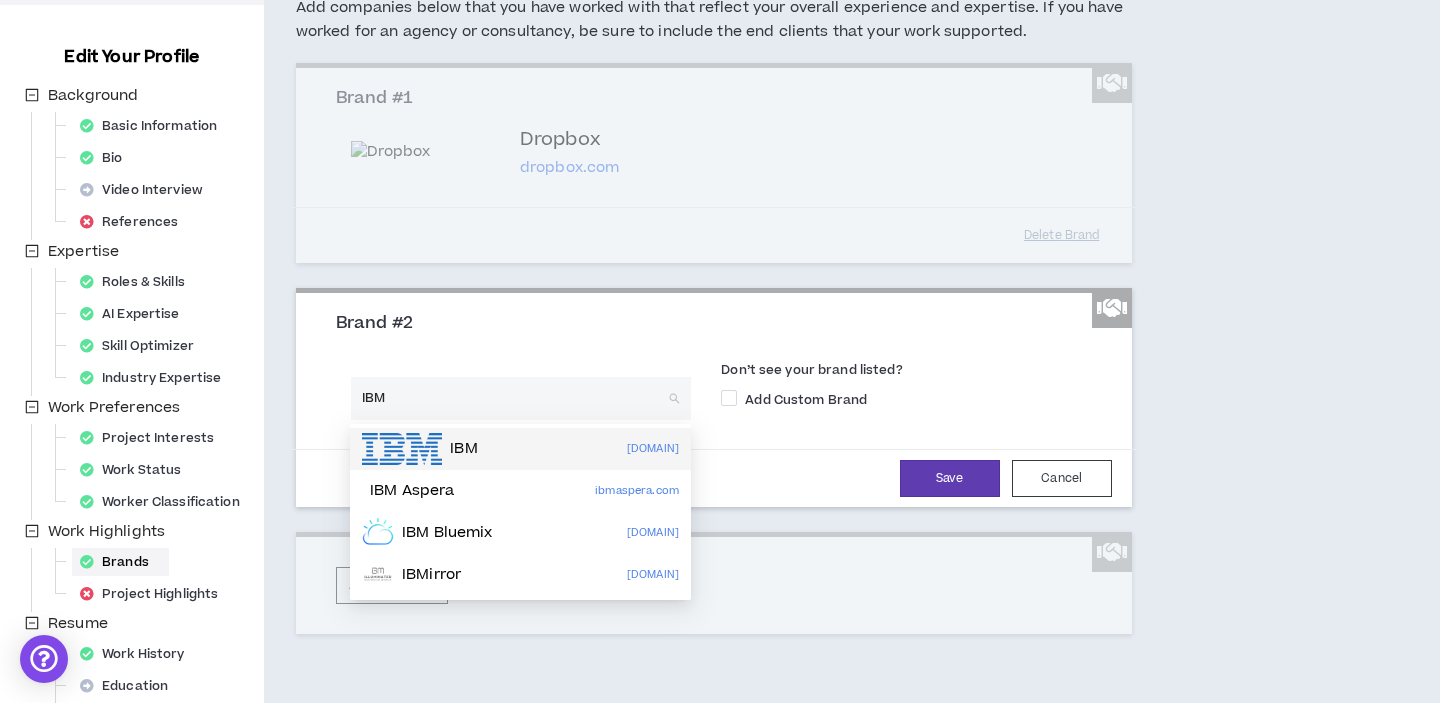 click at bounding box center (402, 449) 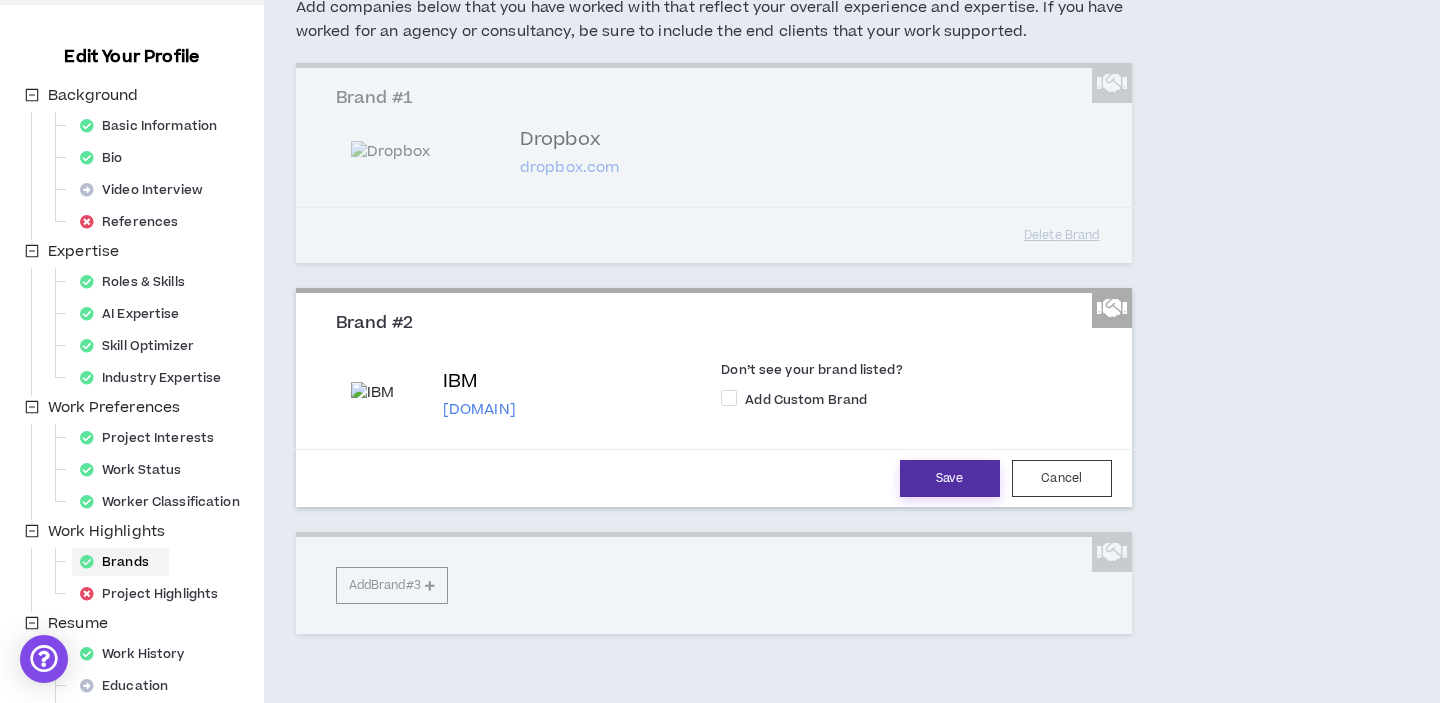 click on "Save" at bounding box center [950, 478] 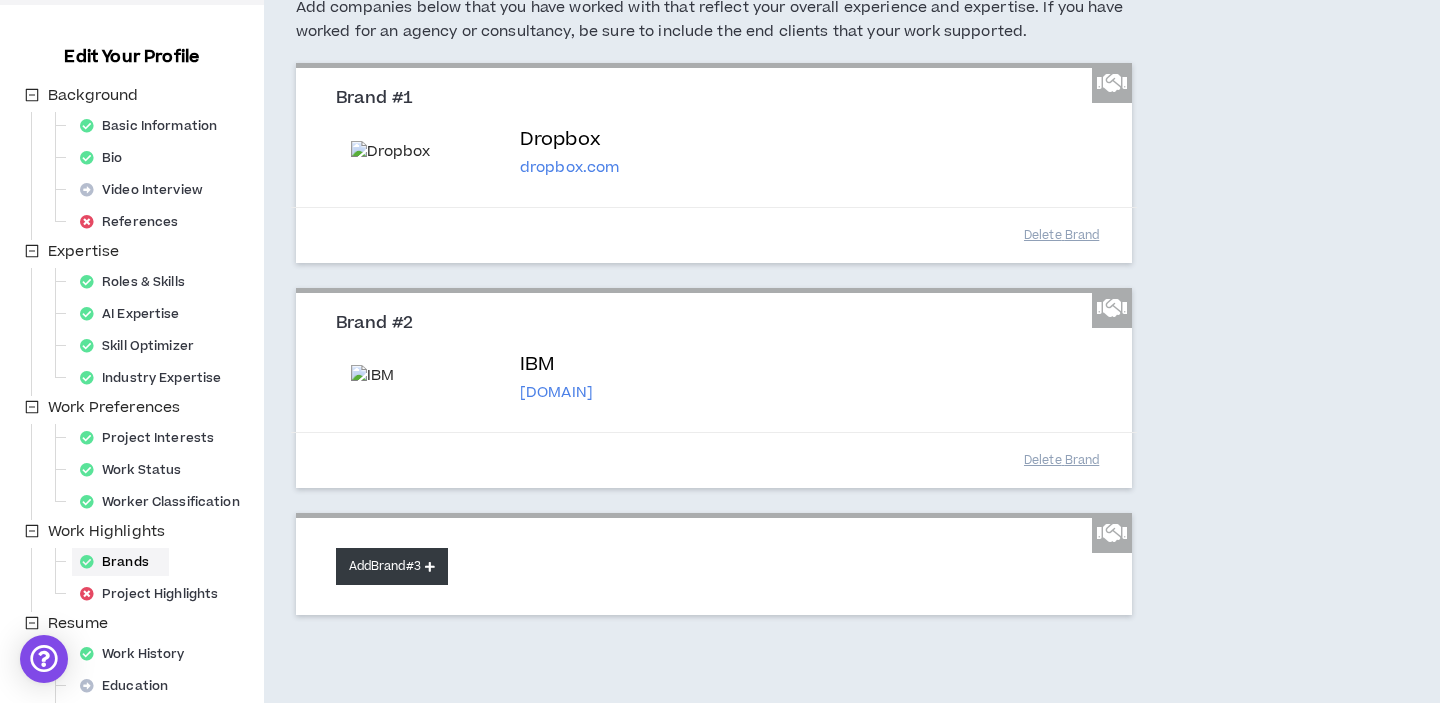 click on "Add  Brand  #3" at bounding box center (392, 566) 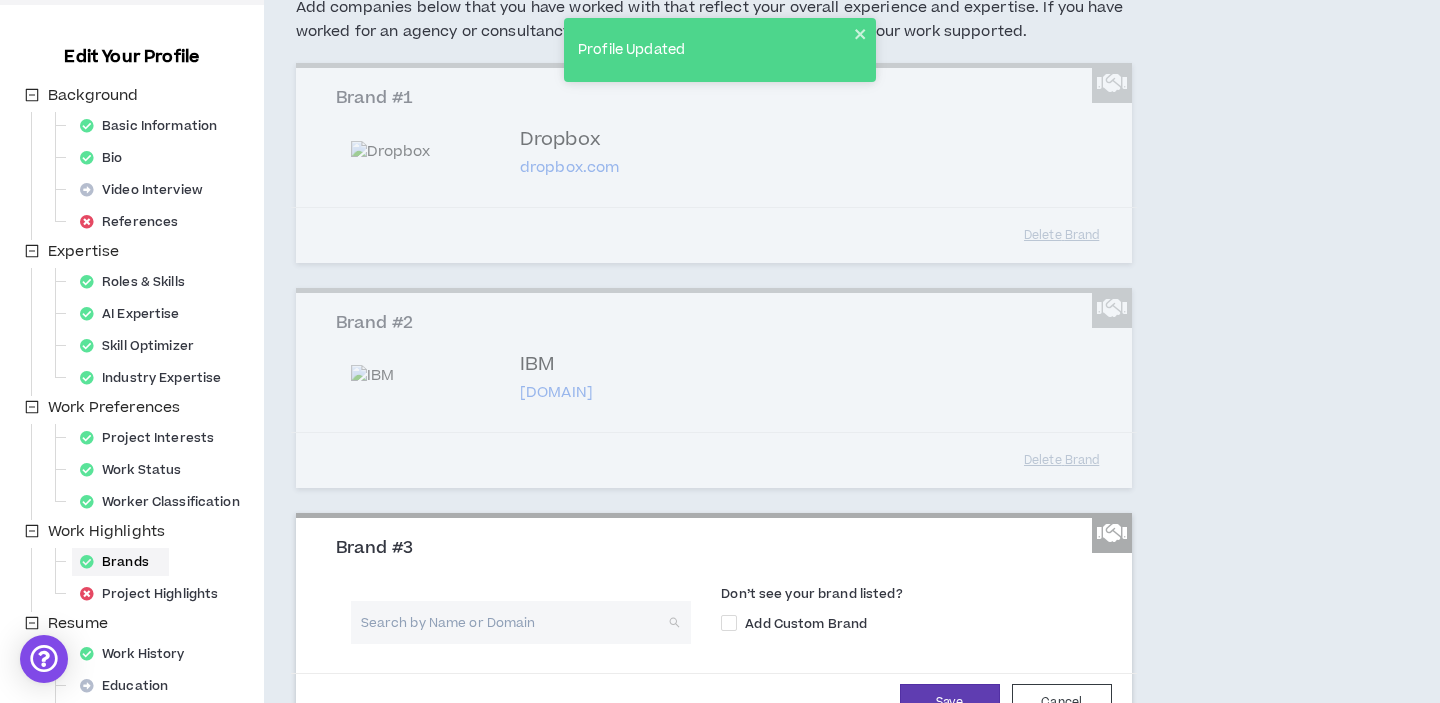 click at bounding box center [514, 622] 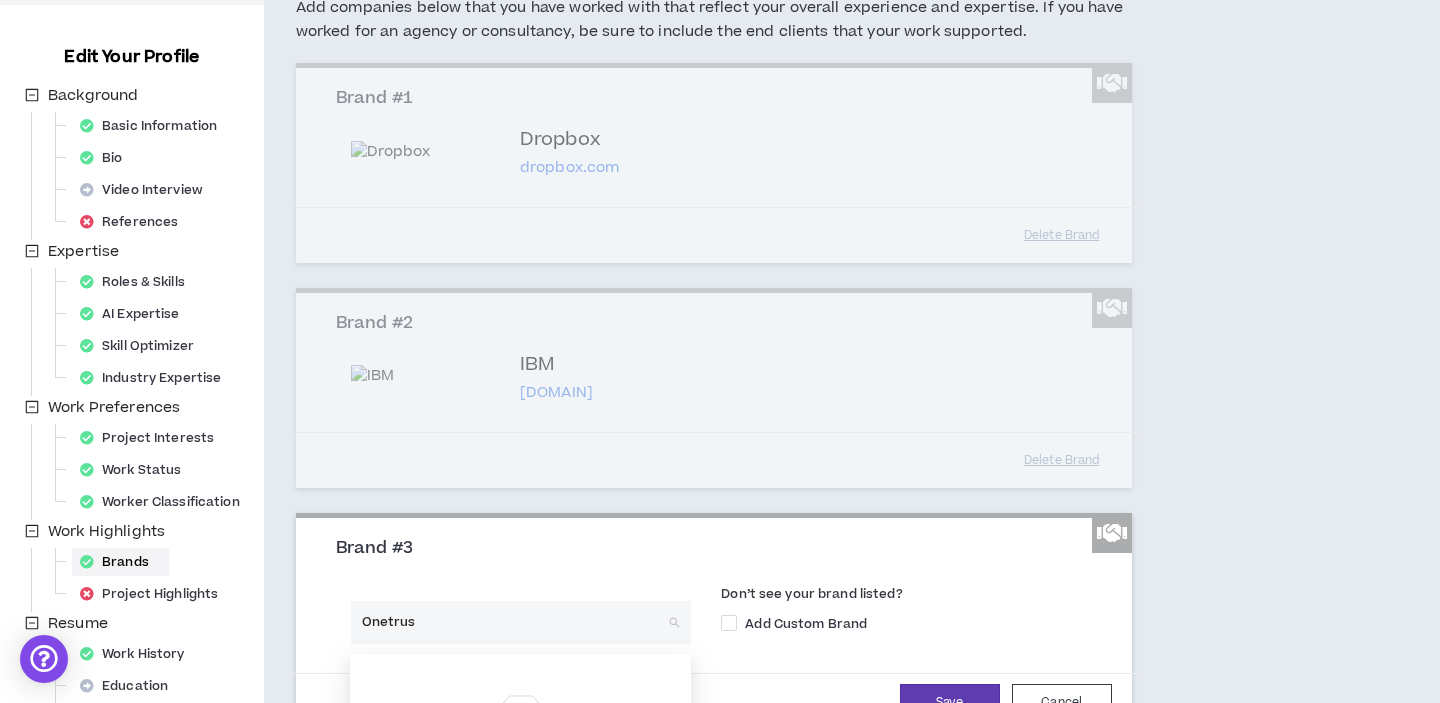 type on "OneTrust" 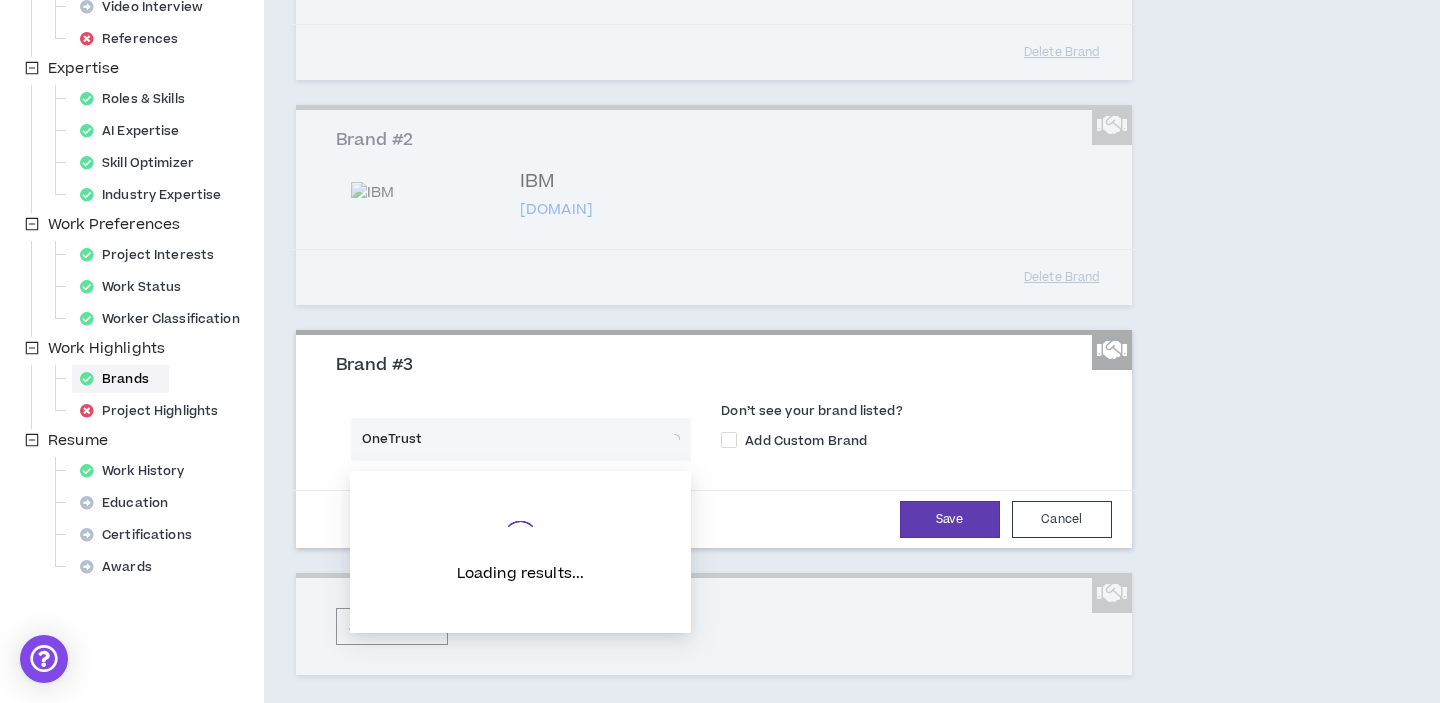scroll, scrollTop: 370, scrollLeft: 0, axis: vertical 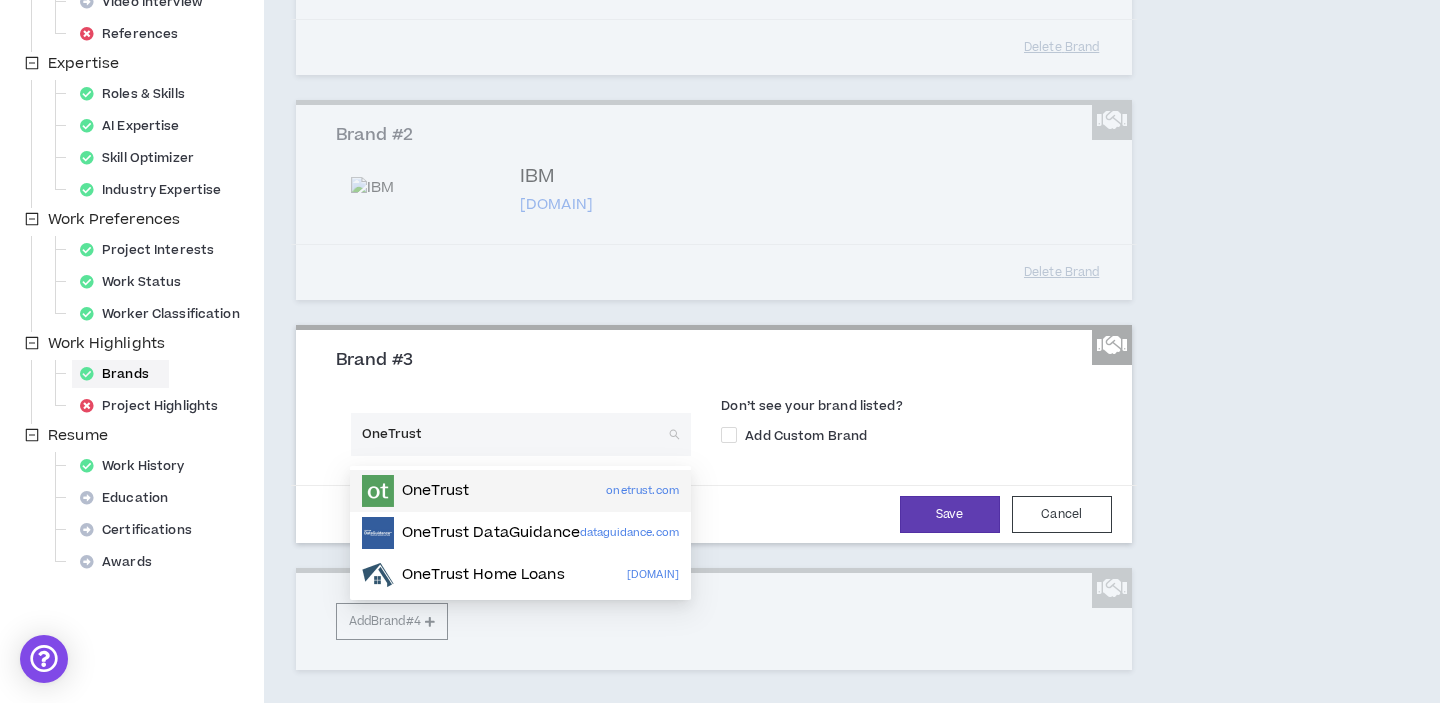 click on "OneTrust" at bounding box center (435, 491) 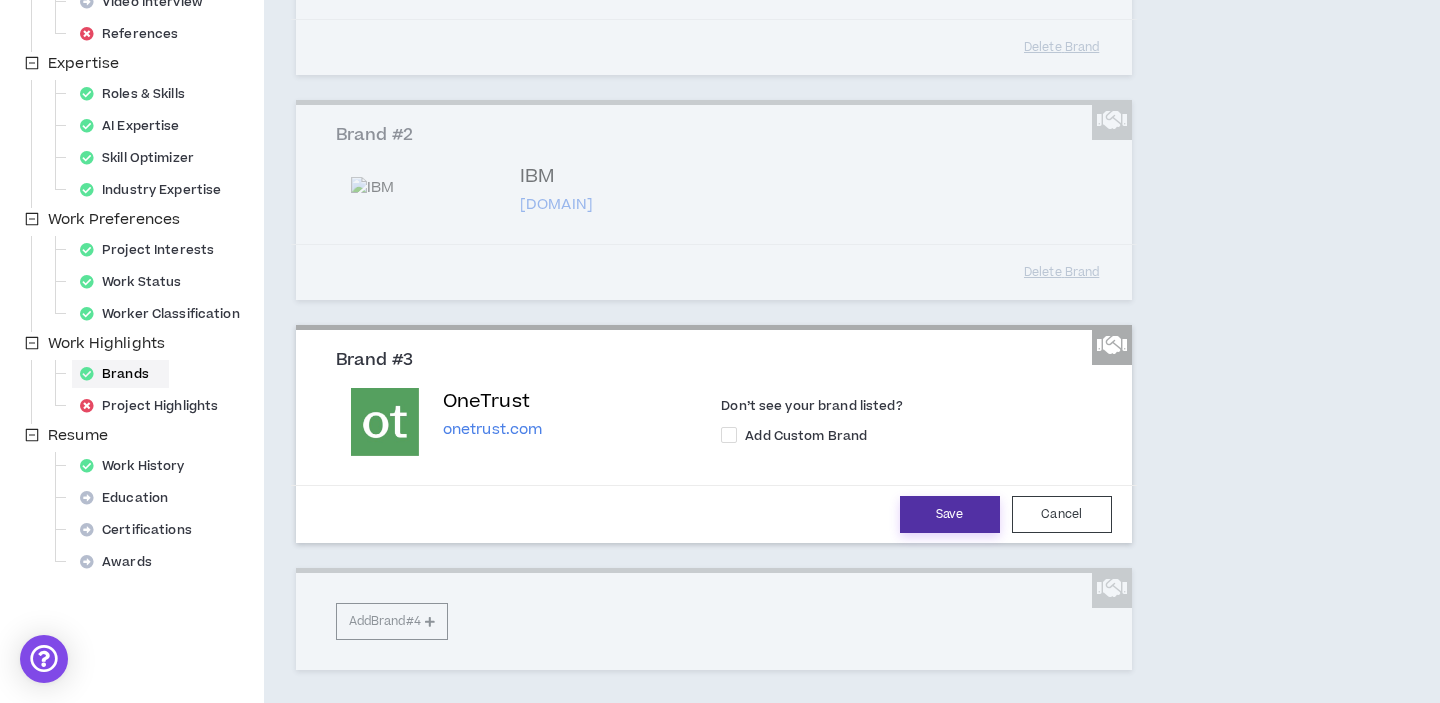 click on "Save" at bounding box center (950, 514) 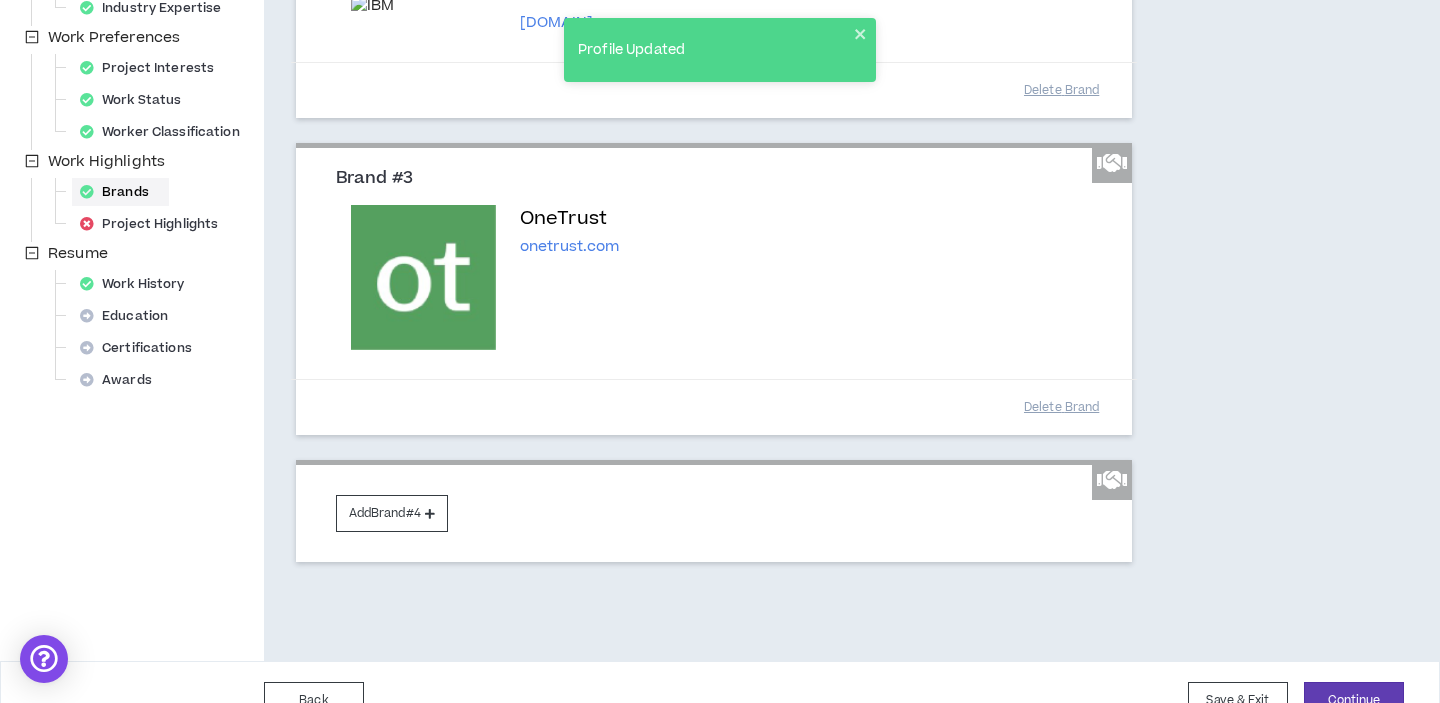 scroll, scrollTop: 595, scrollLeft: 0, axis: vertical 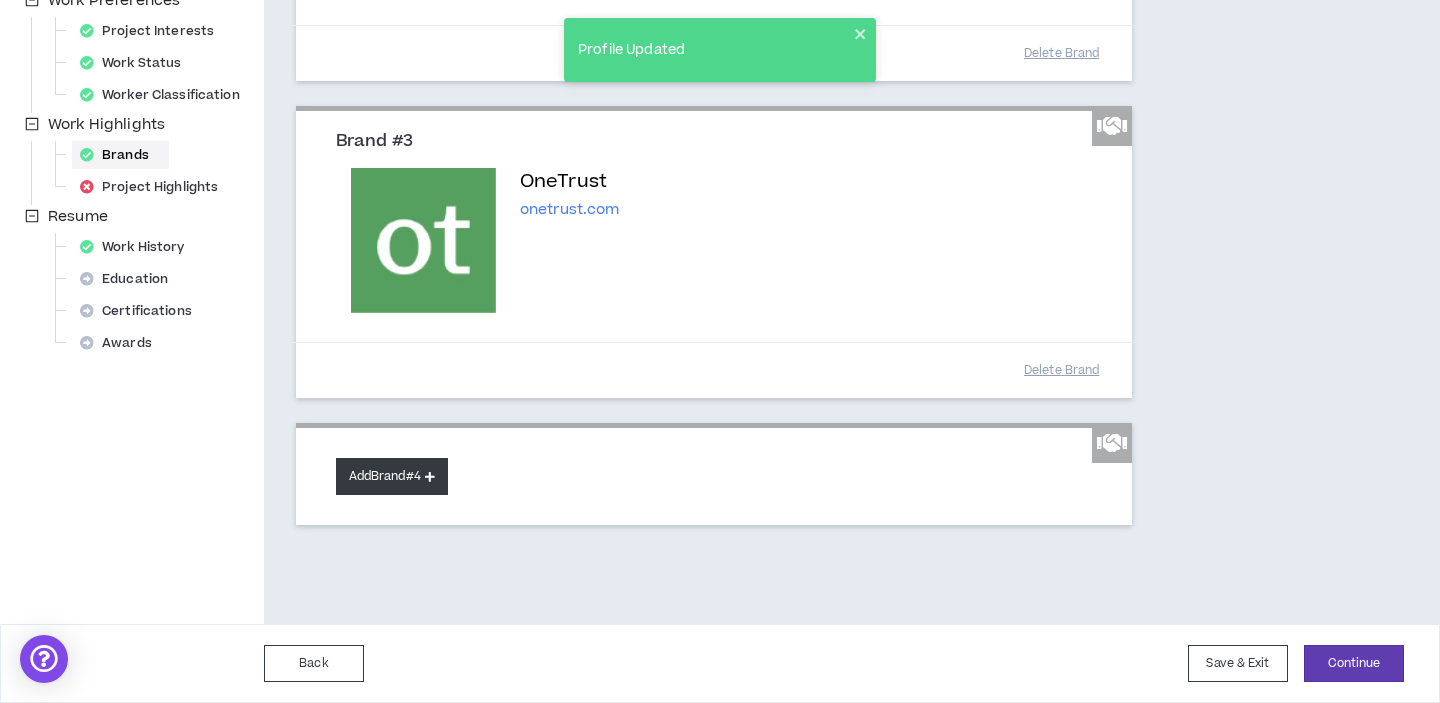 click at bounding box center (430, 476) 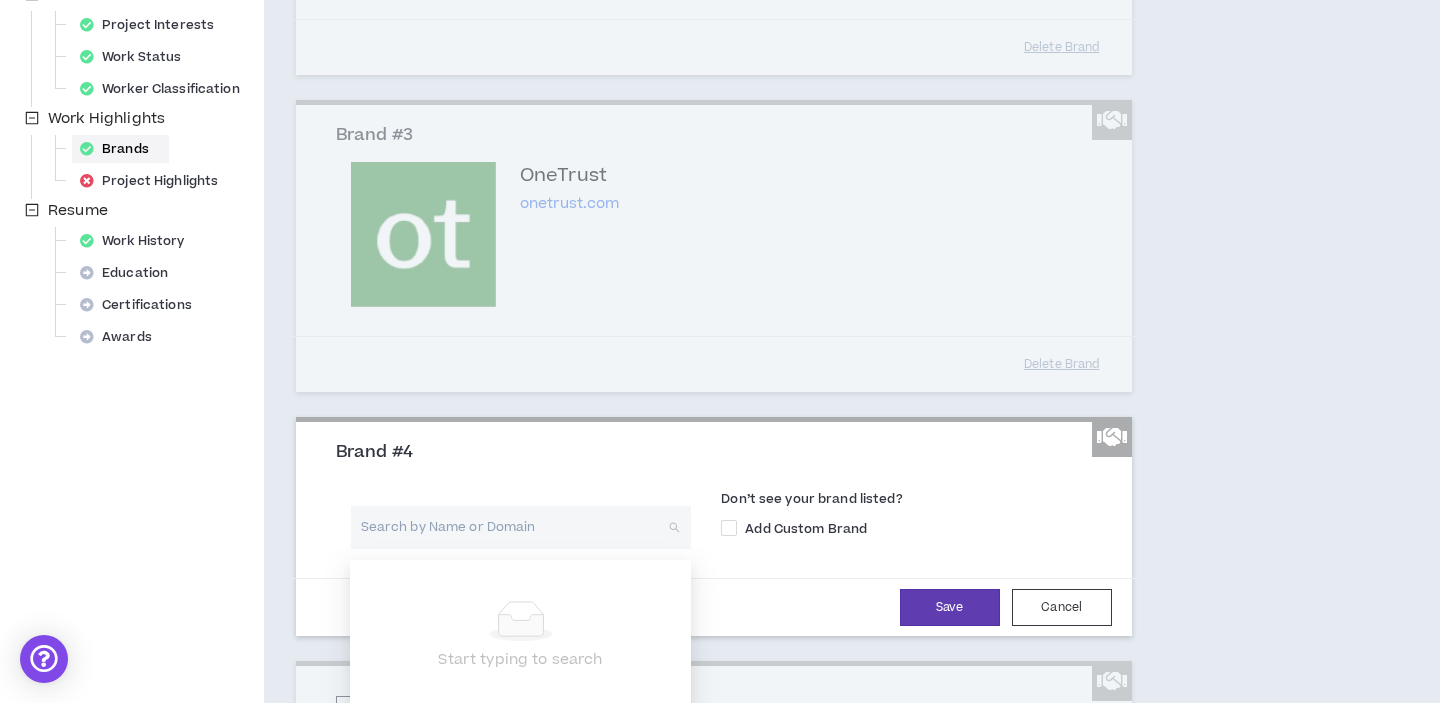 click at bounding box center (514, 527) 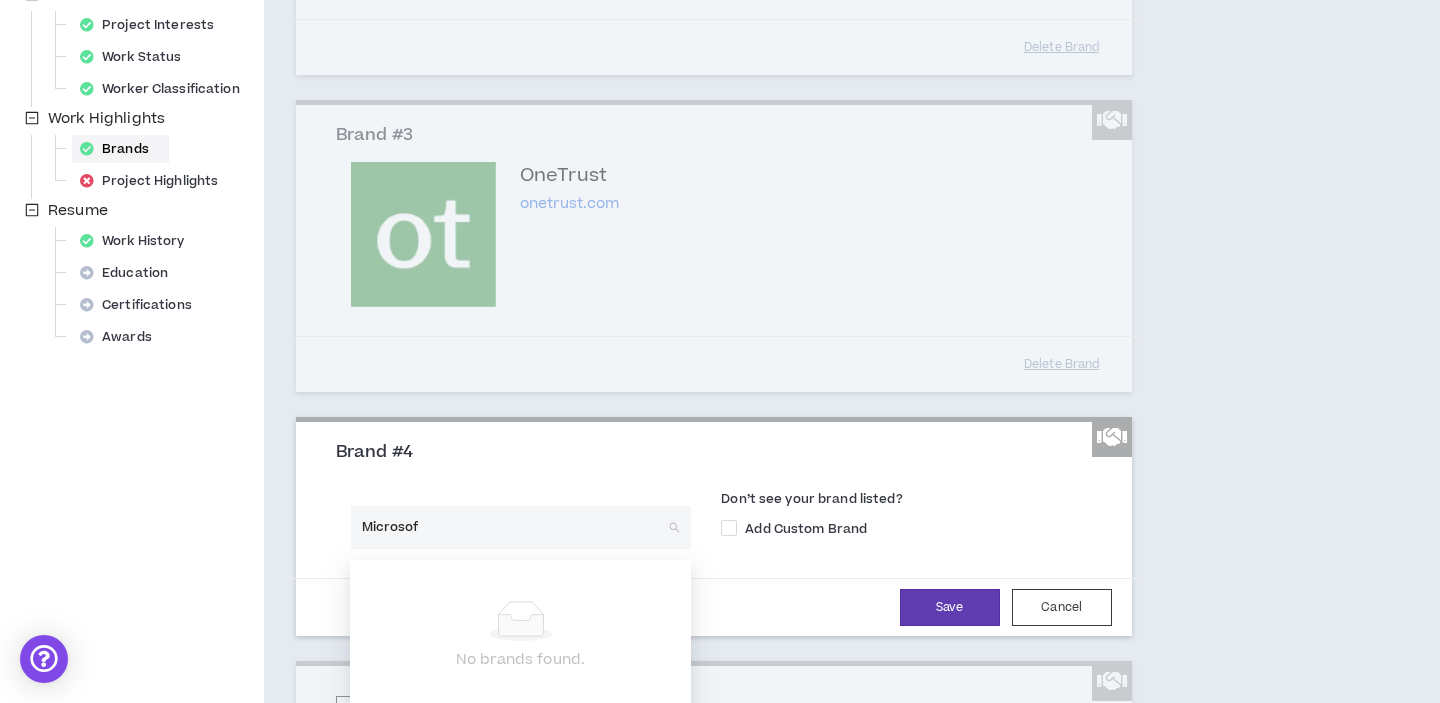 type on "Microsoft" 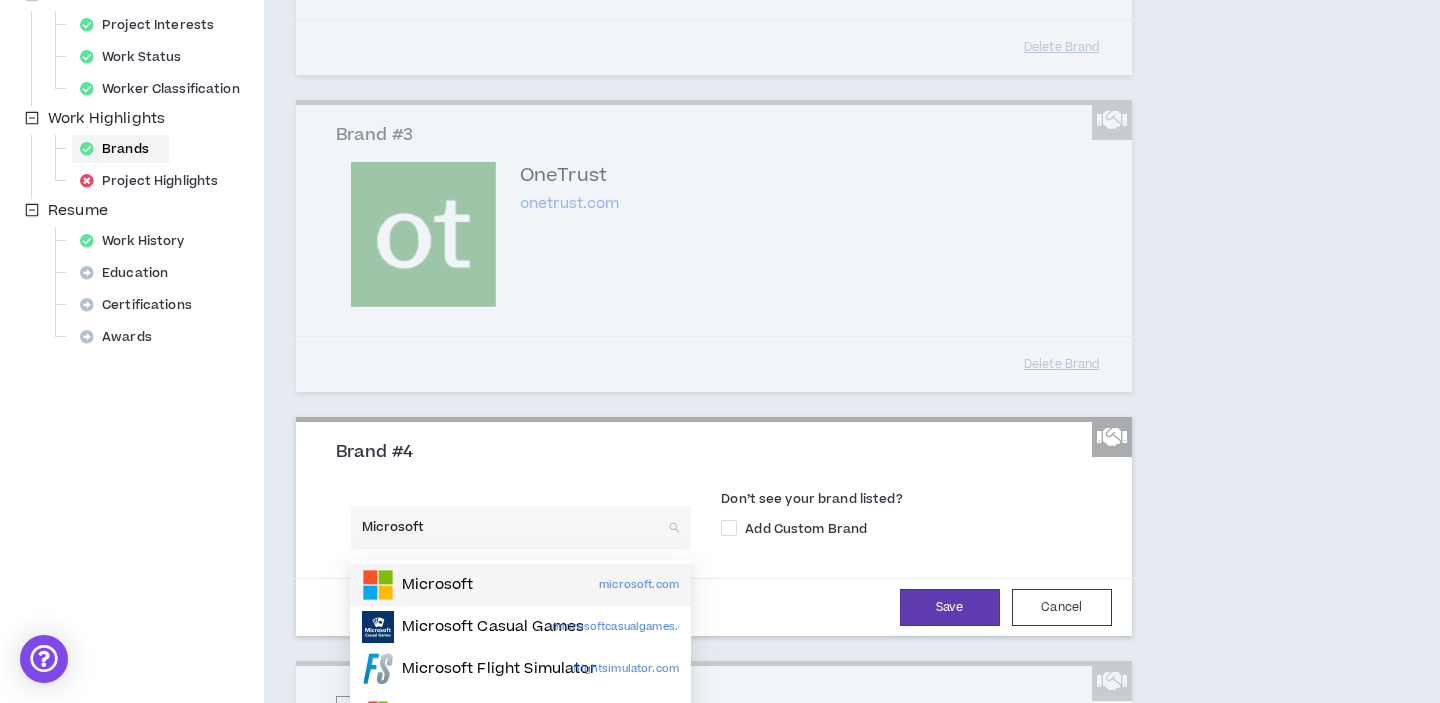 click on "Microsoft" at bounding box center (437, 585) 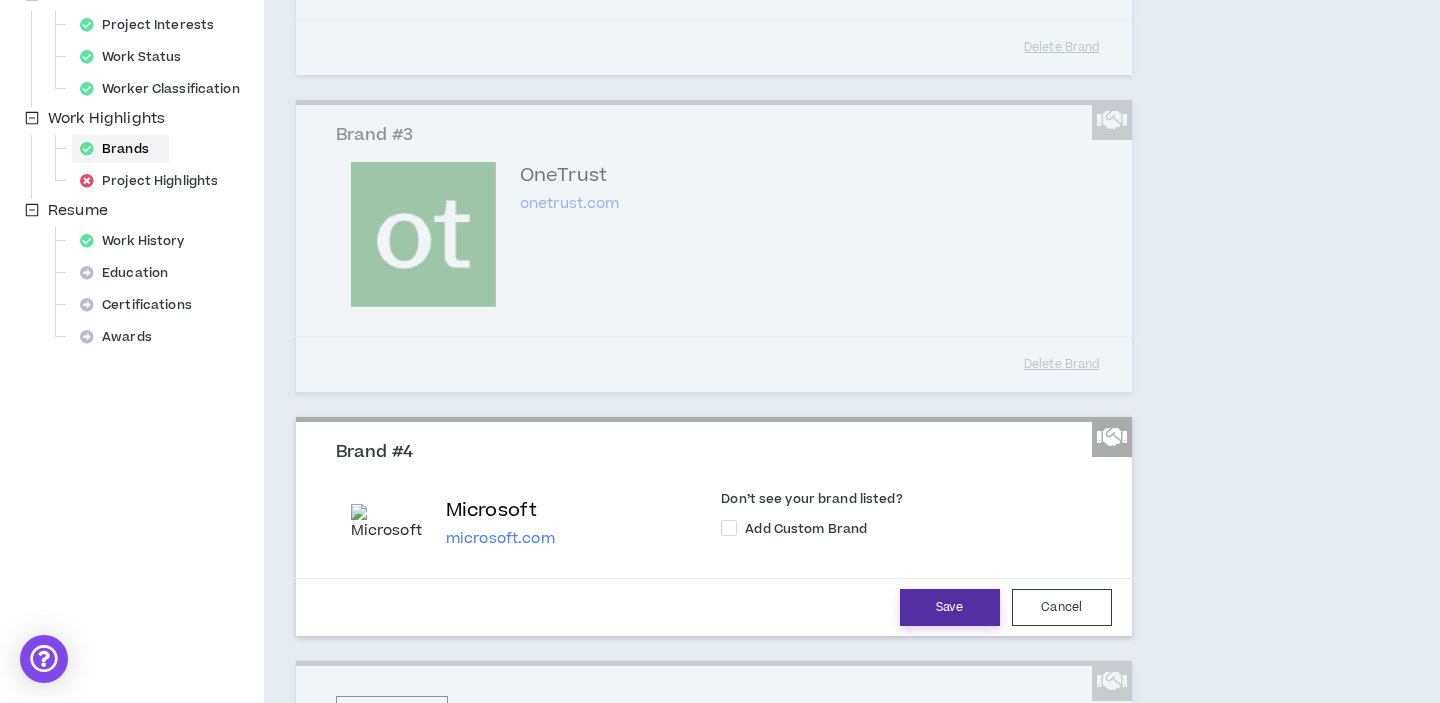 click on "Save" at bounding box center (950, 607) 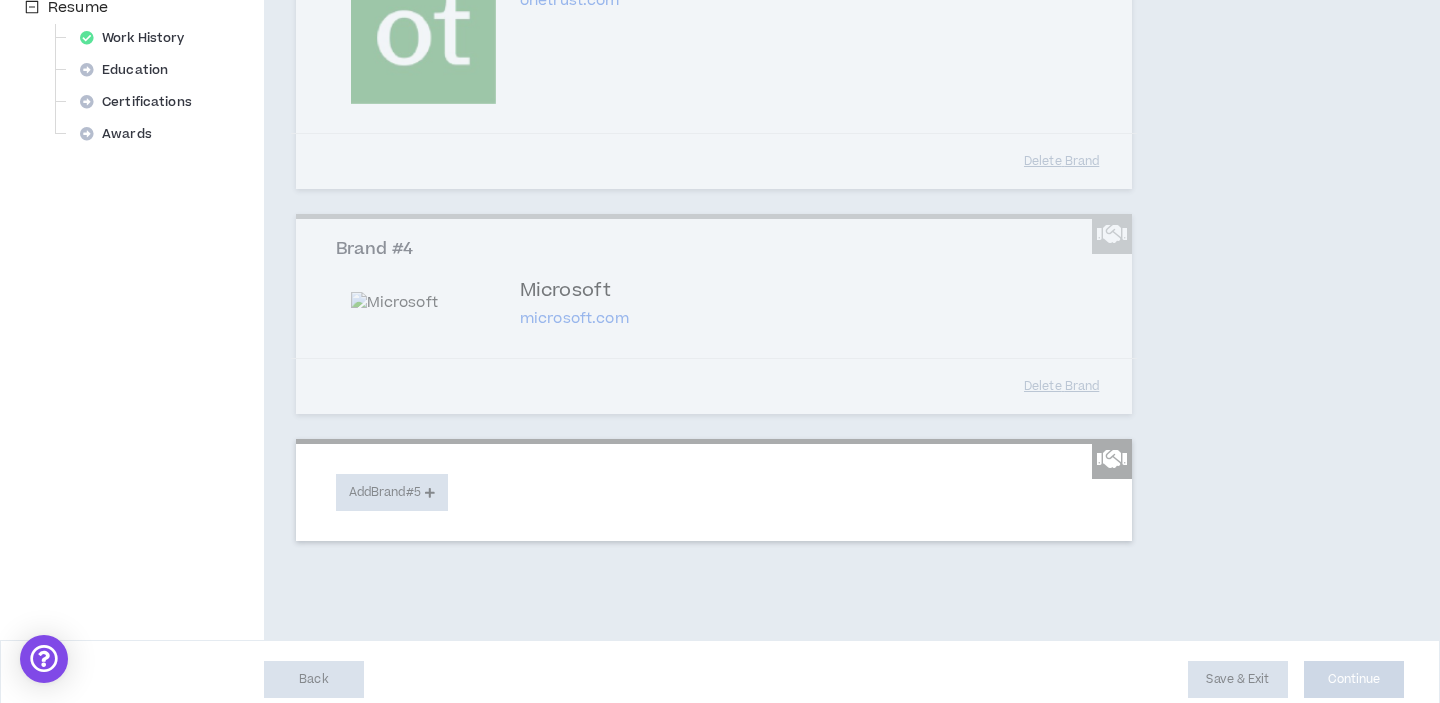 scroll, scrollTop: 820, scrollLeft: 0, axis: vertical 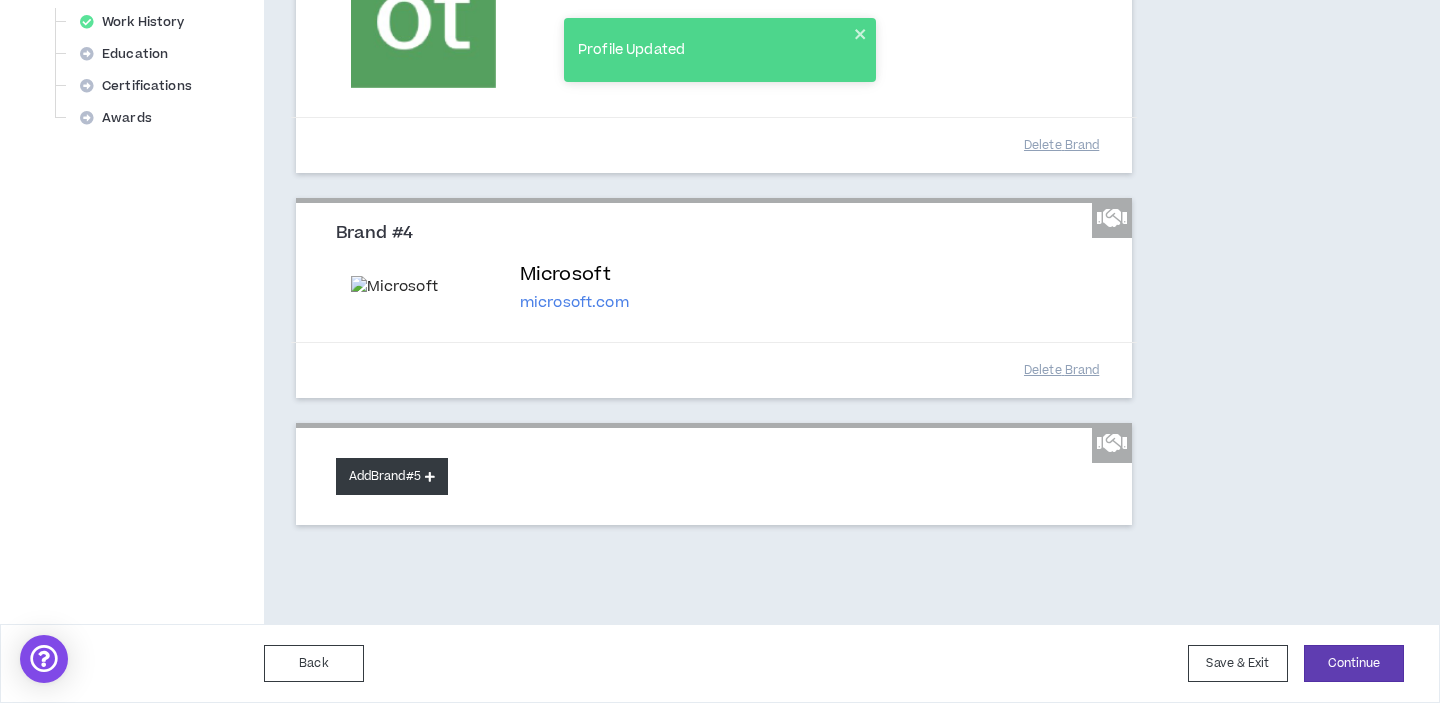 click on "Add  Brand  #5" at bounding box center [392, 476] 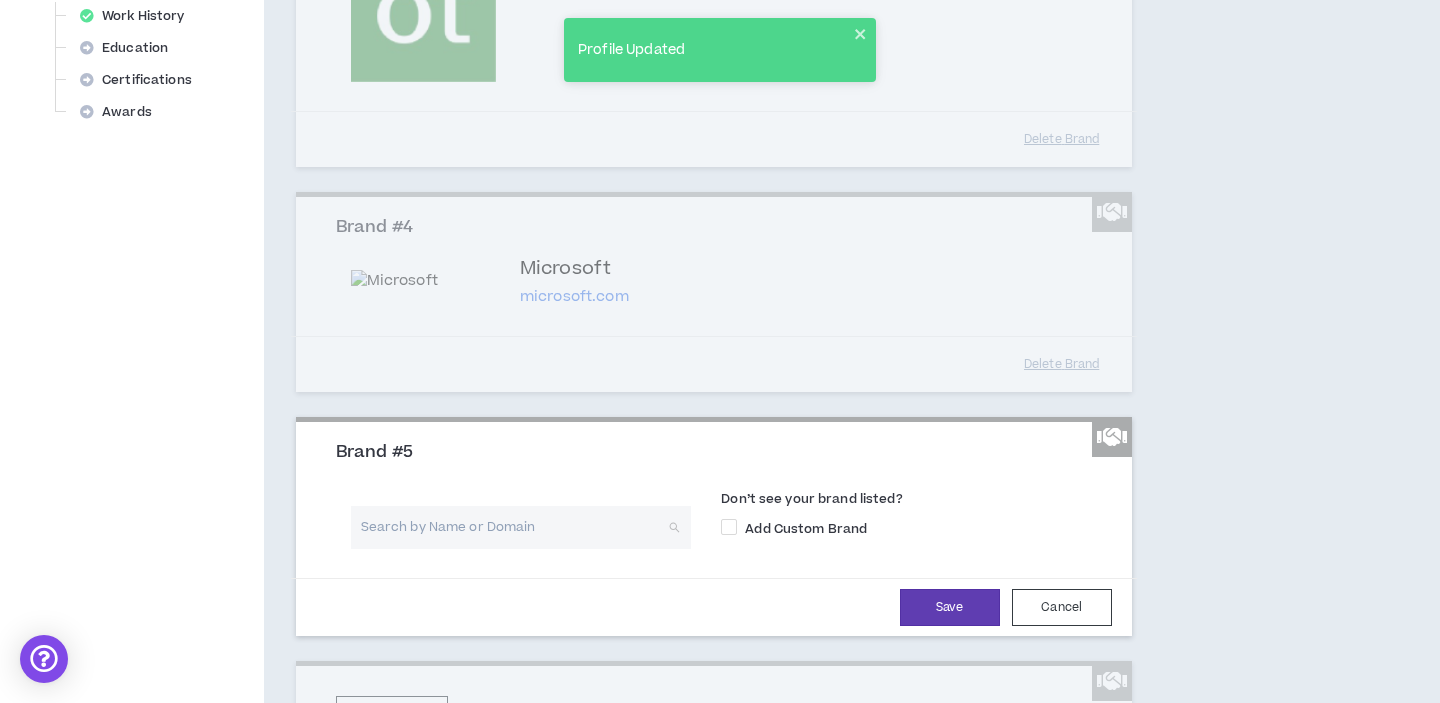 click at bounding box center [514, 527] 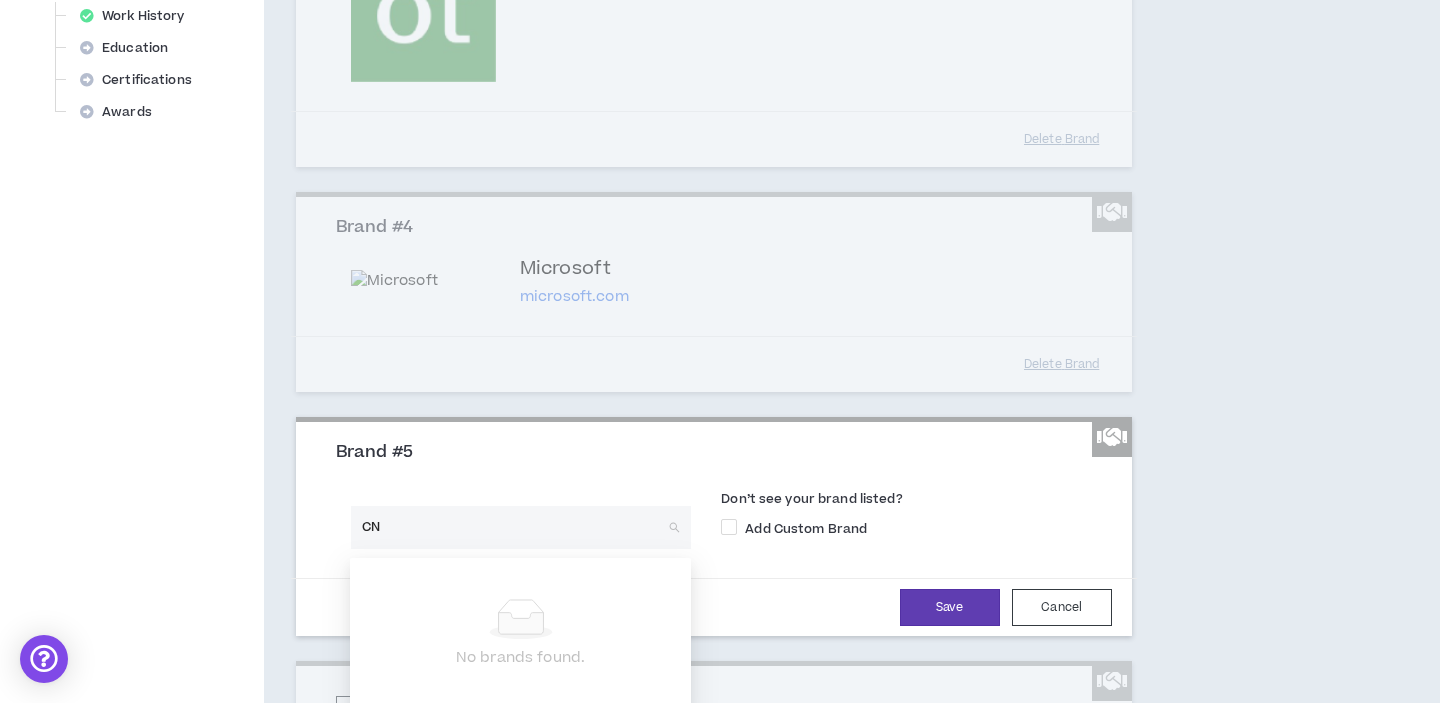 type on "CNN" 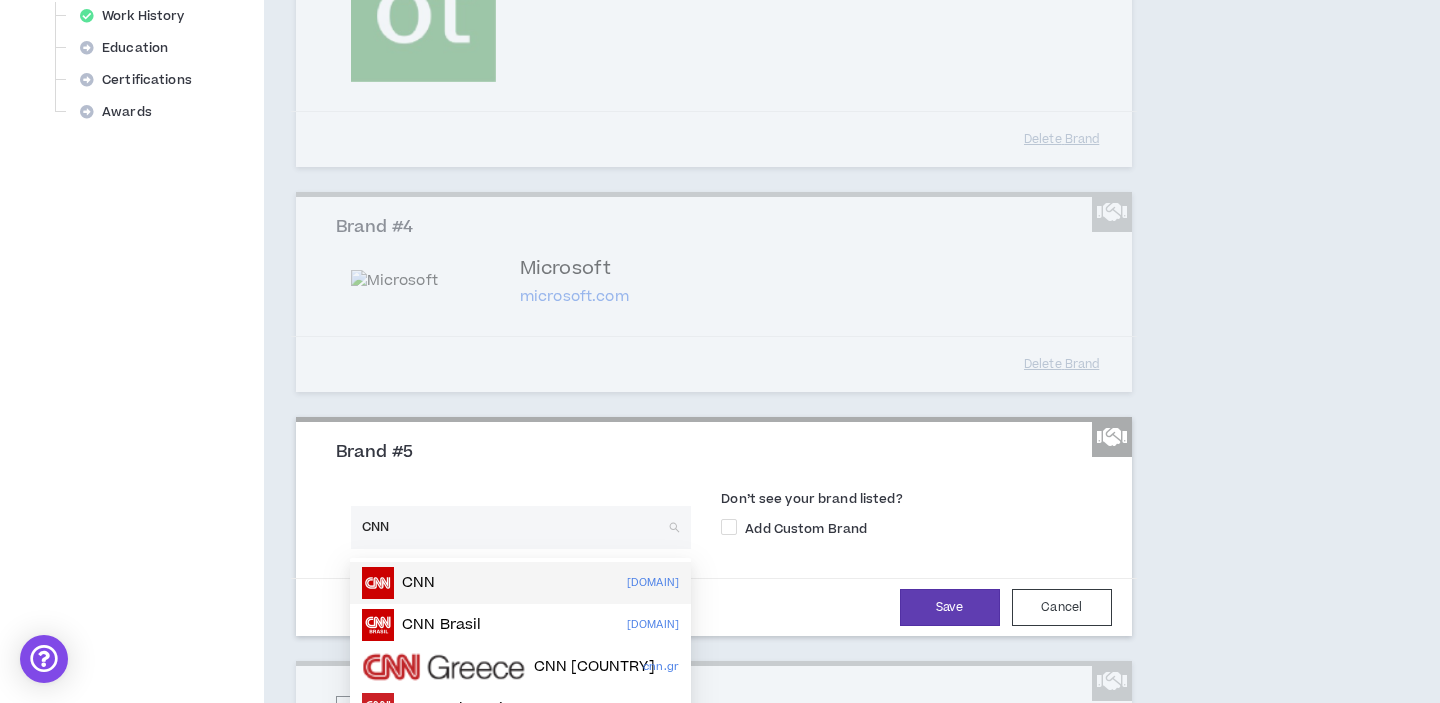 click on "CNN [DOMAIN]" at bounding box center (520, 583) 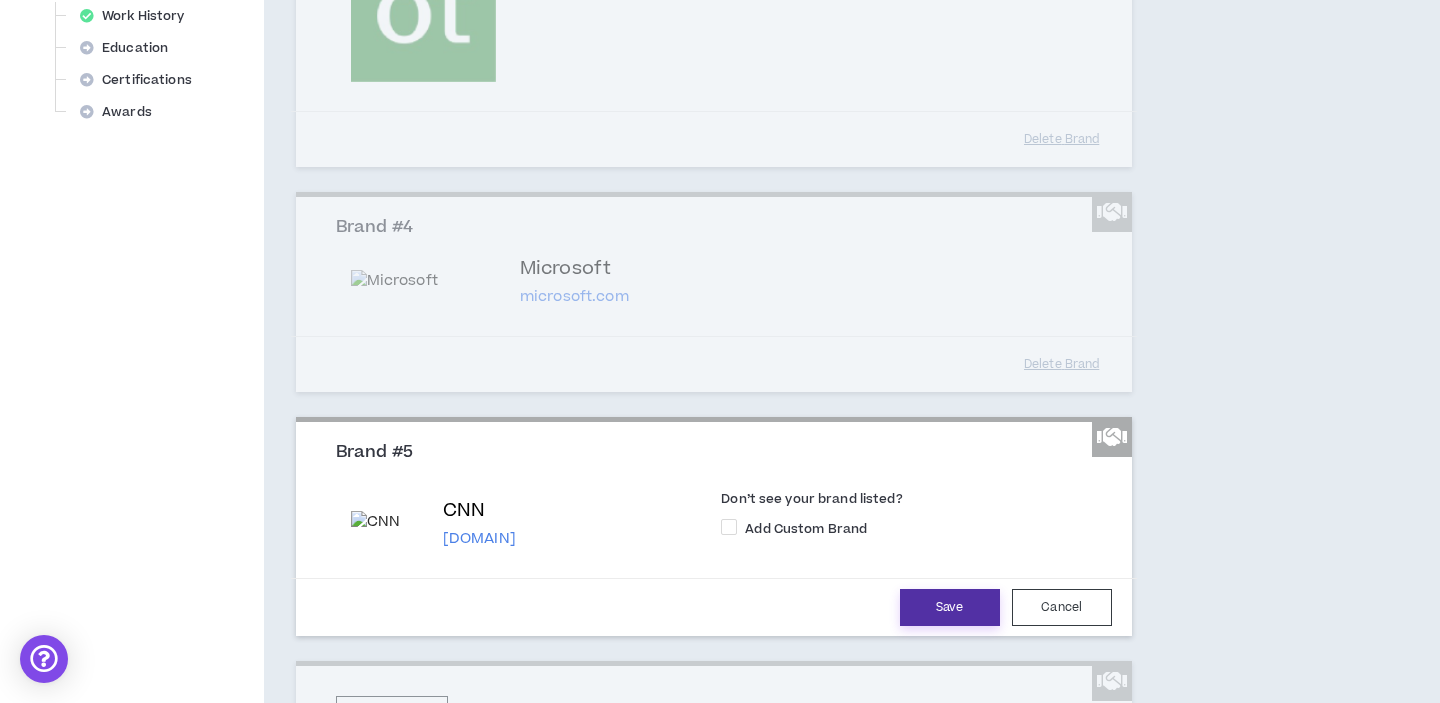 click on "Save" at bounding box center (950, 607) 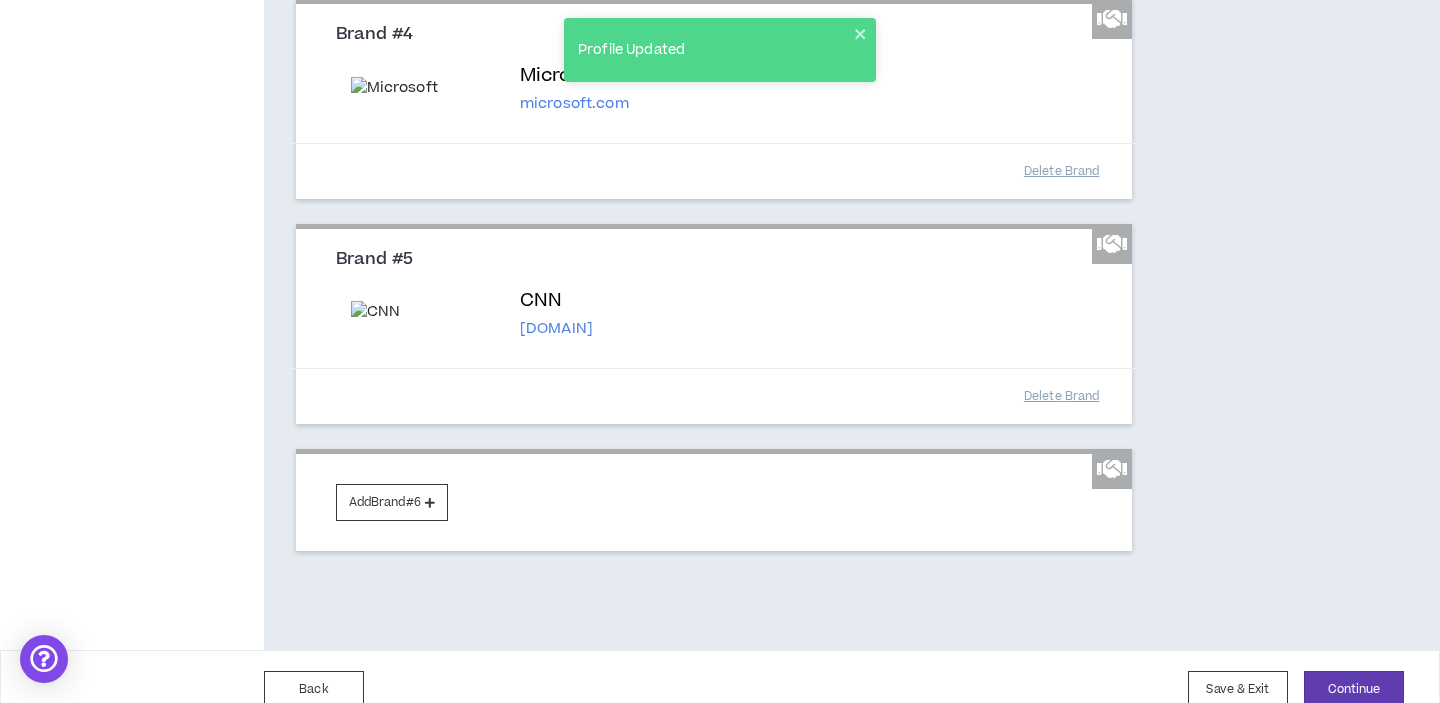 scroll, scrollTop: 1012, scrollLeft: 0, axis: vertical 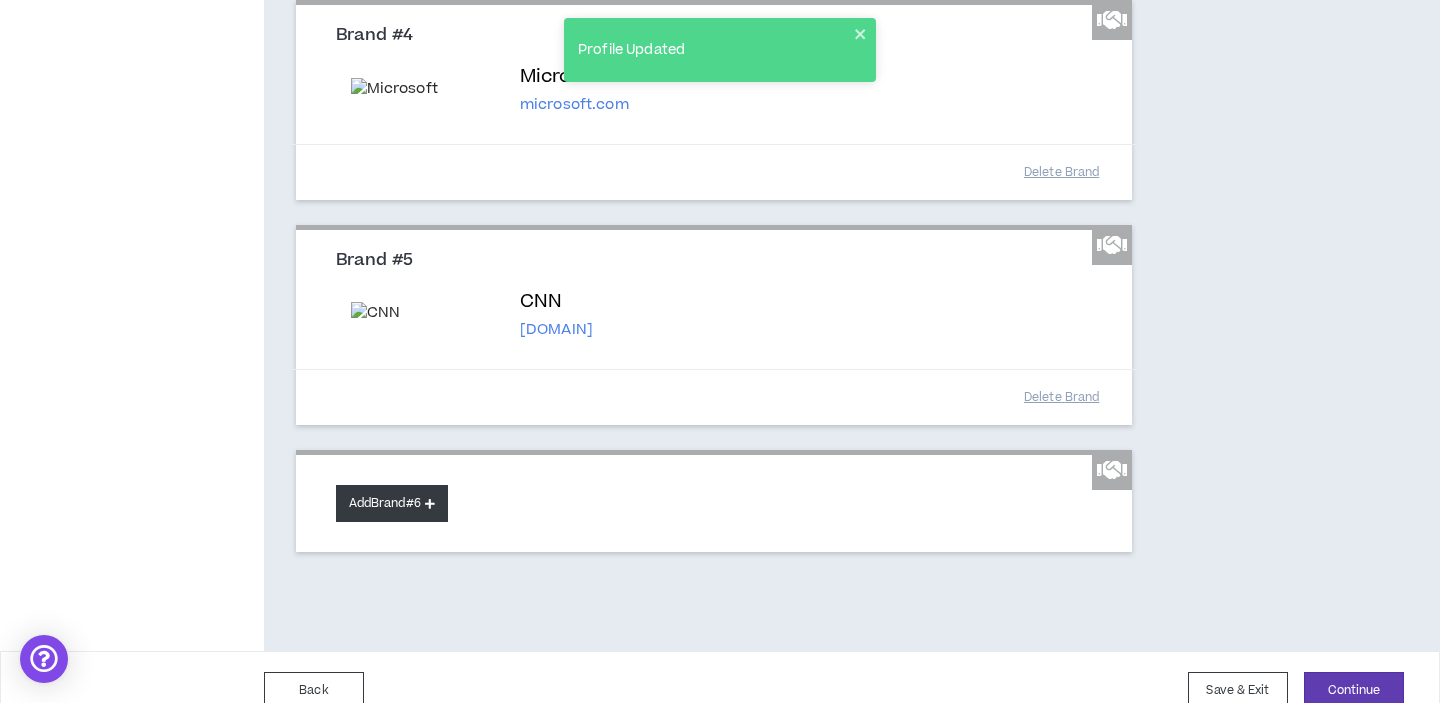 click on "Add  Brand  #6" at bounding box center [392, 503] 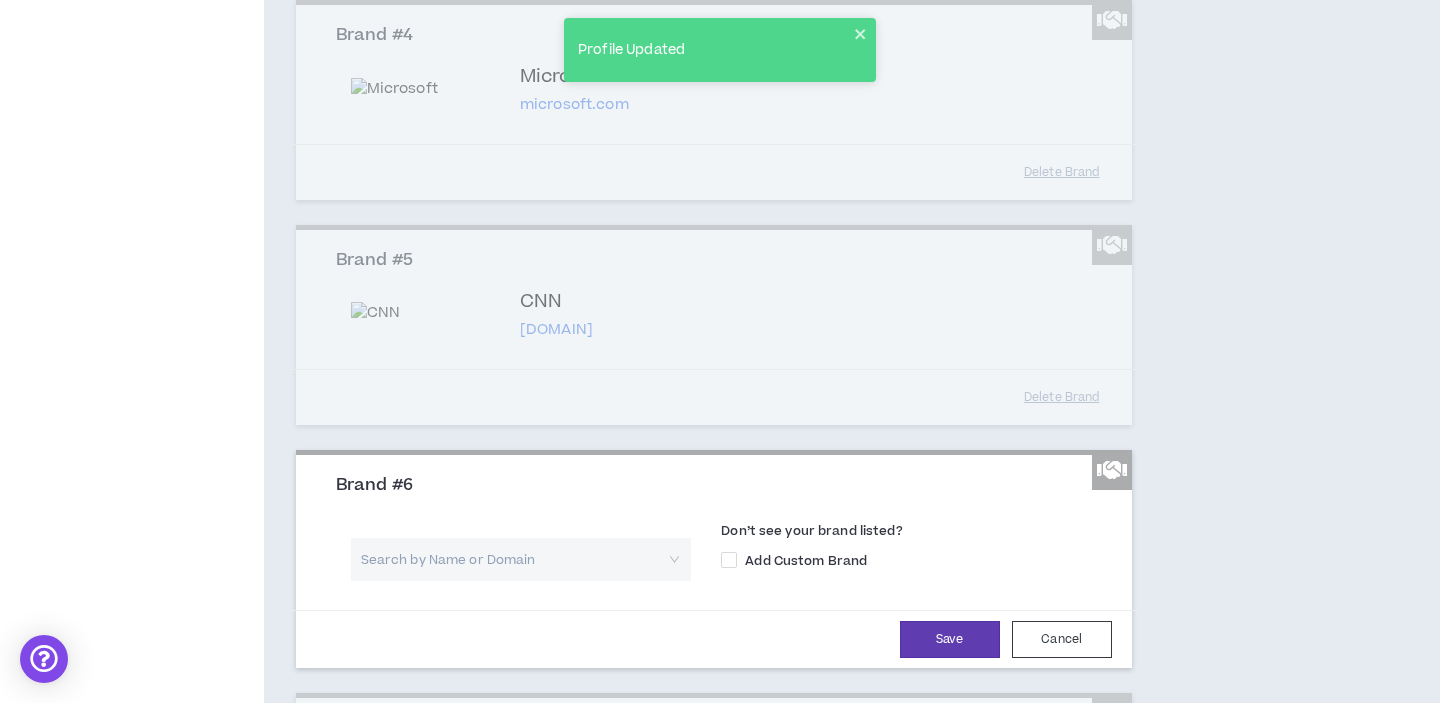 click at bounding box center [514, 559] 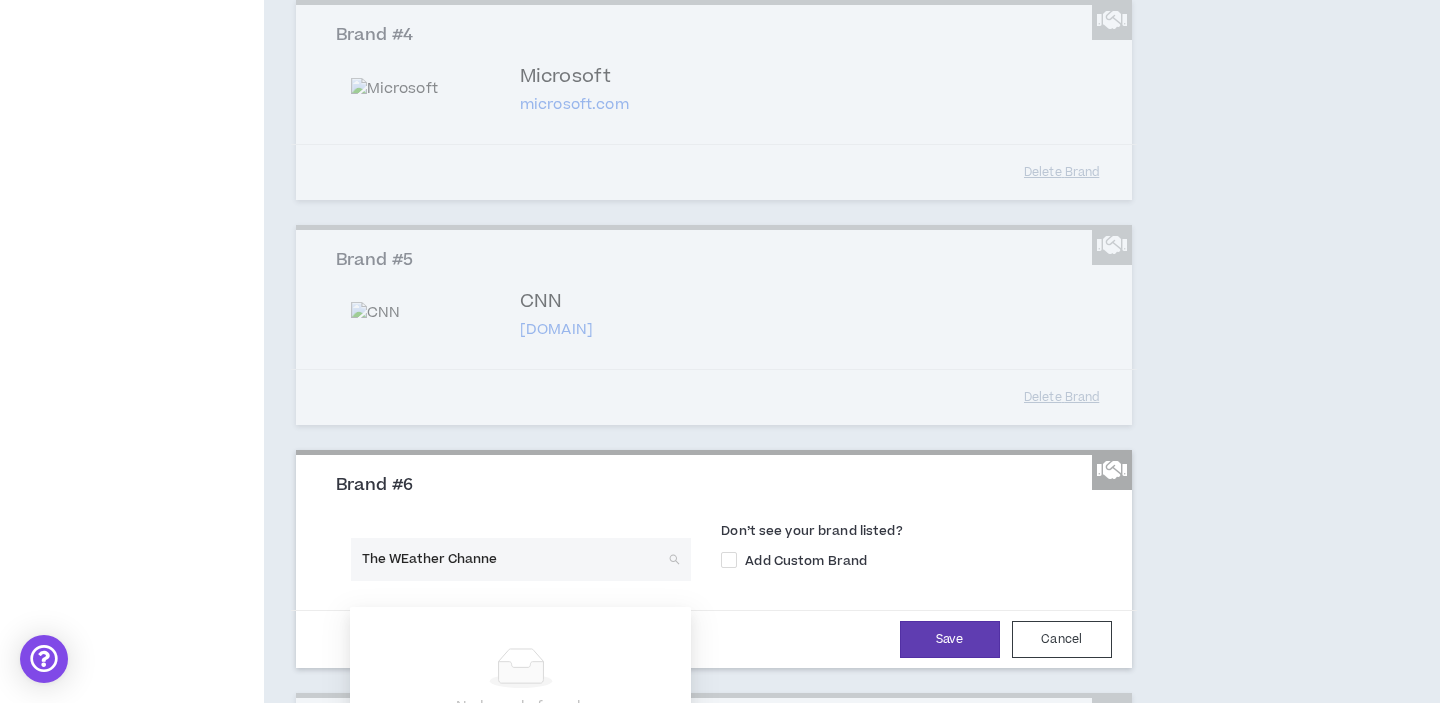 type on "The WEather Channel" 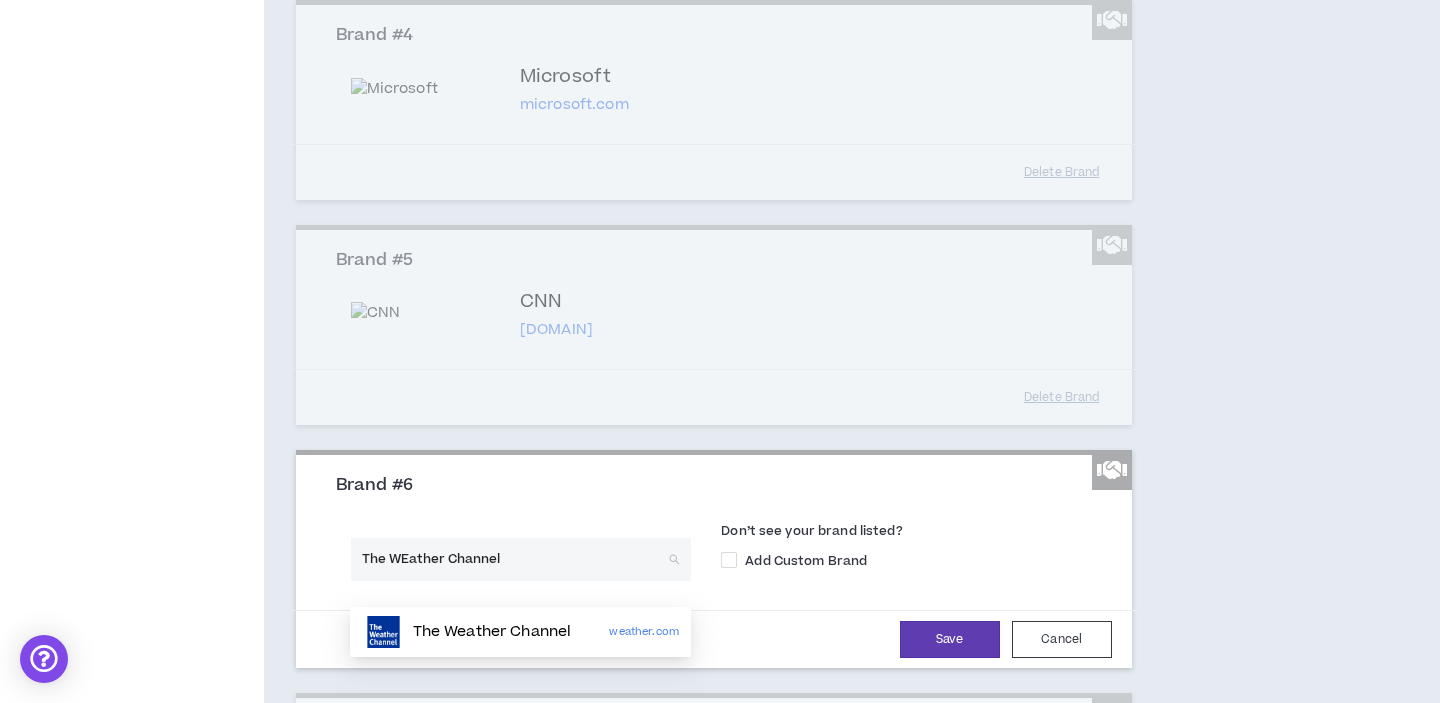 scroll, scrollTop: 1023, scrollLeft: 0, axis: vertical 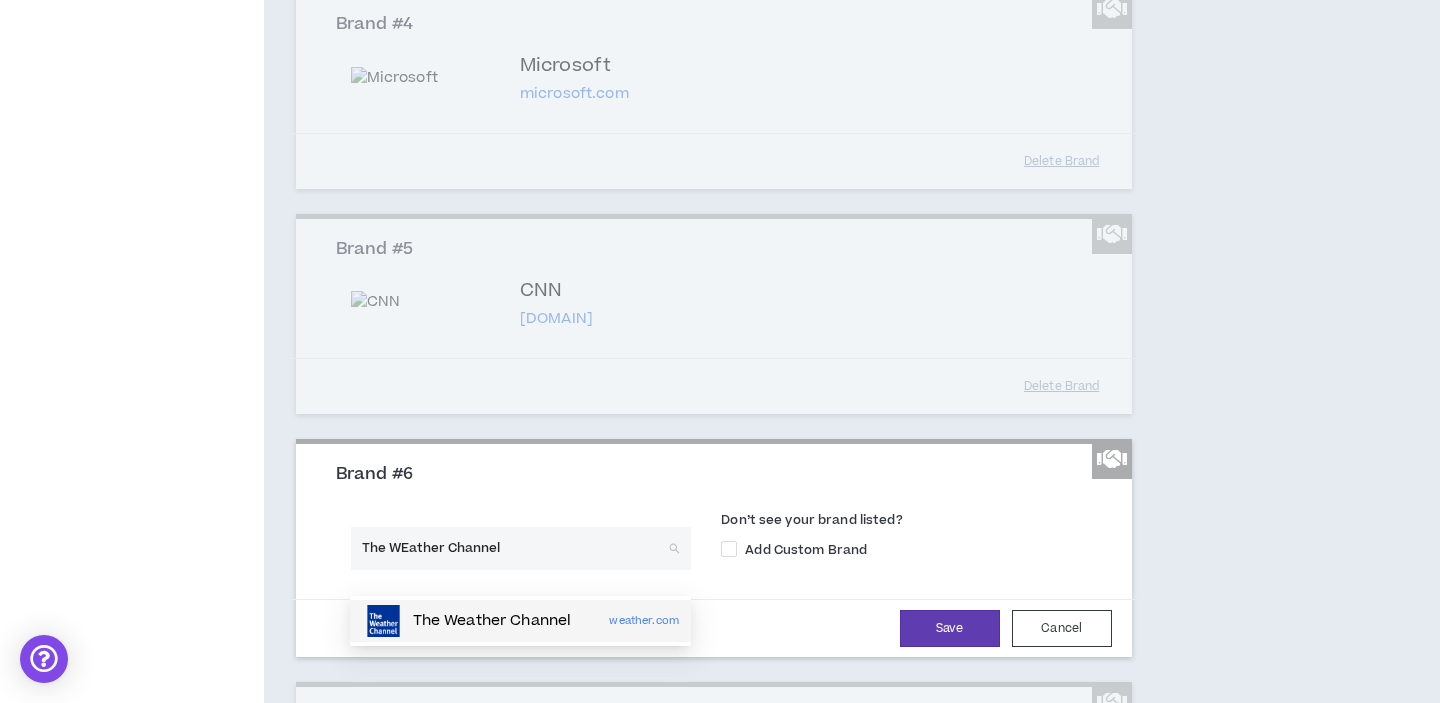 click on "The Weather Channel" at bounding box center [466, 621] 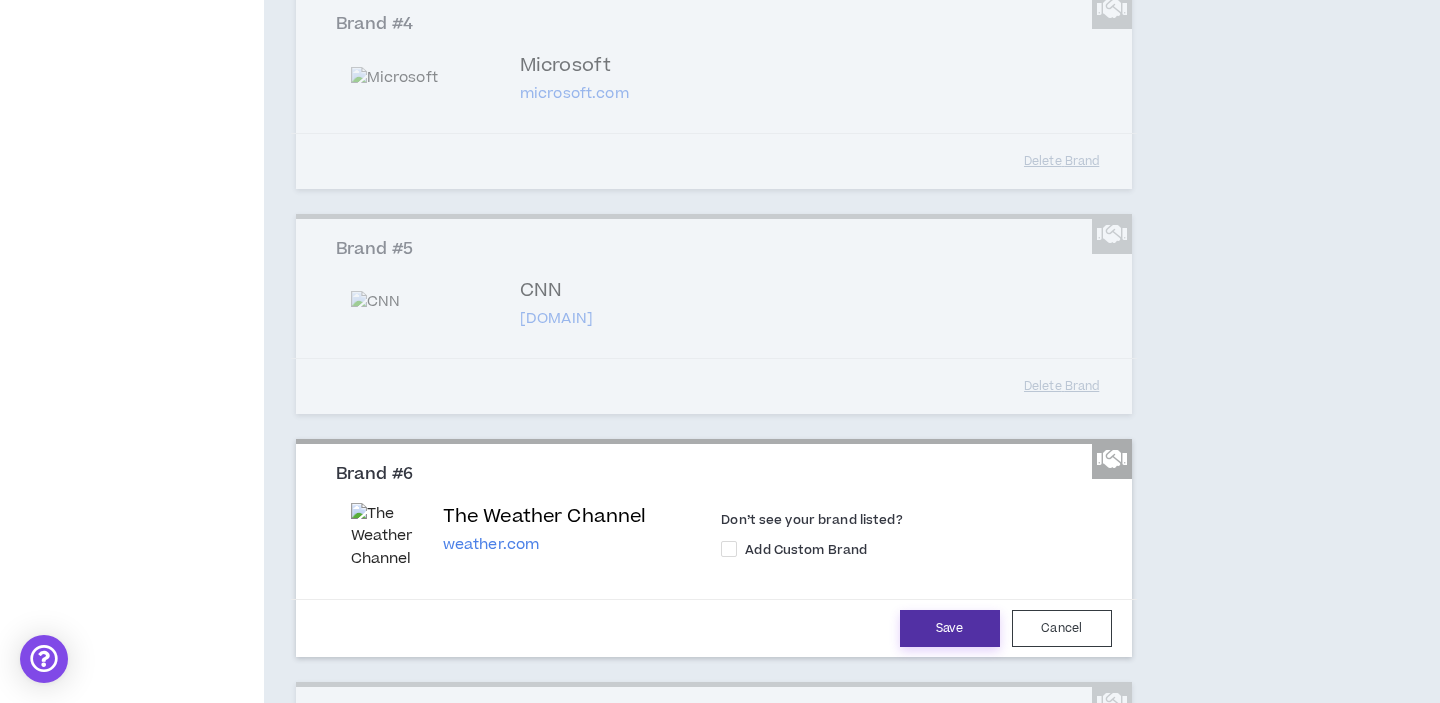 click on "Save" at bounding box center [950, 628] 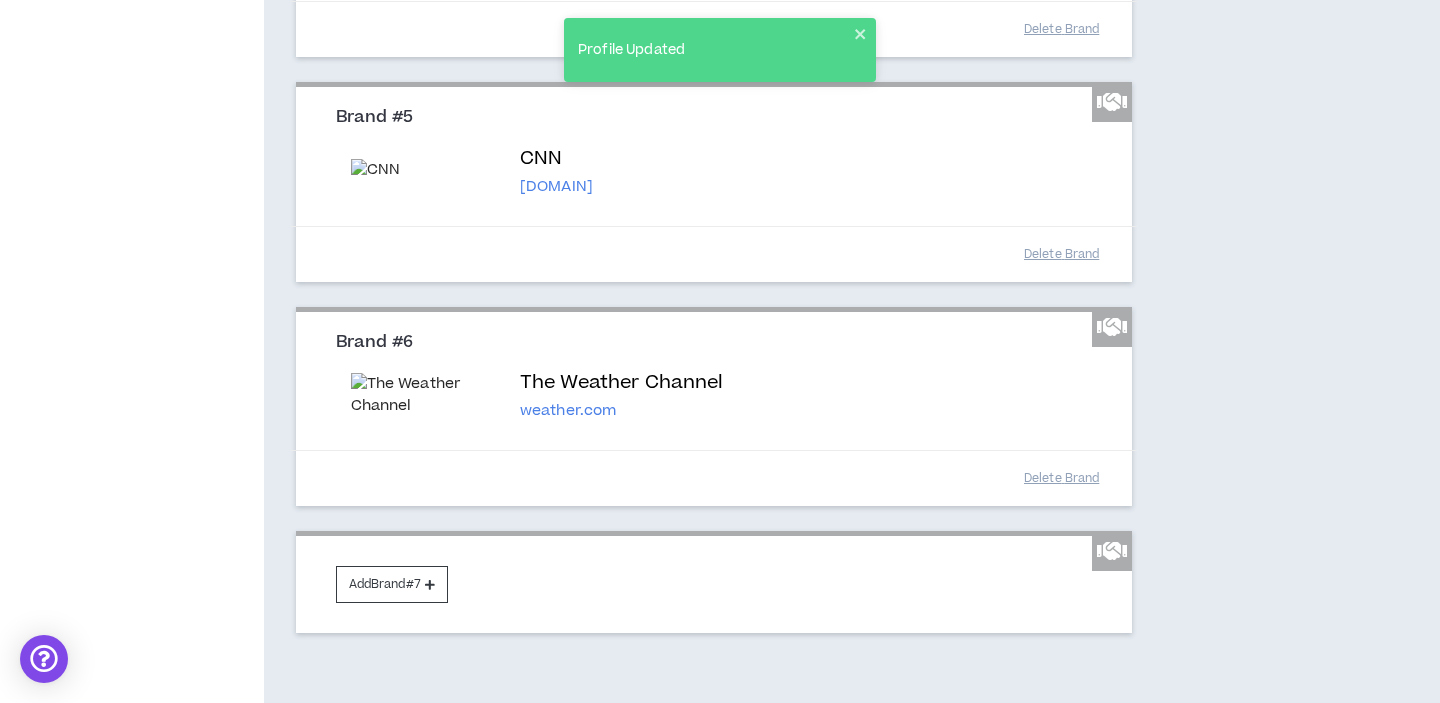 scroll, scrollTop: 1366, scrollLeft: 0, axis: vertical 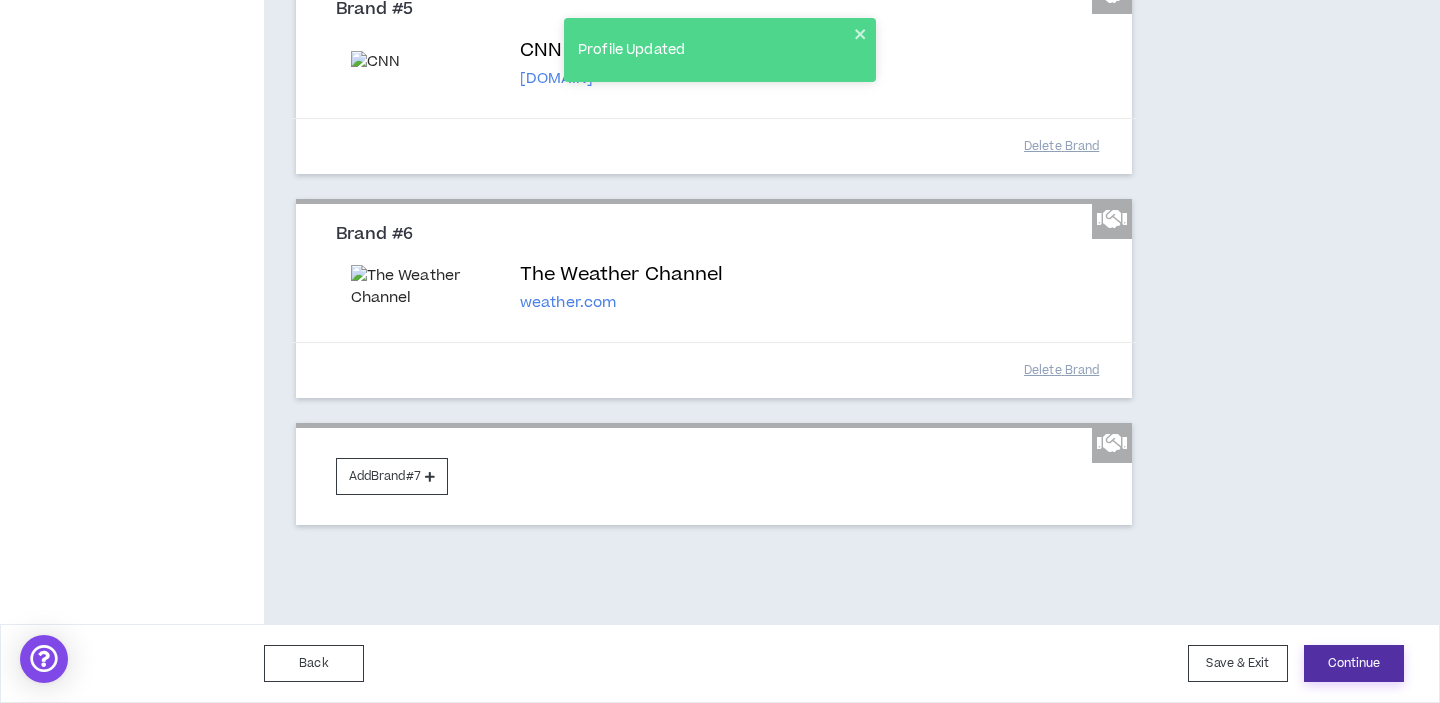 click on "Continue" at bounding box center (1354, 663) 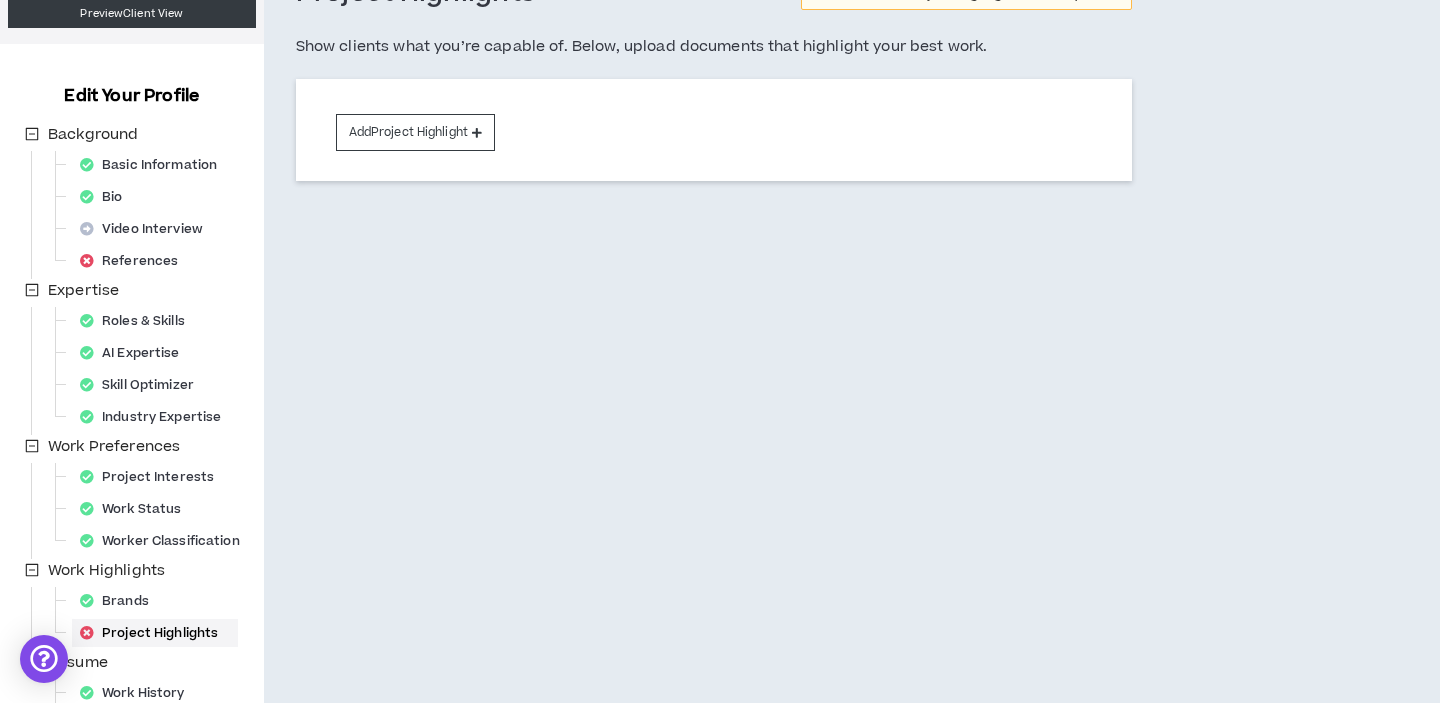 scroll, scrollTop: 0, scrollLeft: 0, axis: both 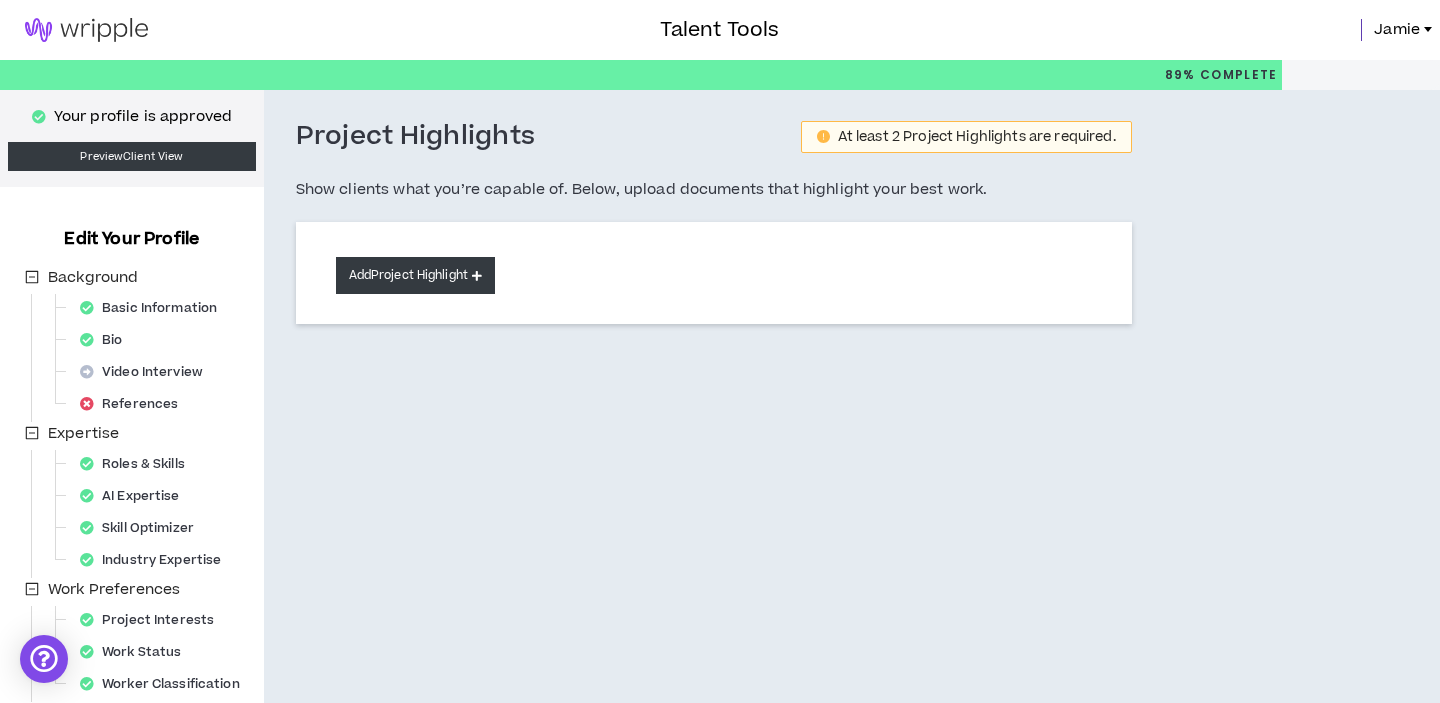 click at bounding box center [477, 275] 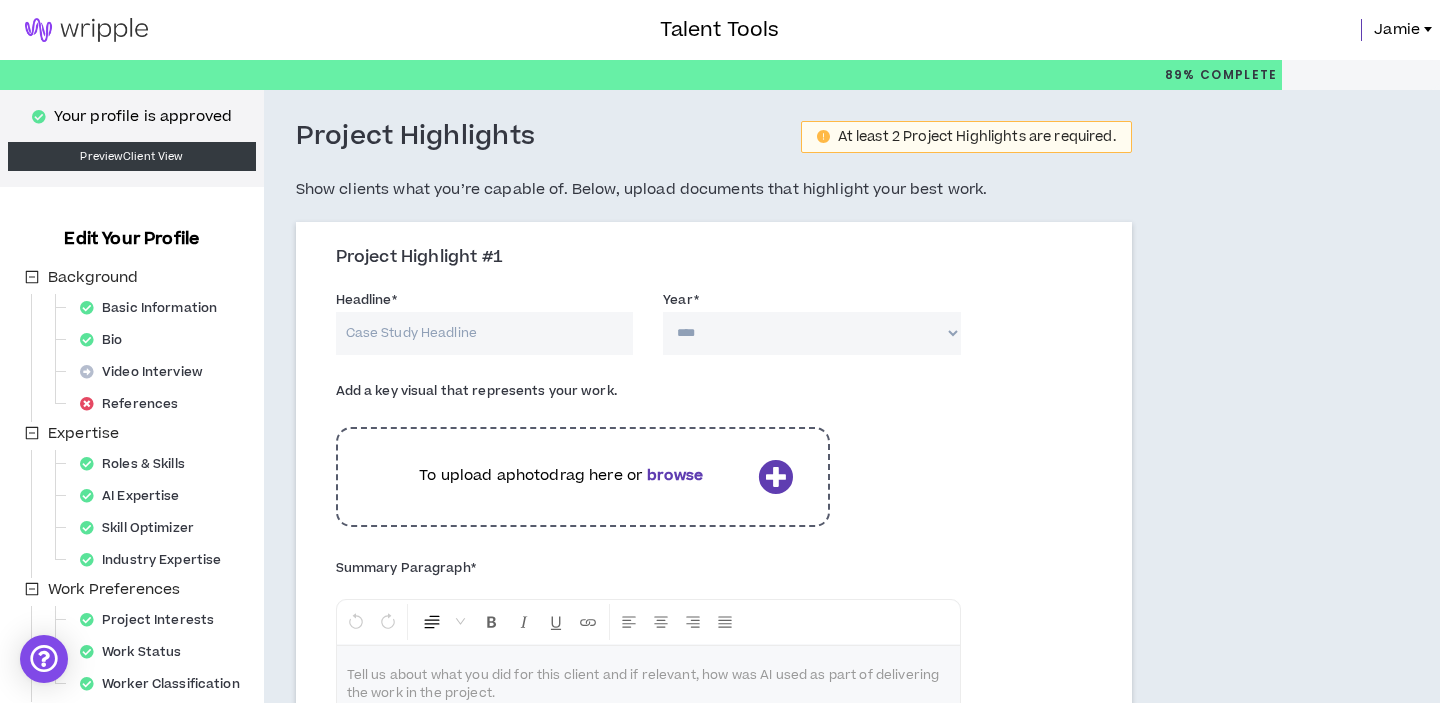 click on "Headline  *" at bounding box center (485, 333) 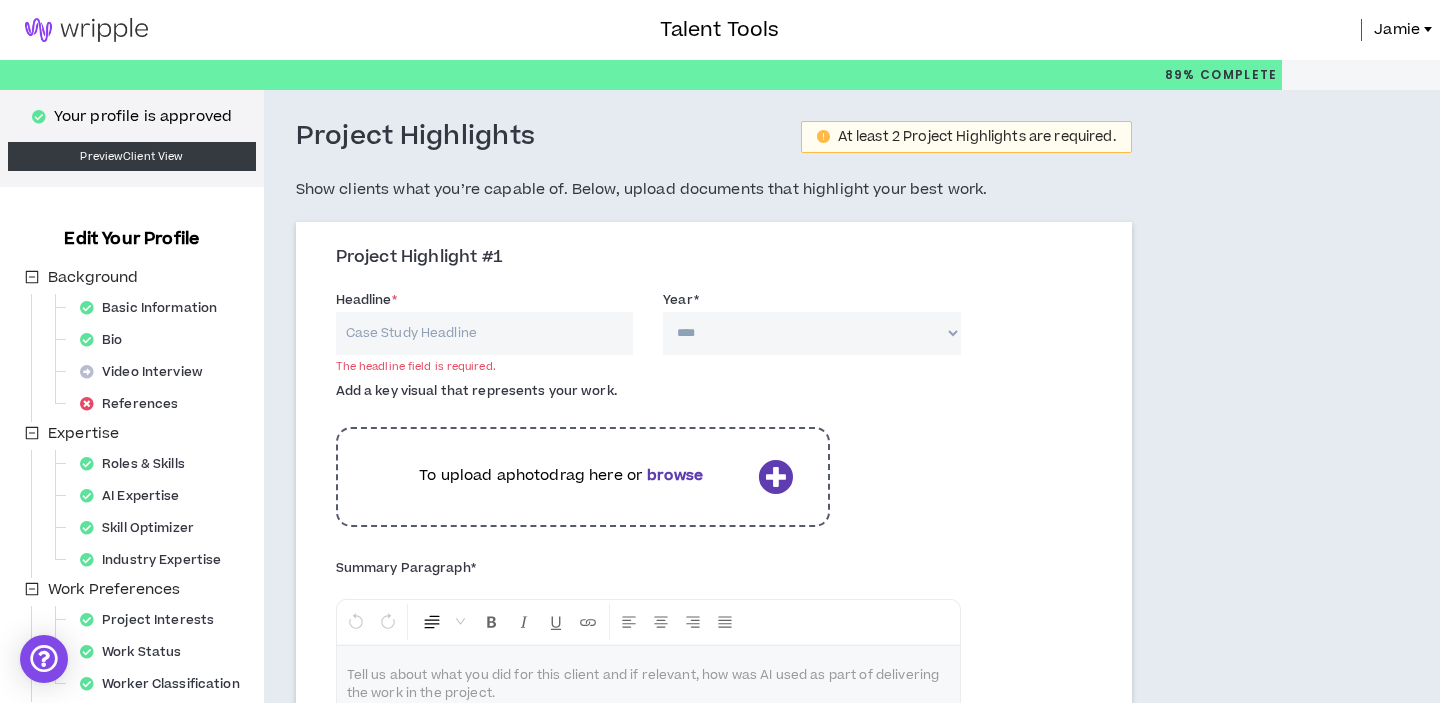 click on "Headline * The headline field is required." at bounding box center [485, 321] 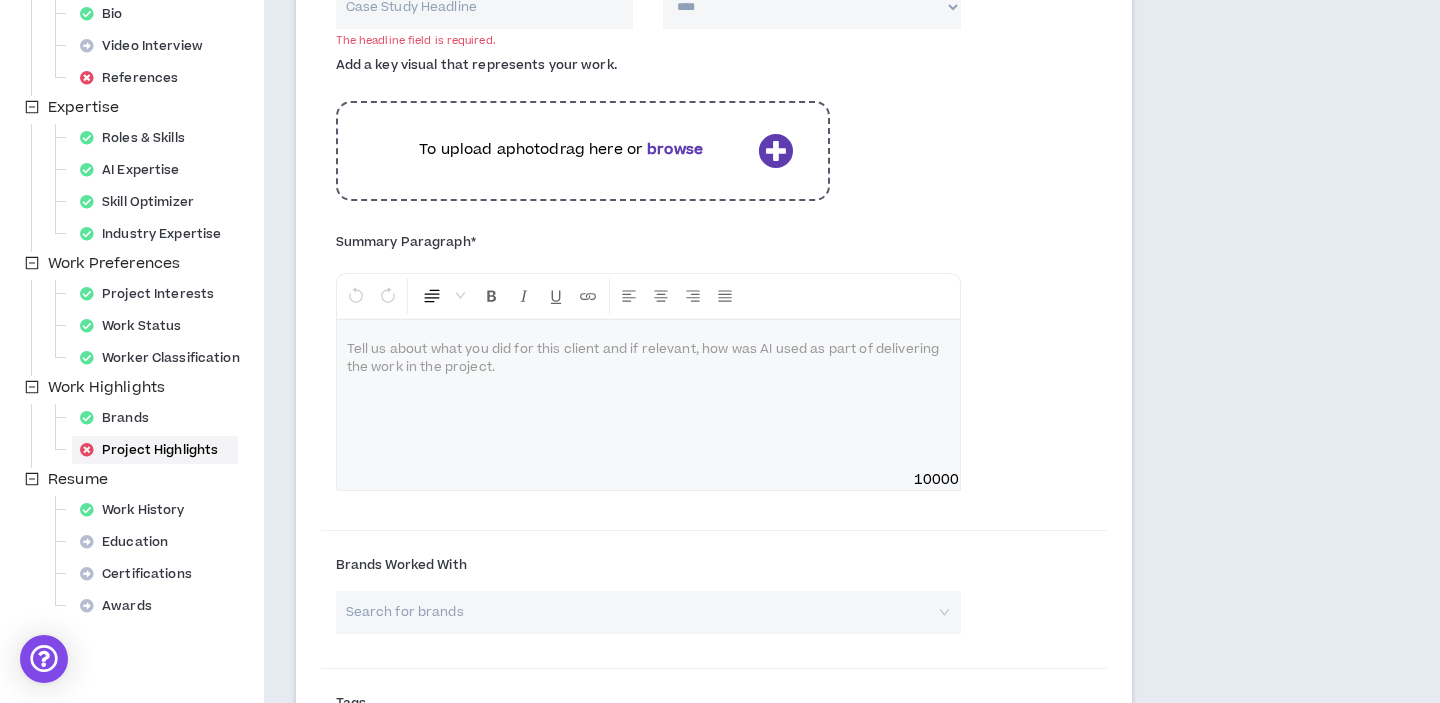 scroll, scrollTop: 395, scrollLeft: 0, axis: vertical 